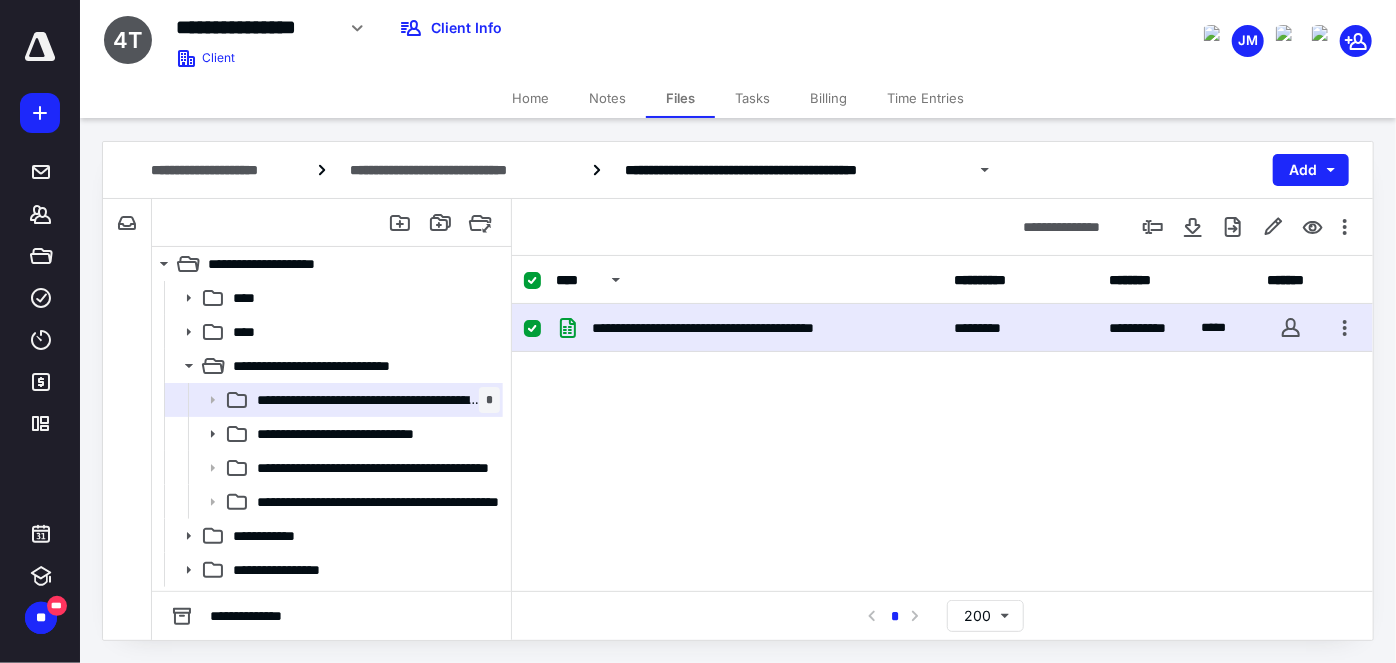 scroll, scrollTop: 0, scrollLeft: 0, axis: both 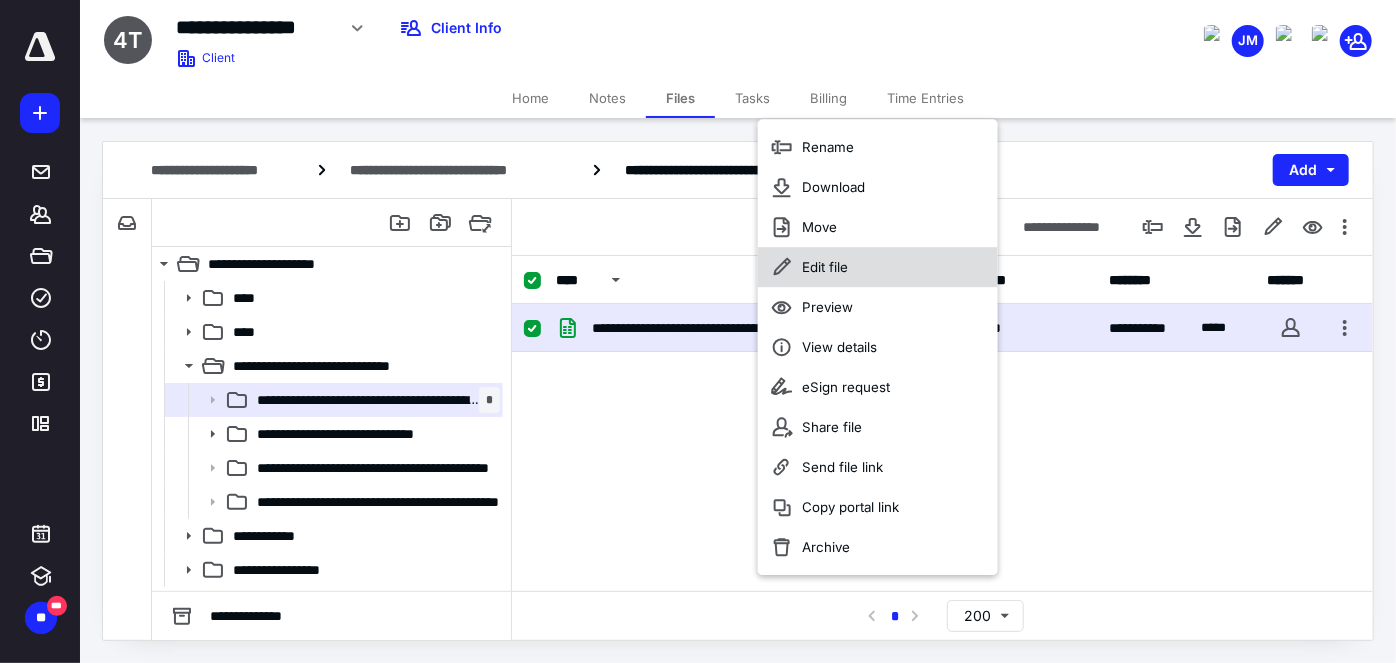 click on "Edit file" at bounding box center [825, 267] 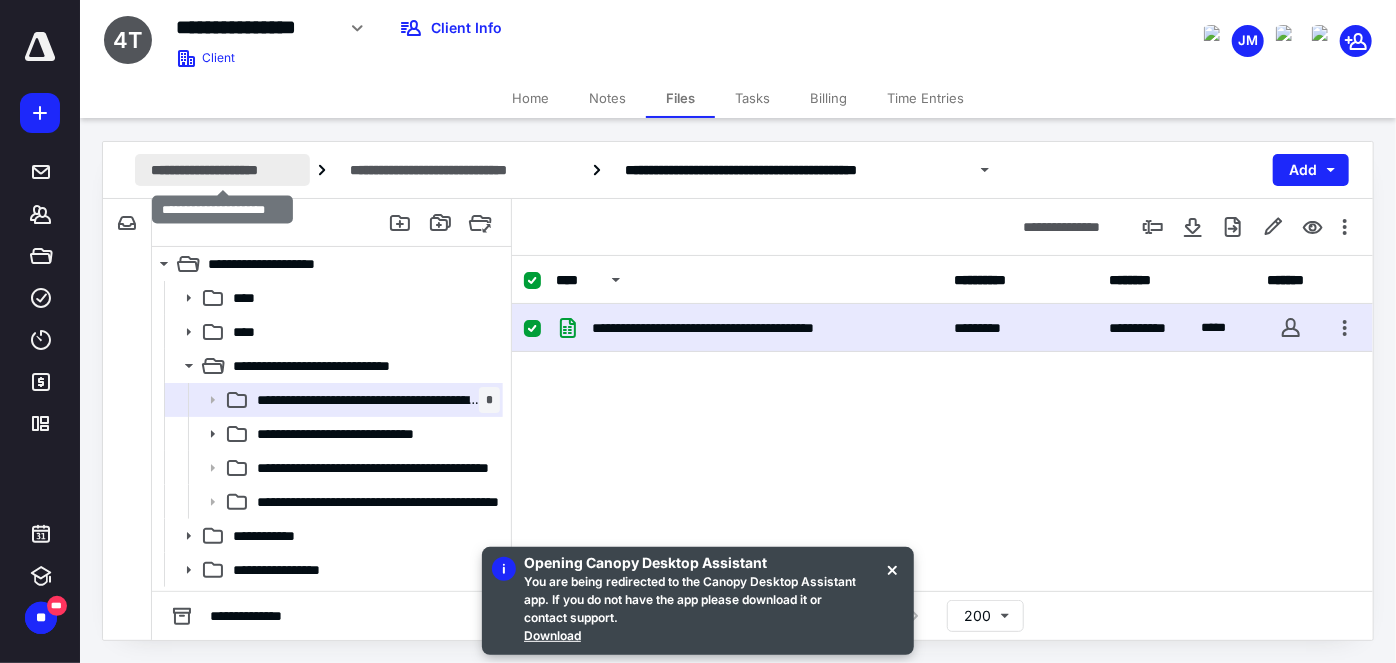click on "**********" at bounding box center (222, 170) 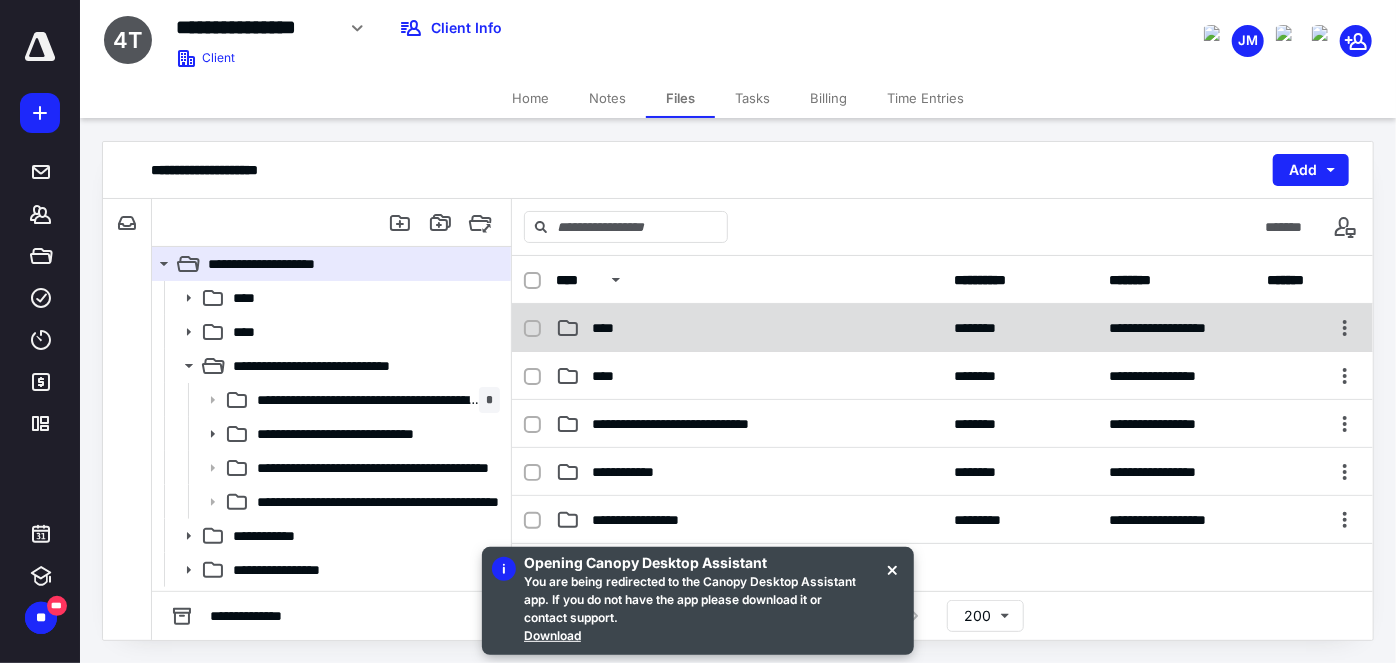 click on "**********" at bounding box center [942, 328] 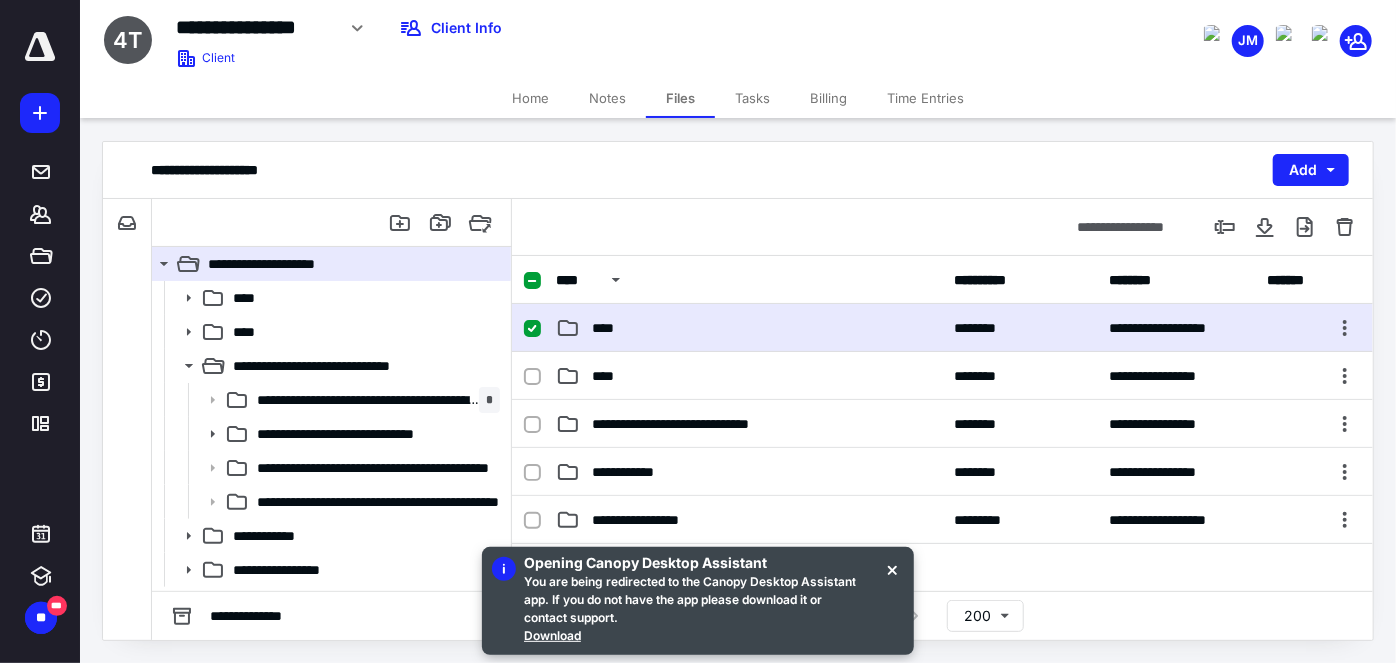 click on "**********" at bounding box center (942, 328) 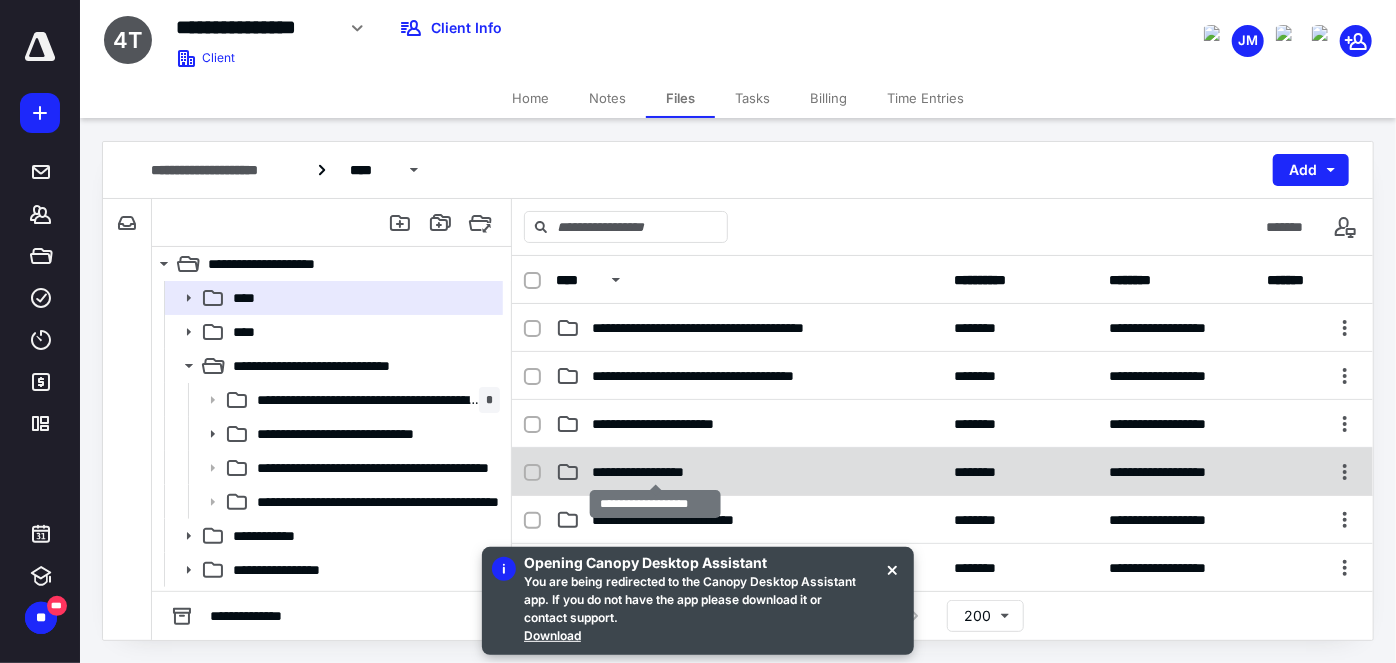 scroll, scrollTop: 90, scrollLeft: 0, axis: vertical 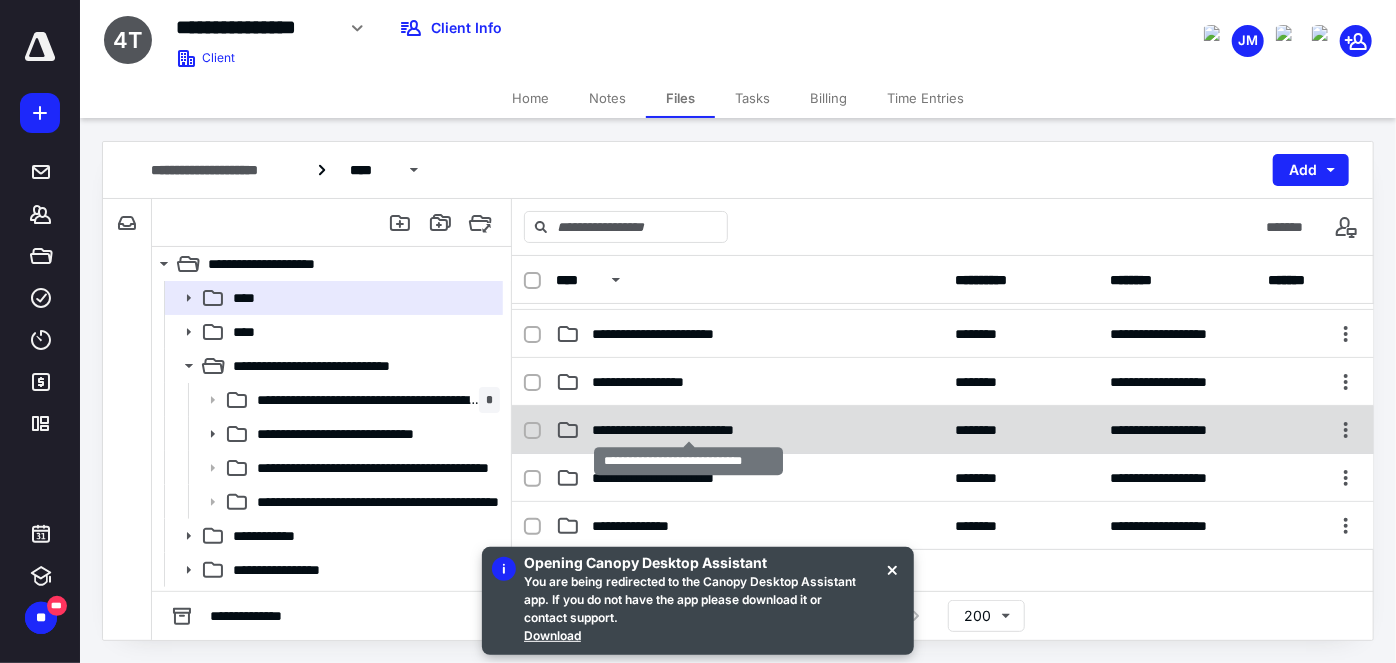 click on "**********" at bounding box center (689, 430) 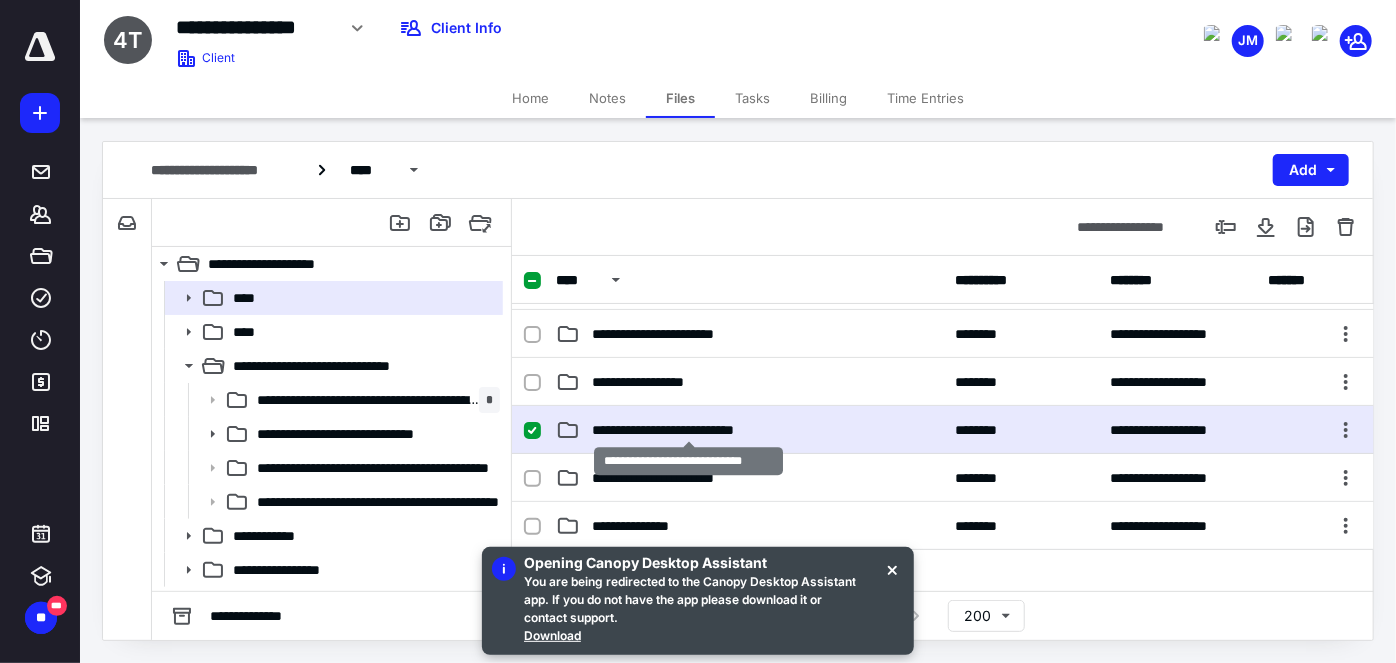 click on "**********" at bounding box center [689, 430] 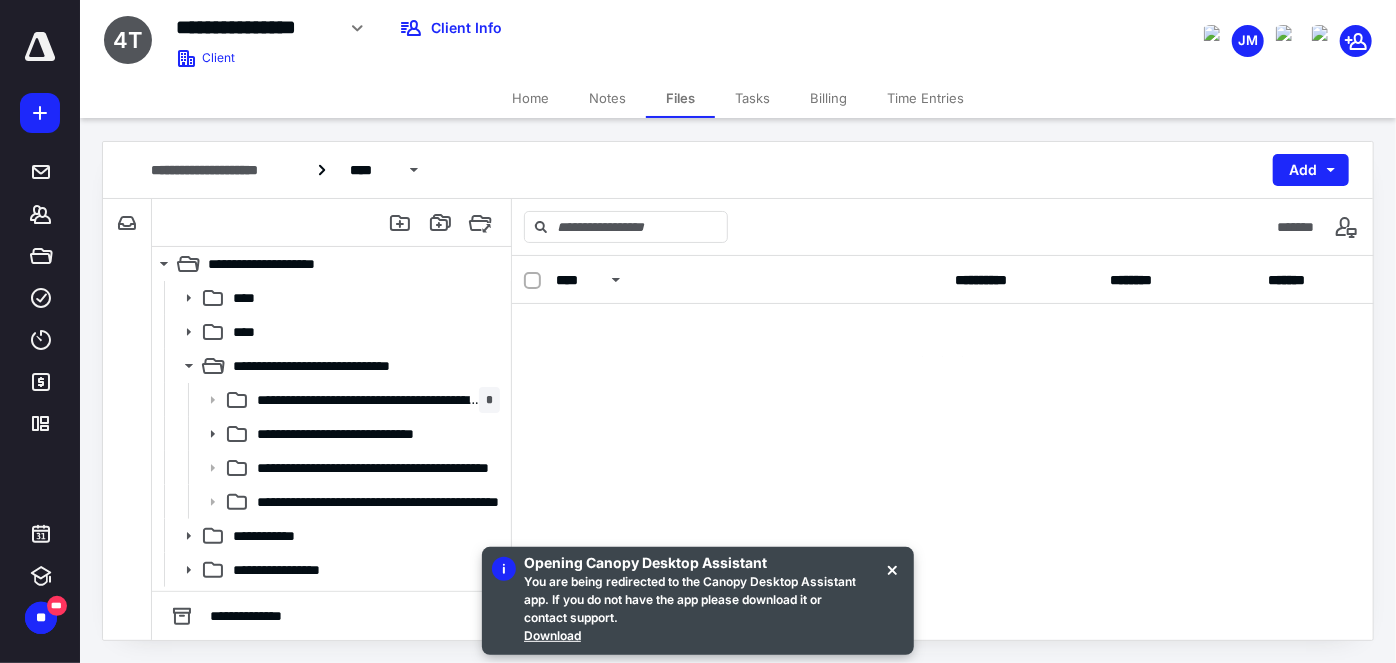 scroll, scrollTop: 0, scrollLeft: 0, axis: both 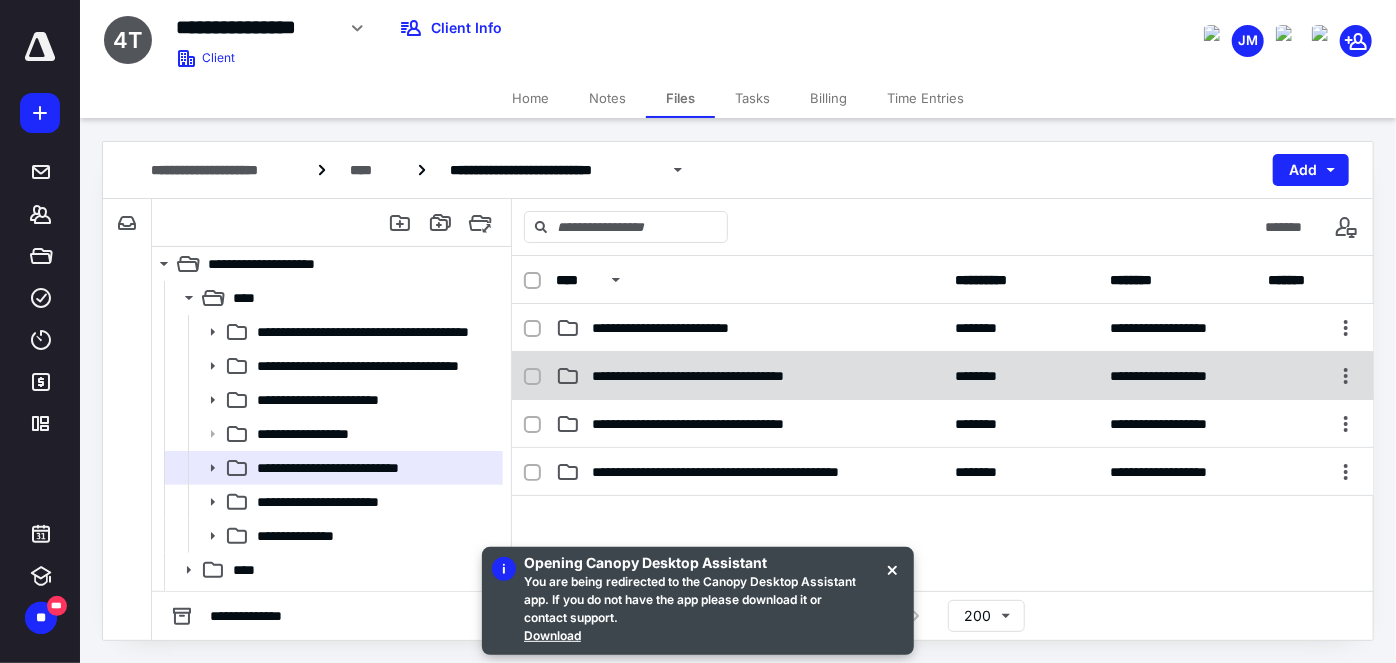 click on "**********" at bounding box center [943, 376] 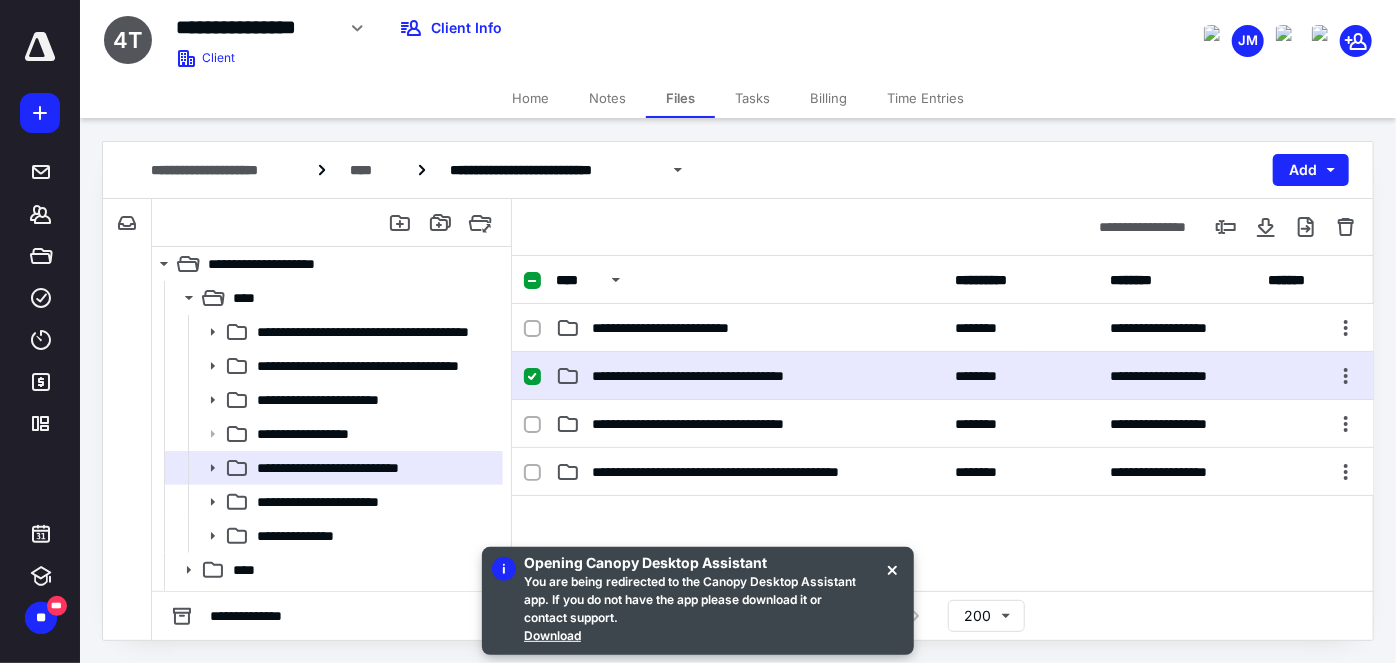 click on "**********" at bounding box center (943, 376) 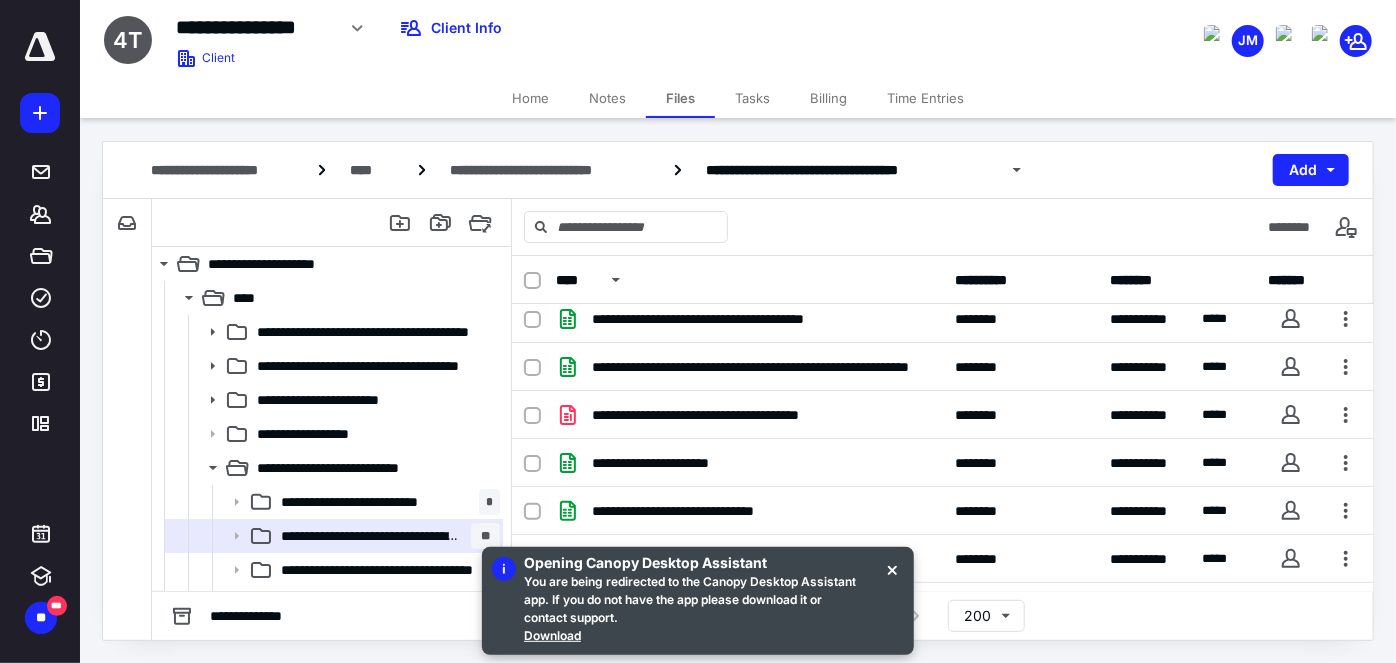 scroll, scrollTop: 545, scrollLeft: 0, axis: vertical 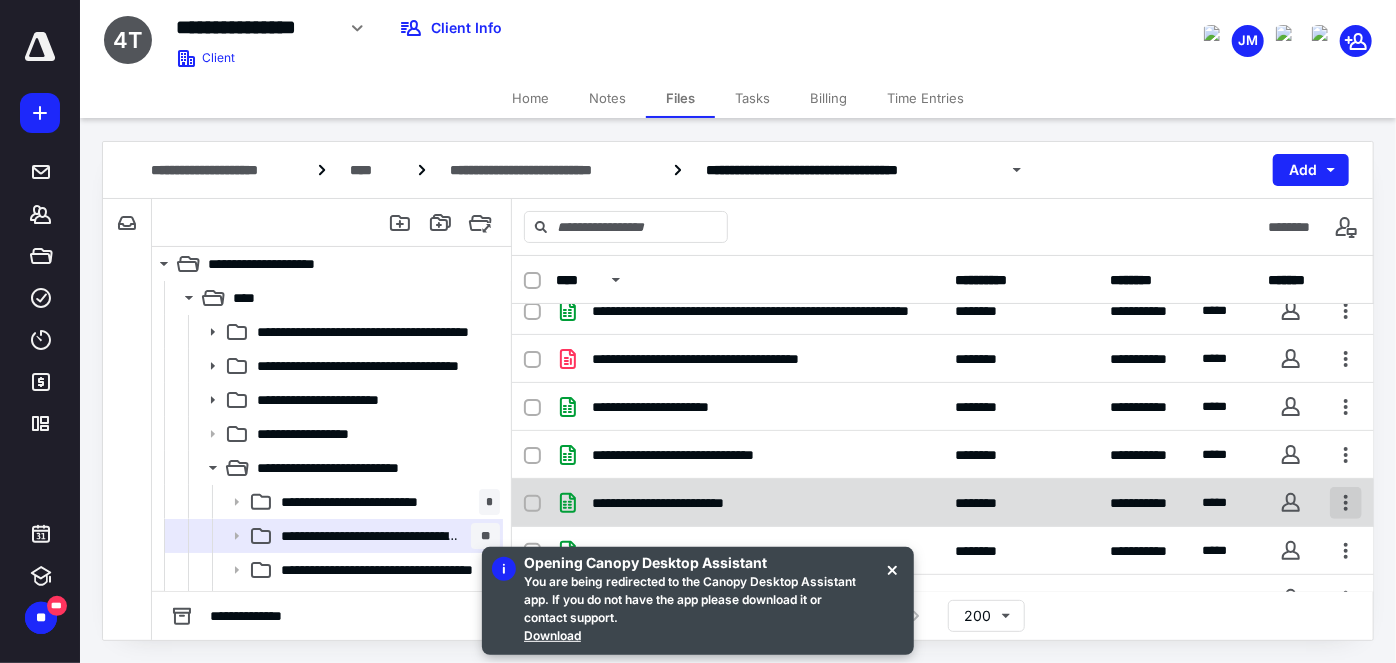 click at bounding box center [1346, 503] 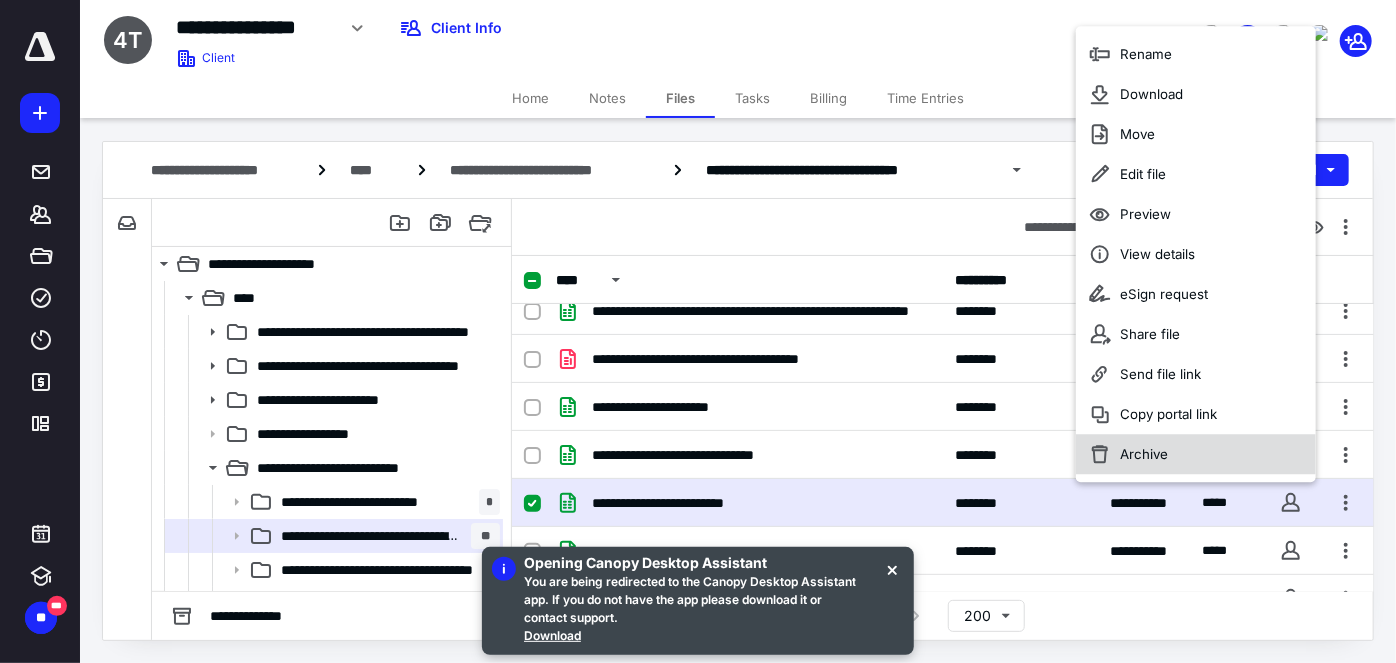 click on "Archive" at bounding box center (1144, 455) 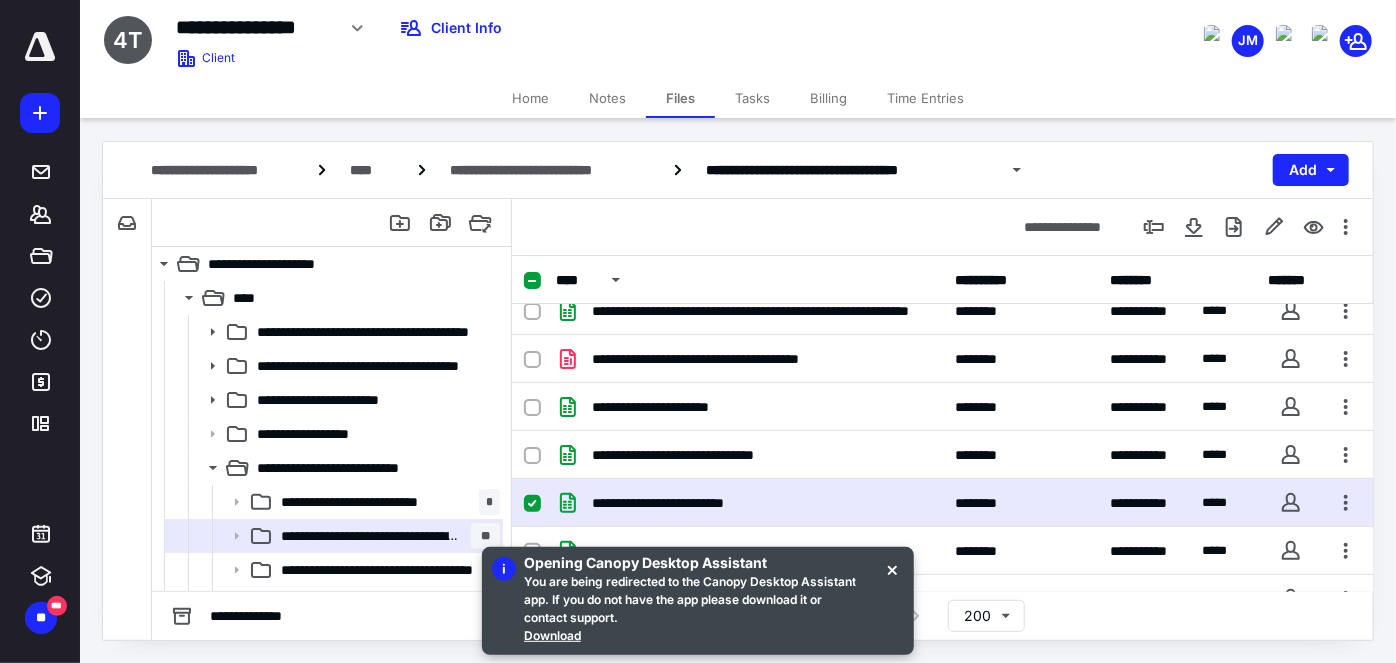 checkbox on "false" 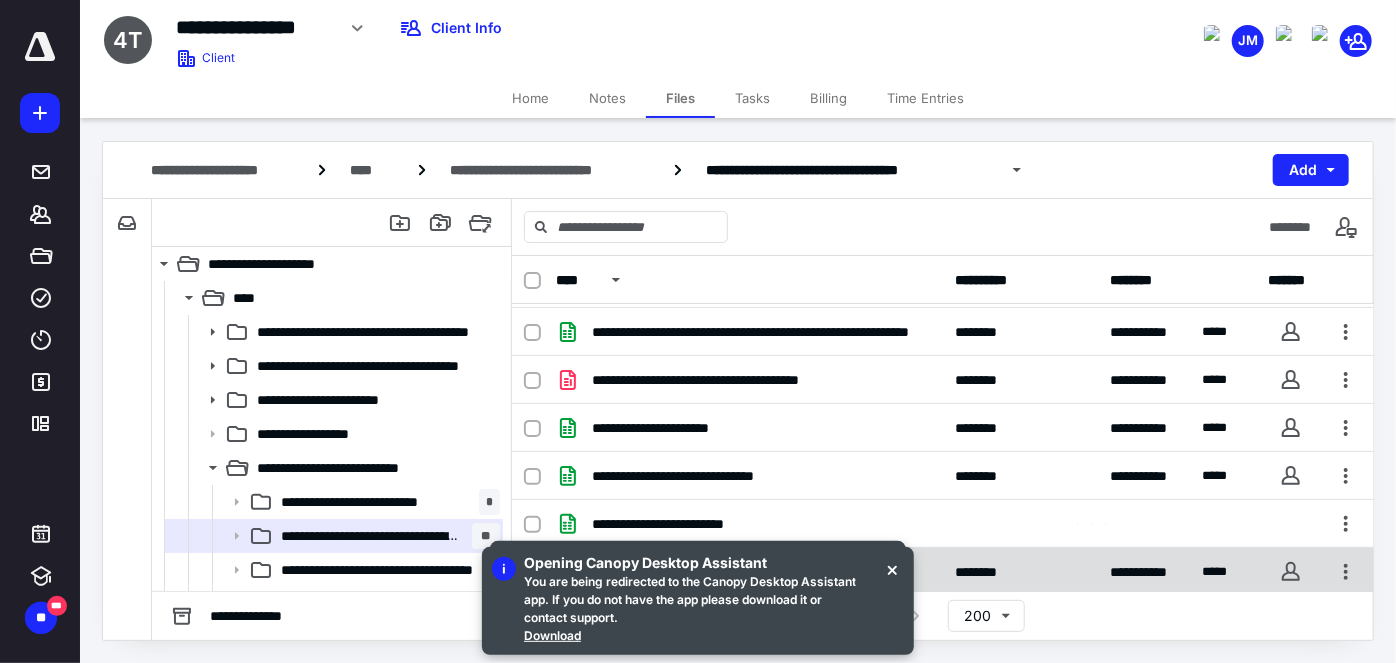 scroll, scrollTop: 545, scrollLeft: 0, axis: vertical 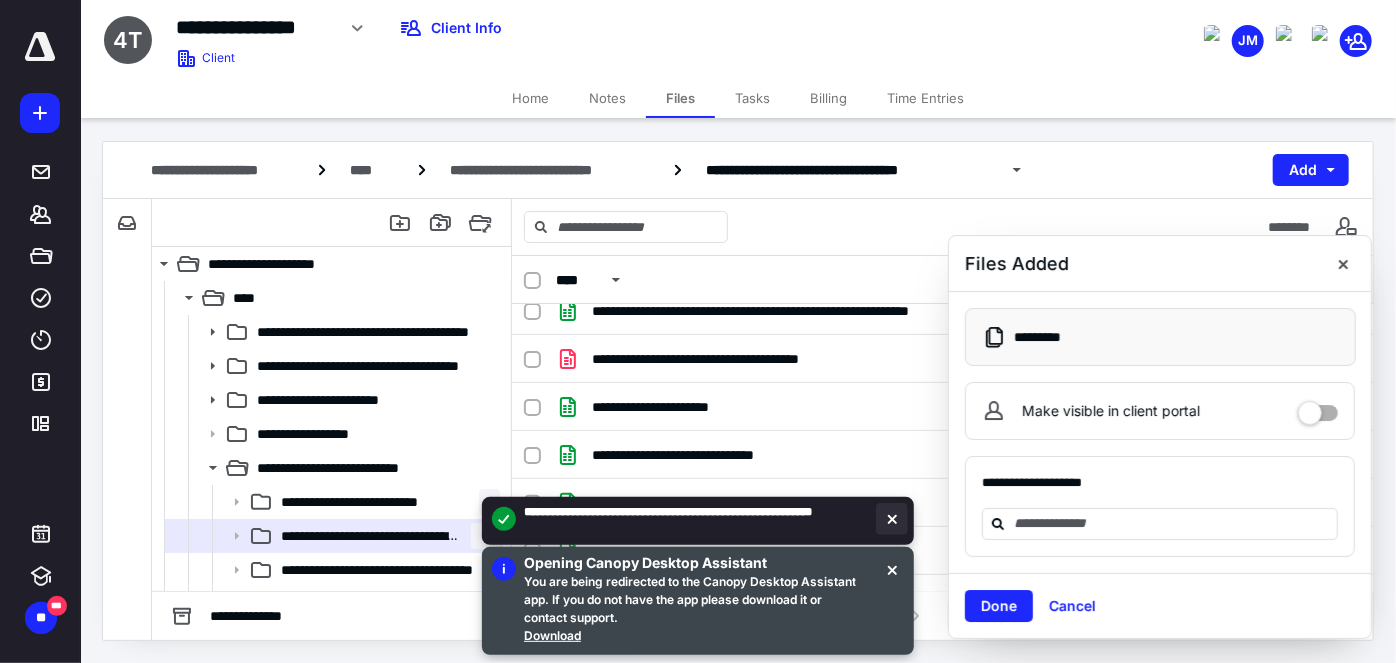 click at bounding box center (892, 519) 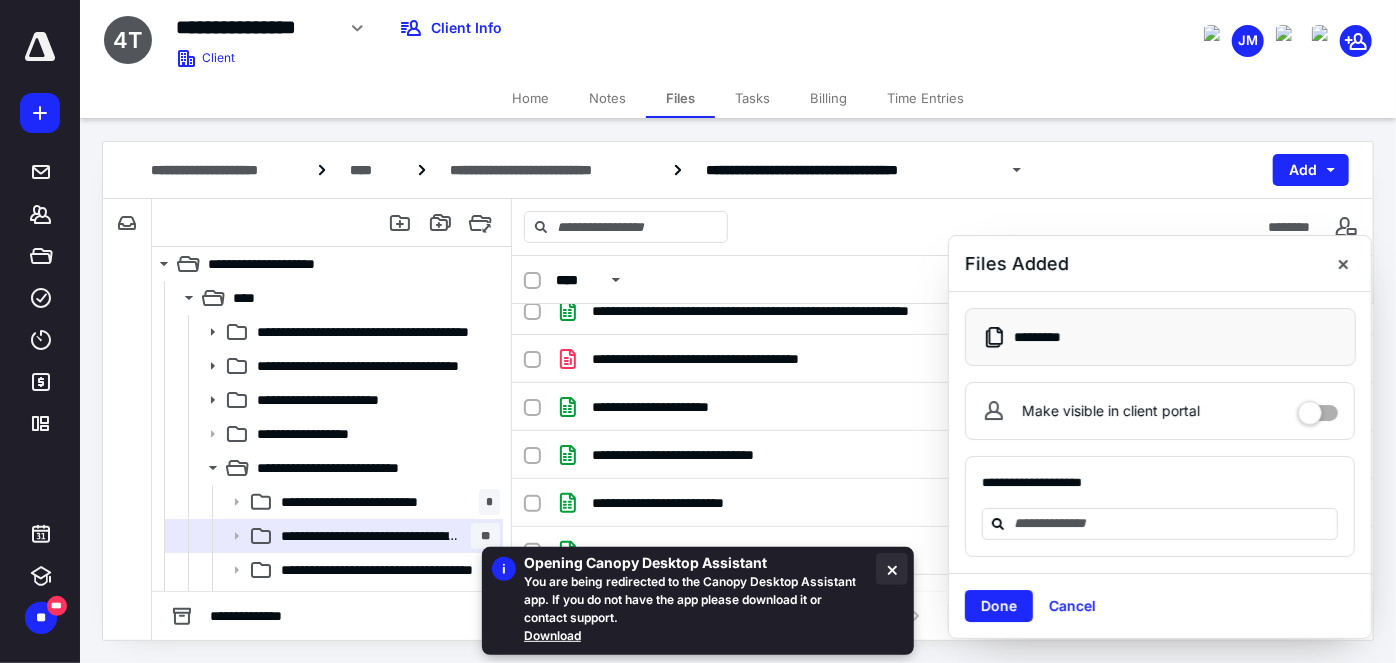 click at bounding box center [892, 569] 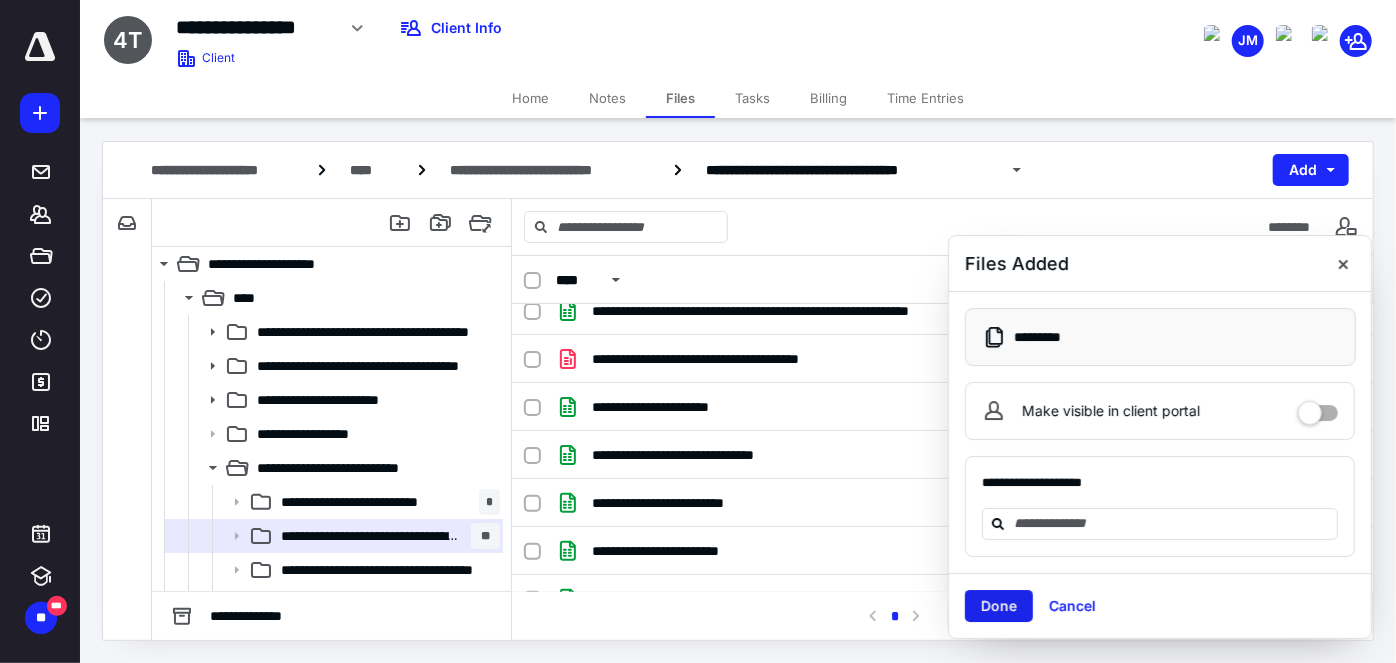 click on "Done" at bounding box center [999, 606] 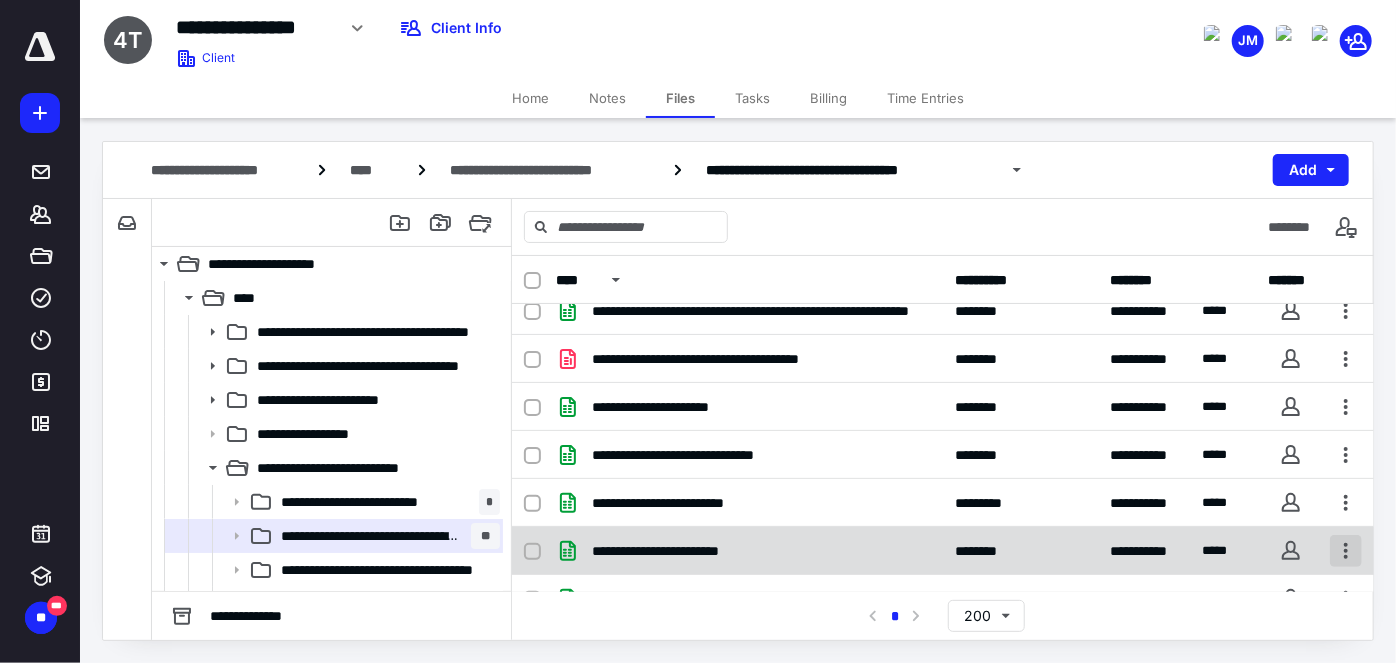 click at bounding box center [1346, 551] 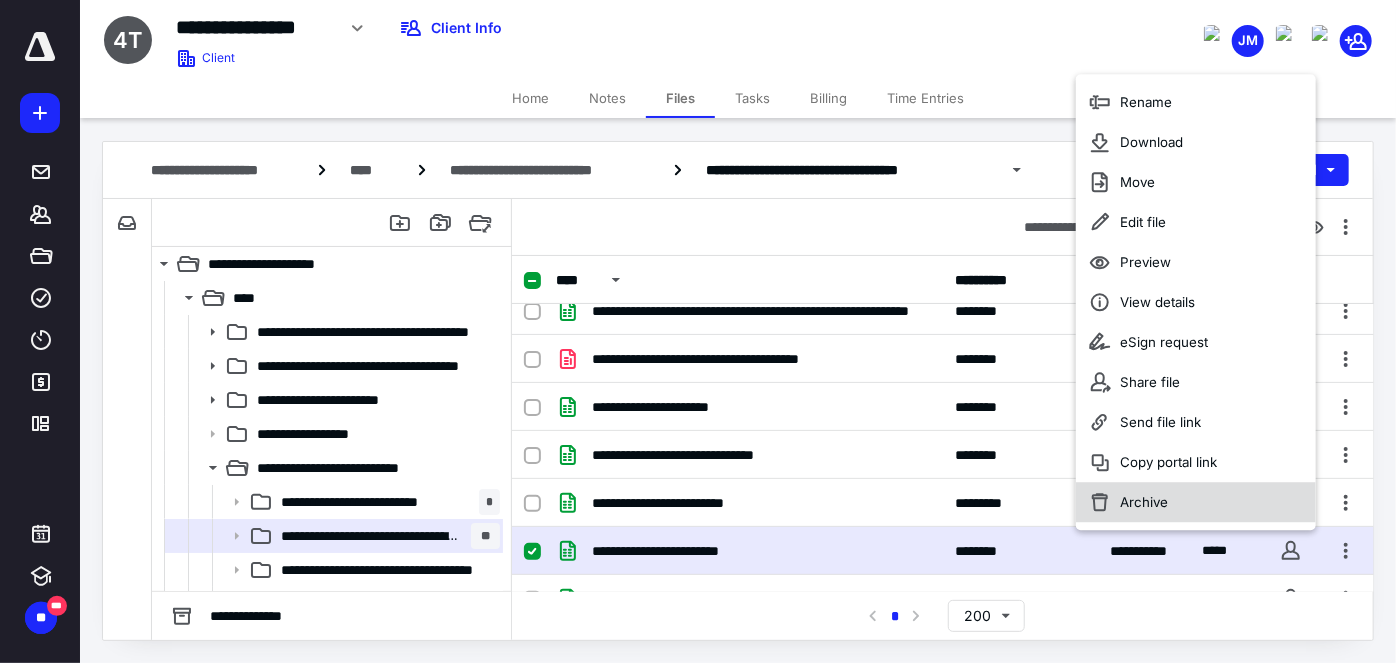 click on "Archive" at bounding box center [1144, 503] 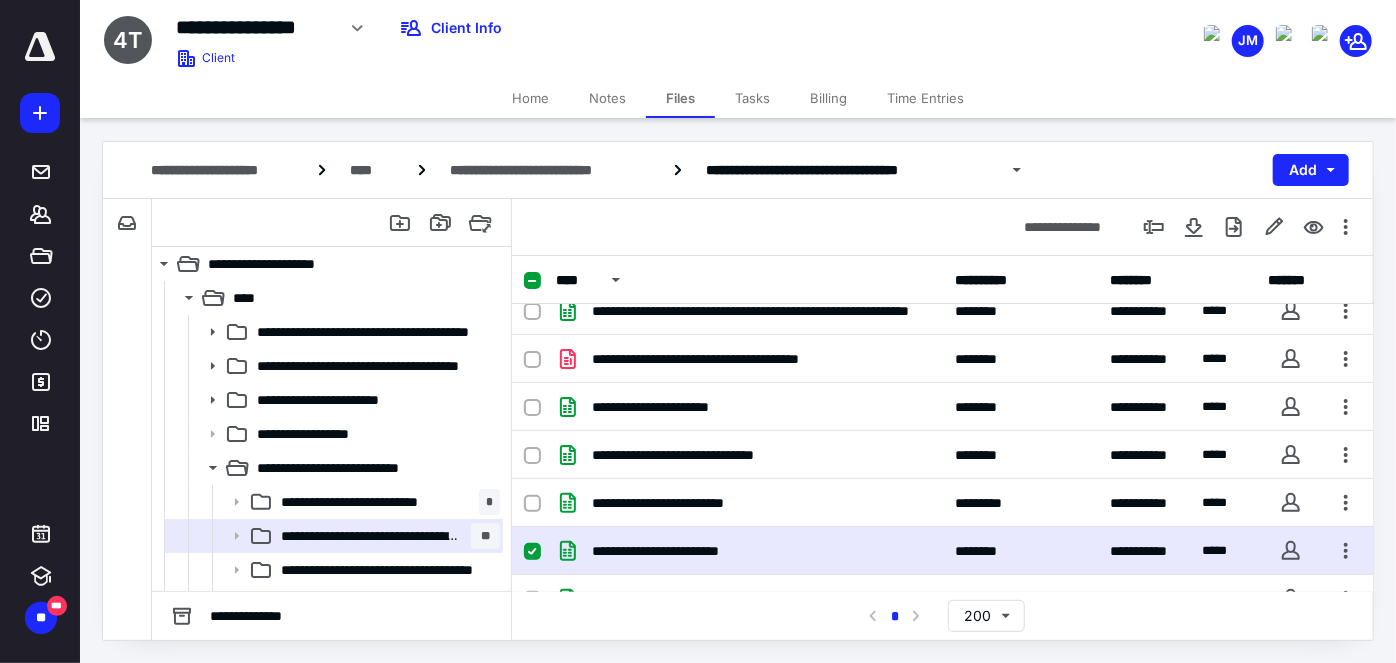 checkbox on "false" 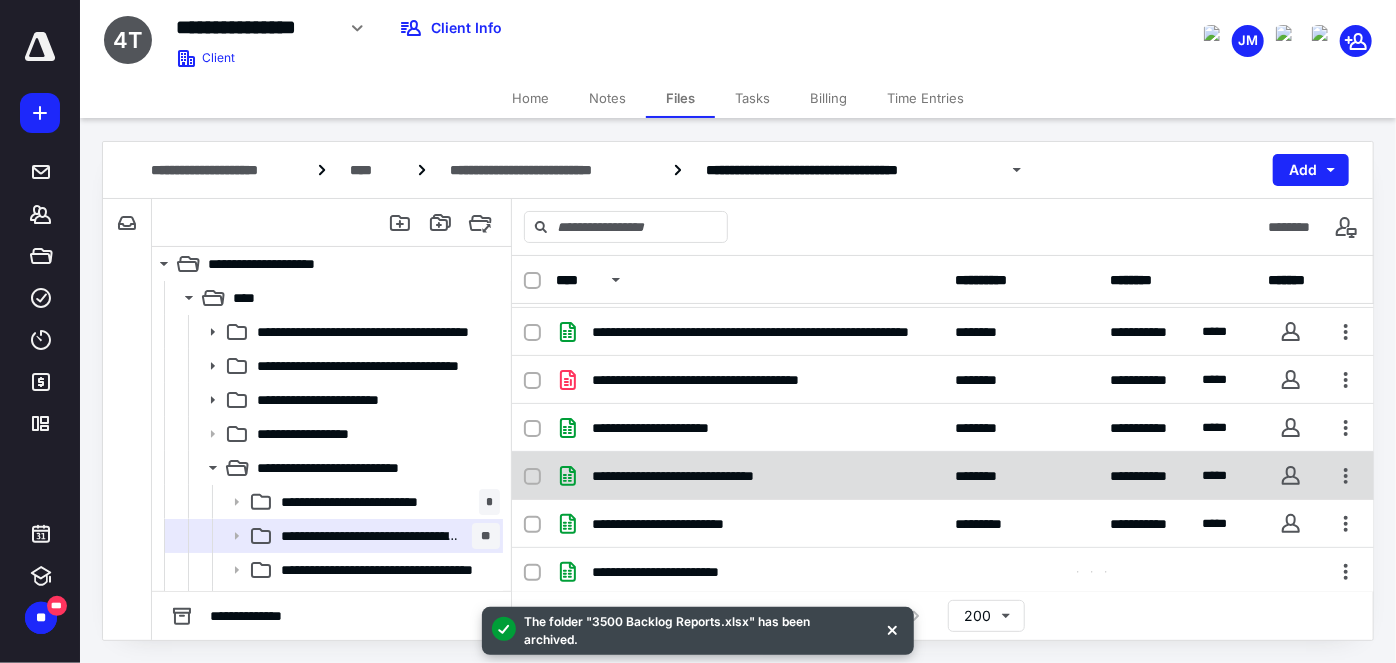 scroll, scrollTop: 545, scrollLeft: 0, axis: vertical 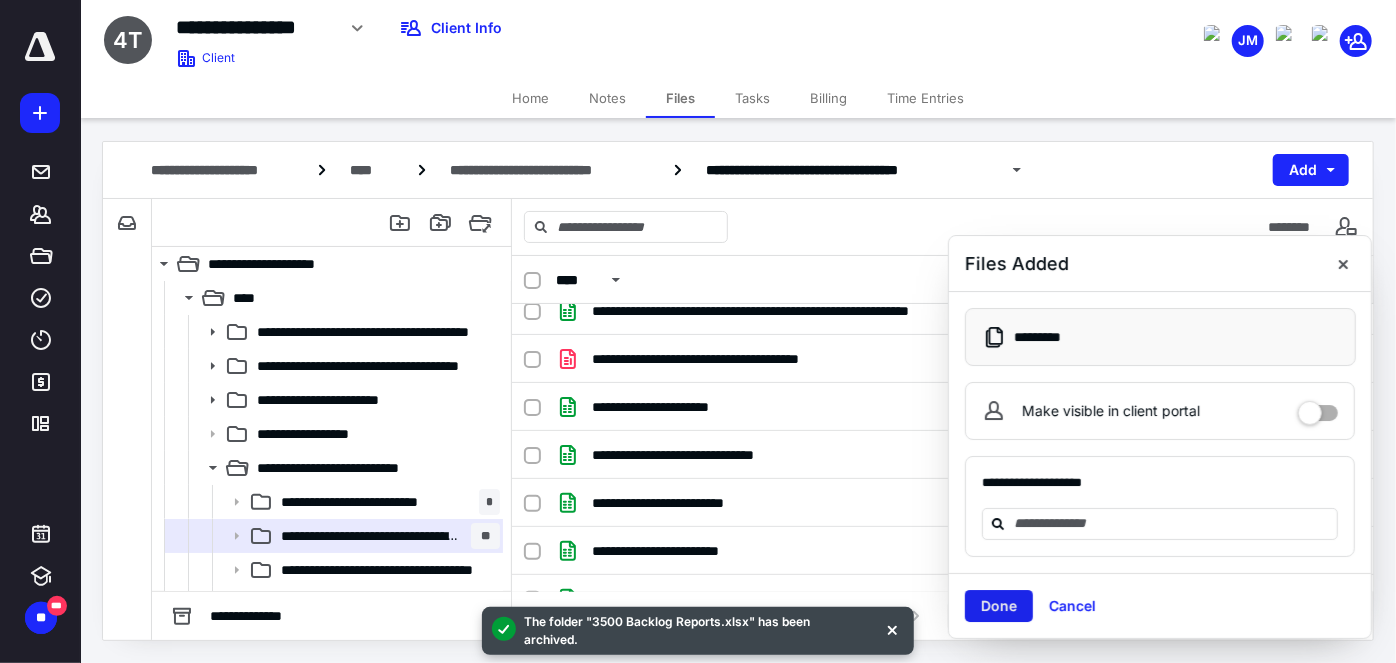 click on "Done" at bounding box center (999, 606) 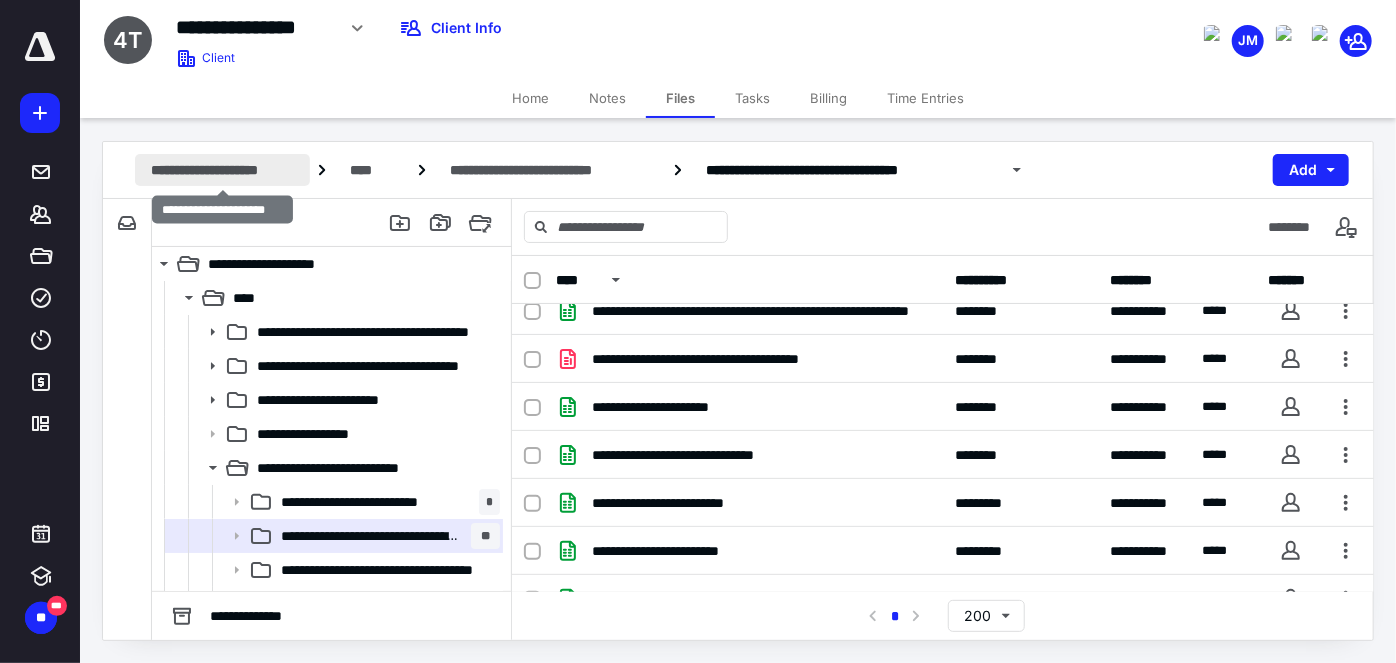 click on "**********" at bounding box center [222, 170] 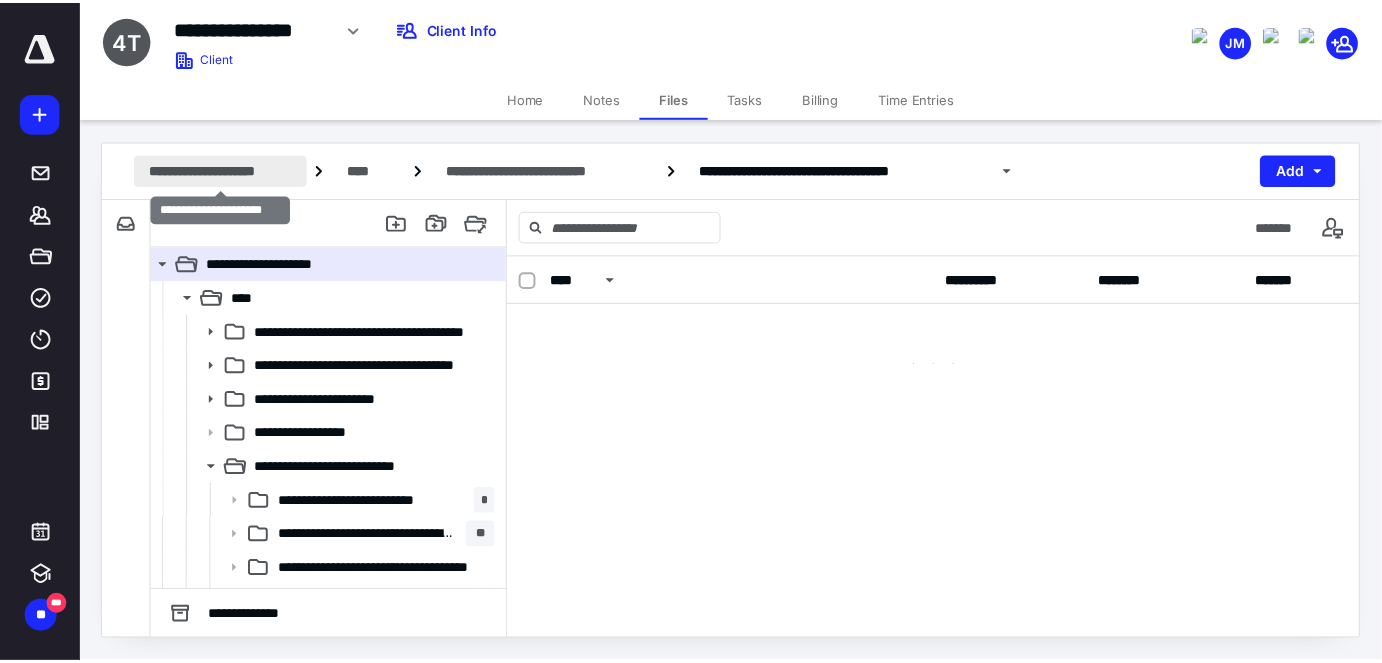 scroll, scrollTop: 0, scrollLeft: 0, axis: both 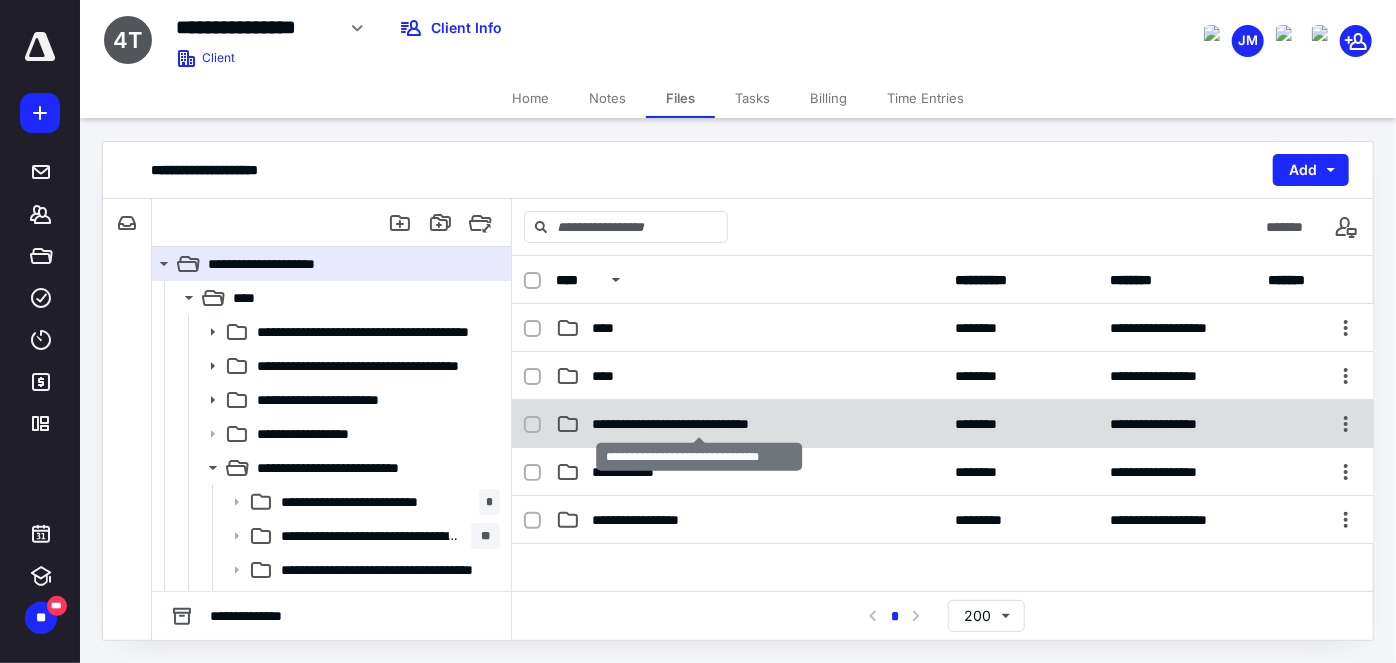 click on "**********" at bounding box center [699, 424] 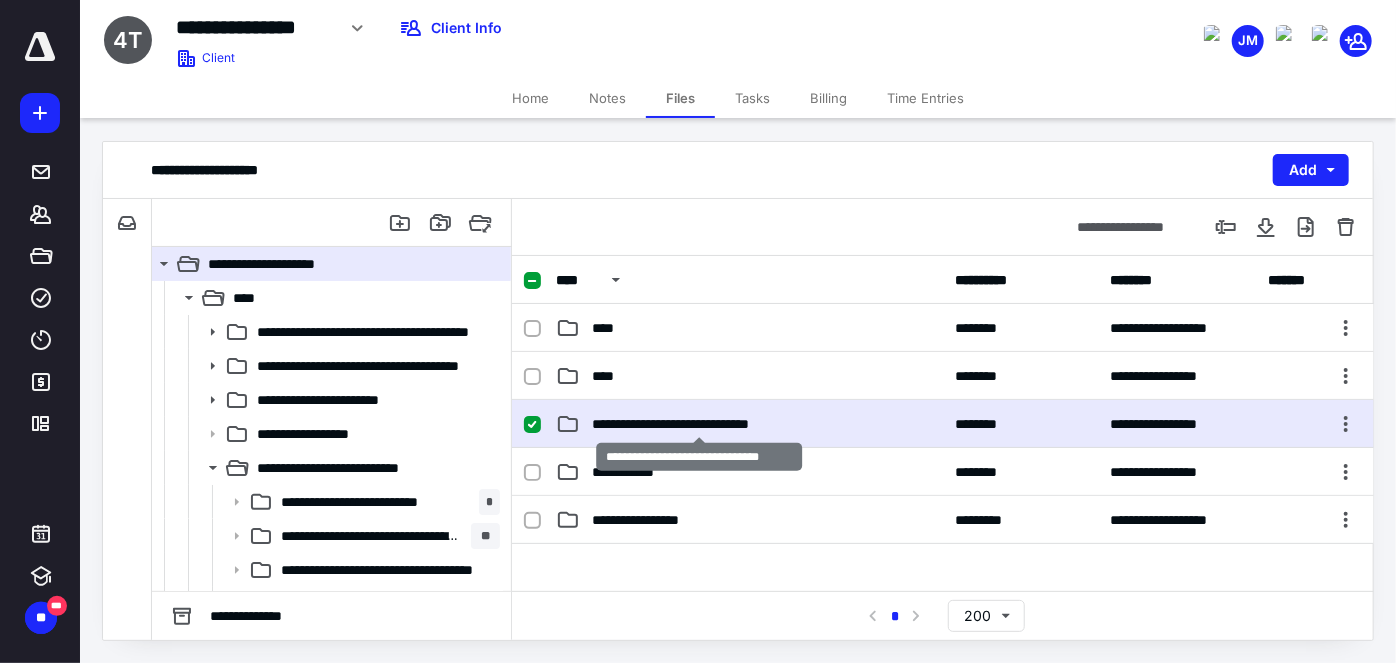 click on "**********" at bounding box center [699, 424] 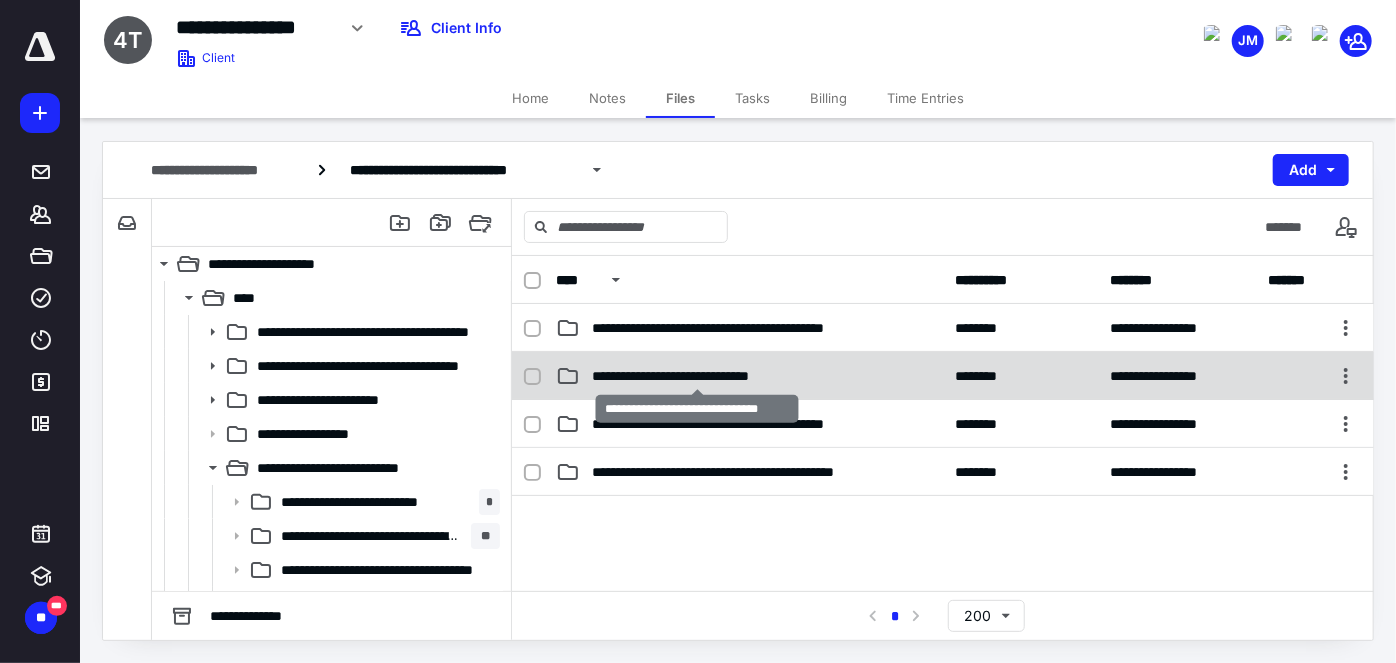 click on "**********" at bounding box center (697, 376) 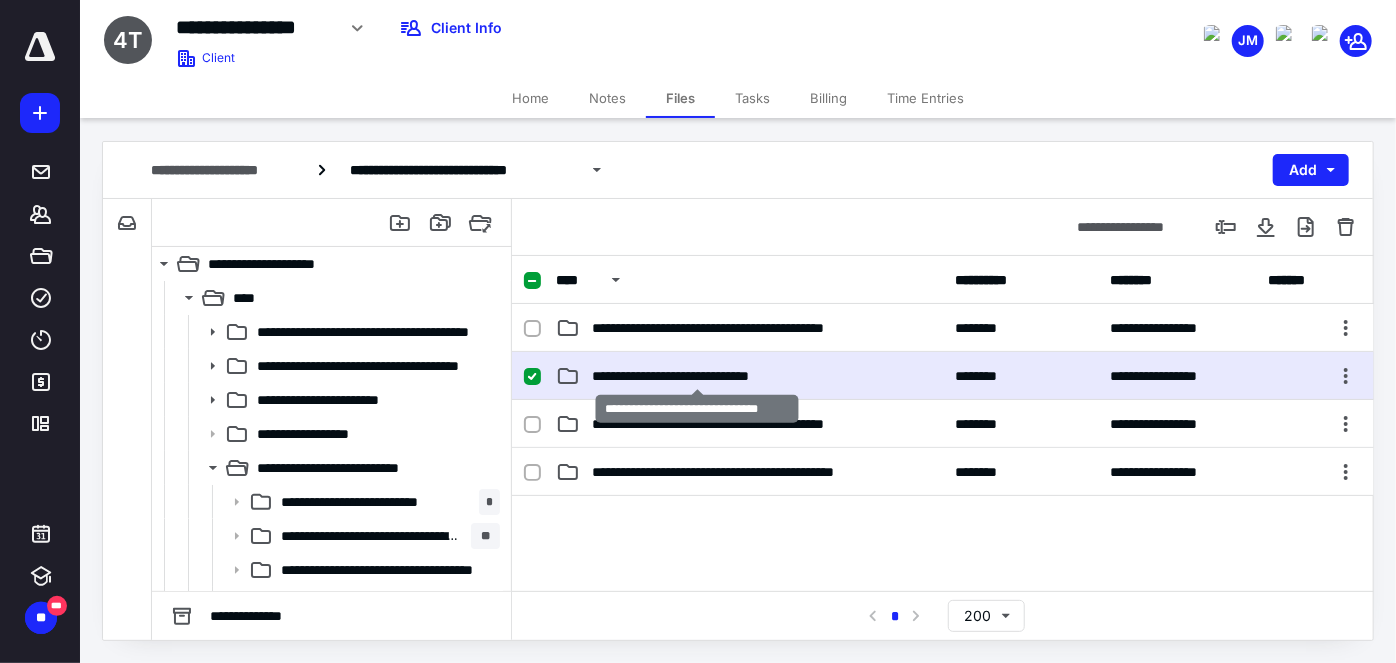 click on "**********" at bounding box center (697, 376) 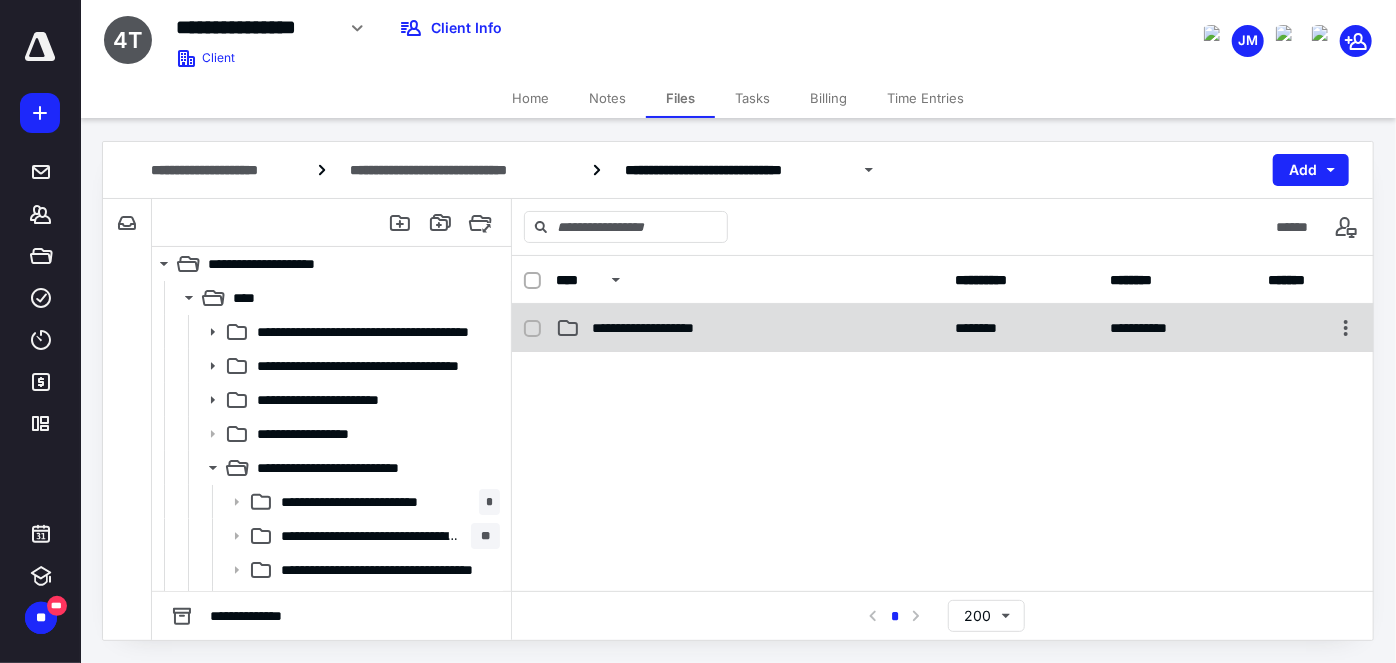 click on "**********" at bounding box center (749, 328) 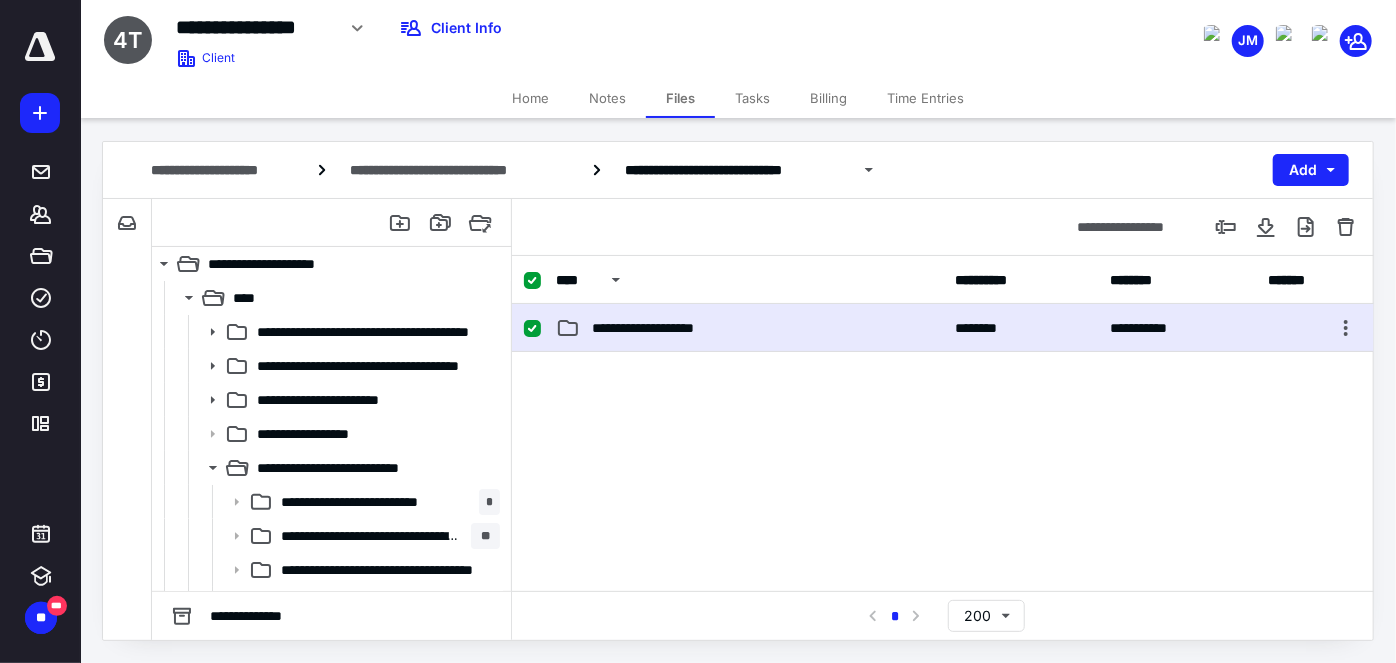 click on "**********" at bounding box center (749, 328) 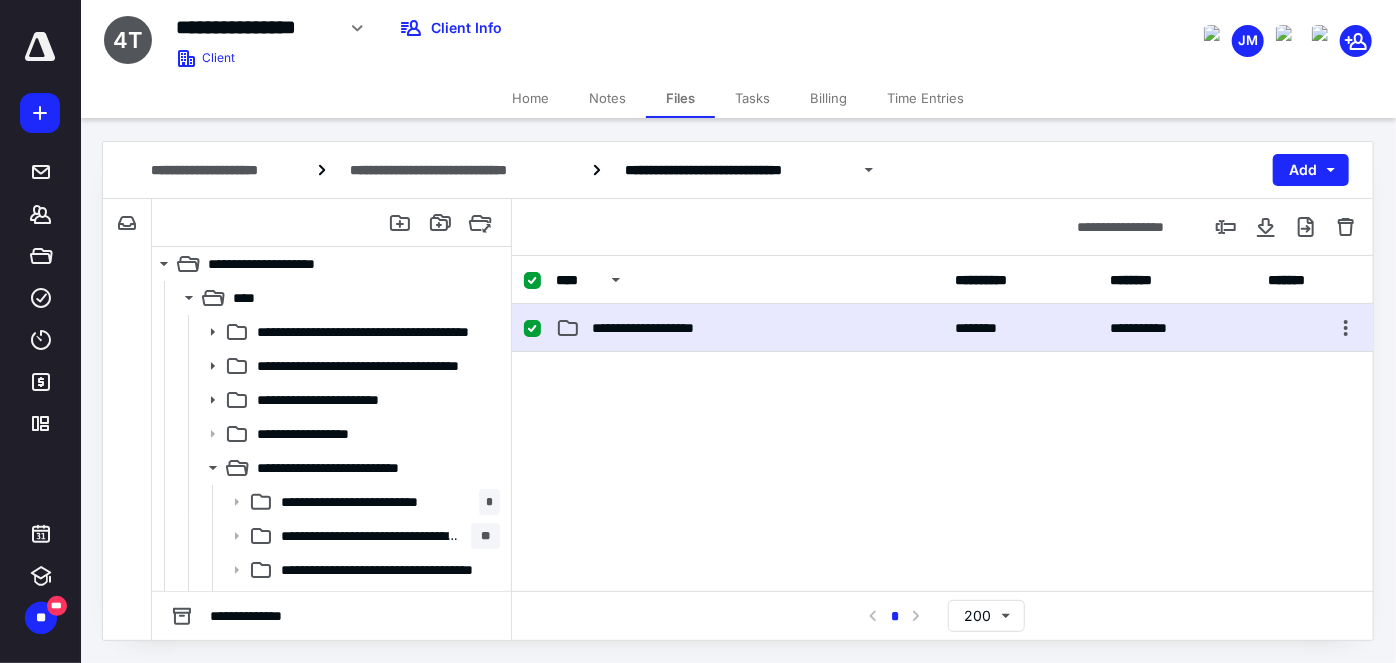 checkbox on "false" 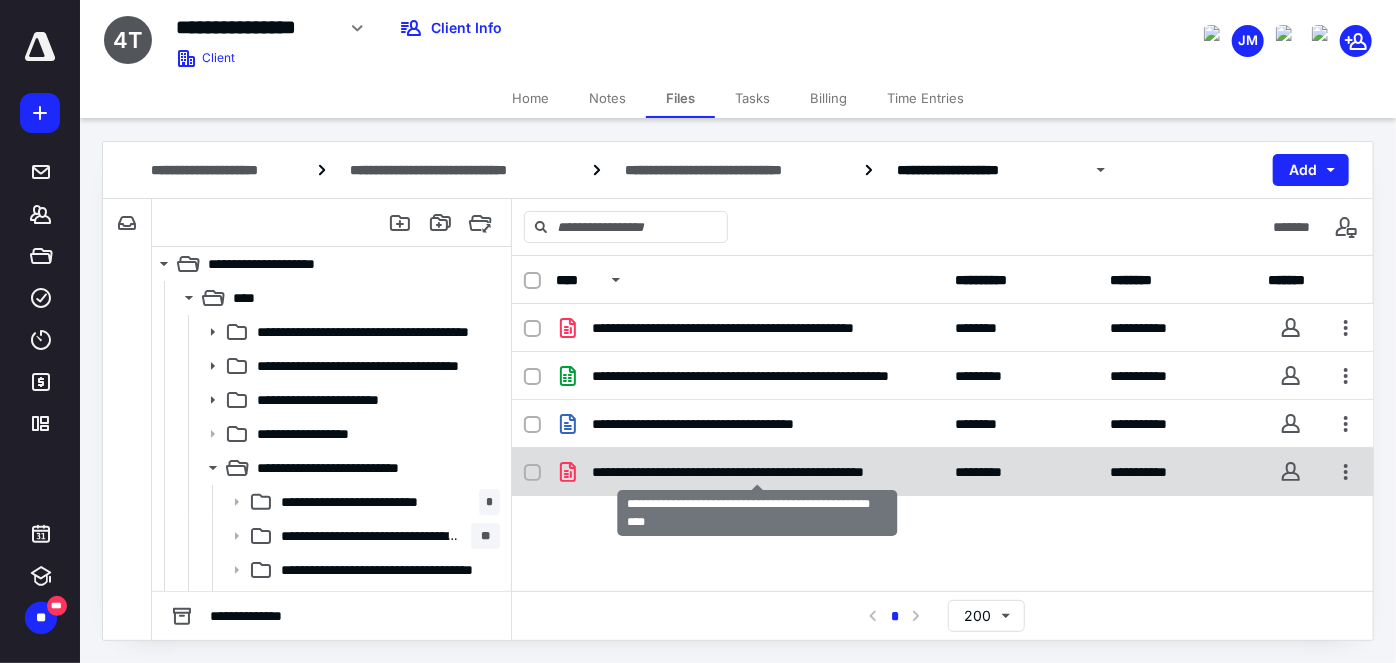 checkbox on "true" 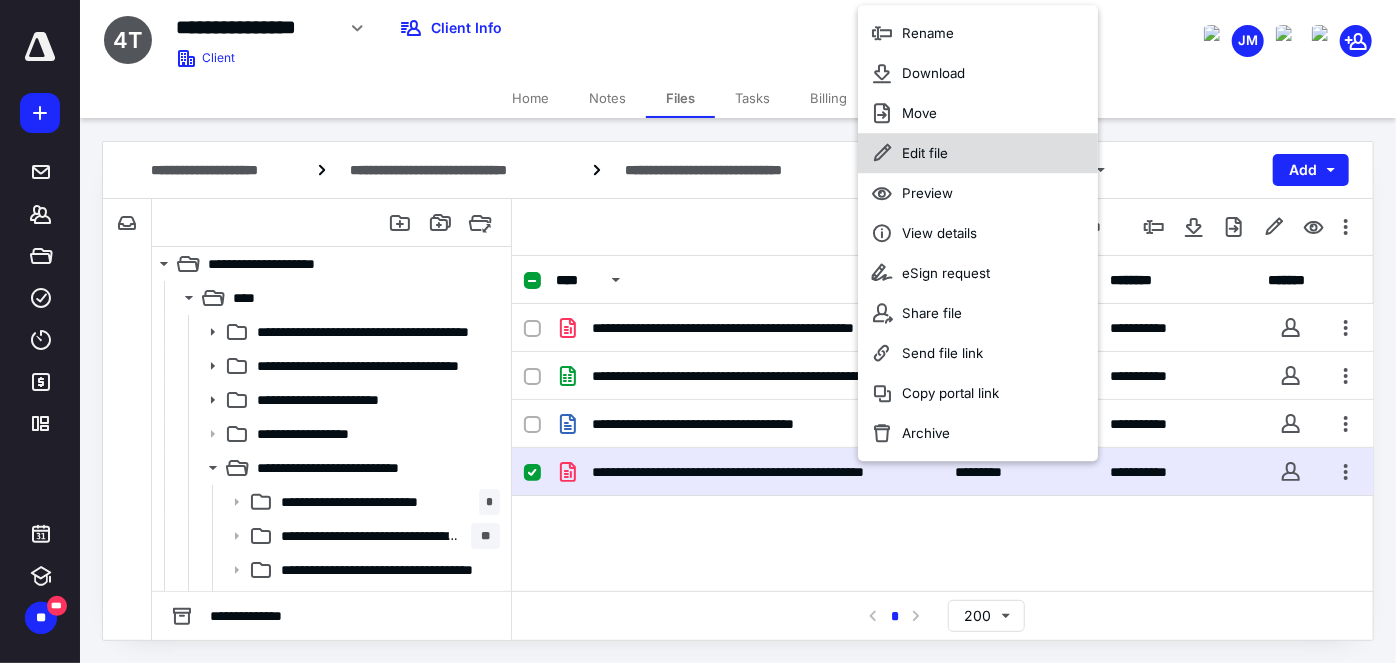 click on "Edit file" at bounding box center (925, 154) 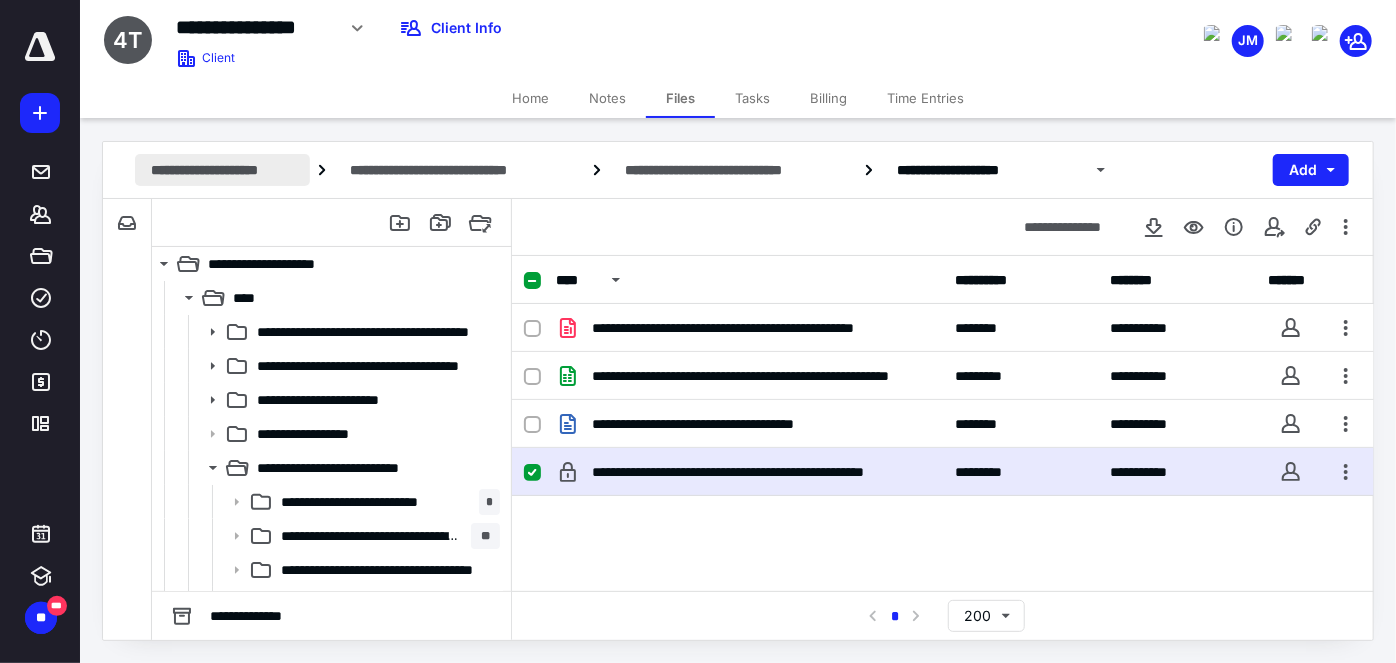 click on "**********" at bounding box center (222, 170) 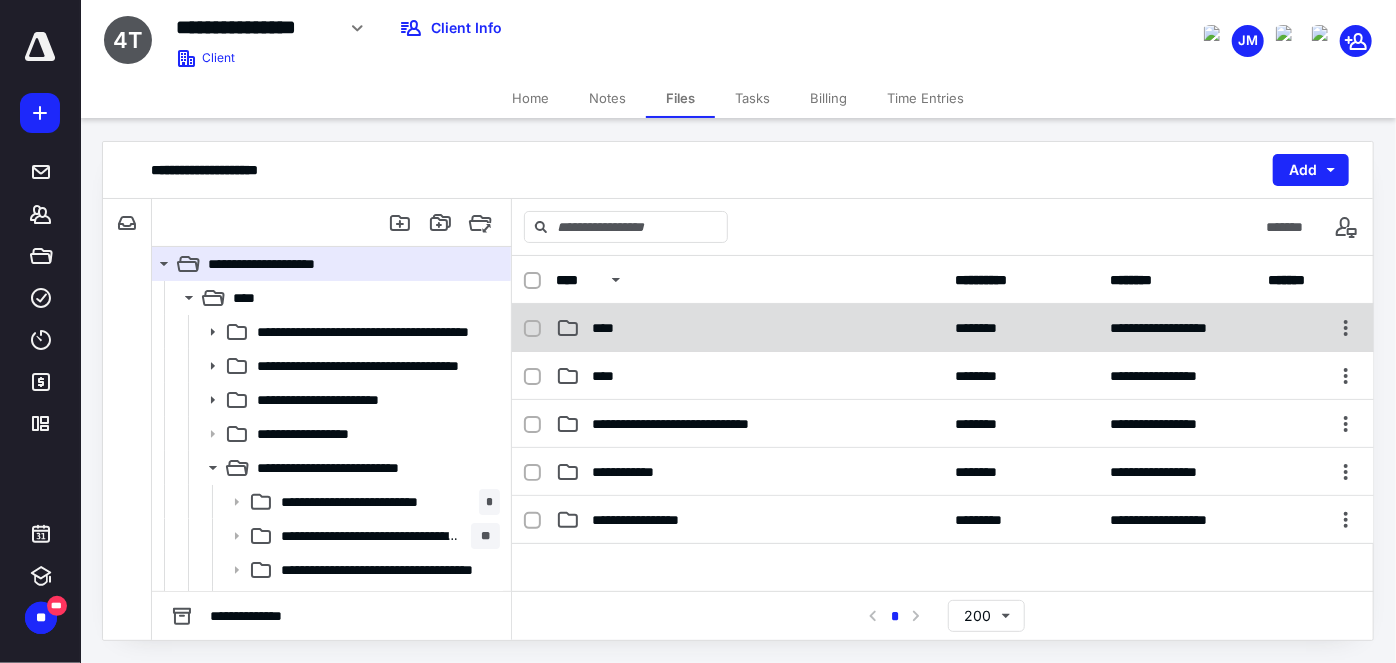 click on "****" at bounding box center [749, 328] 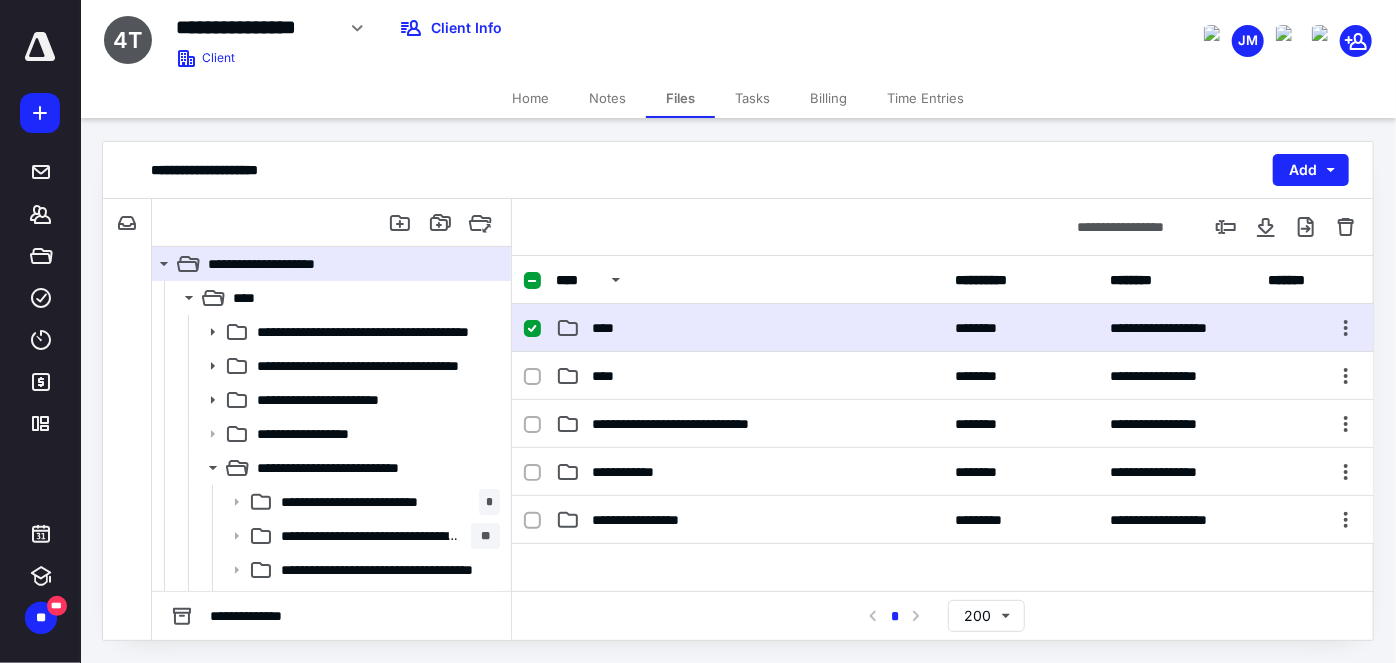 click on "****" at bounding box center (749, 328) 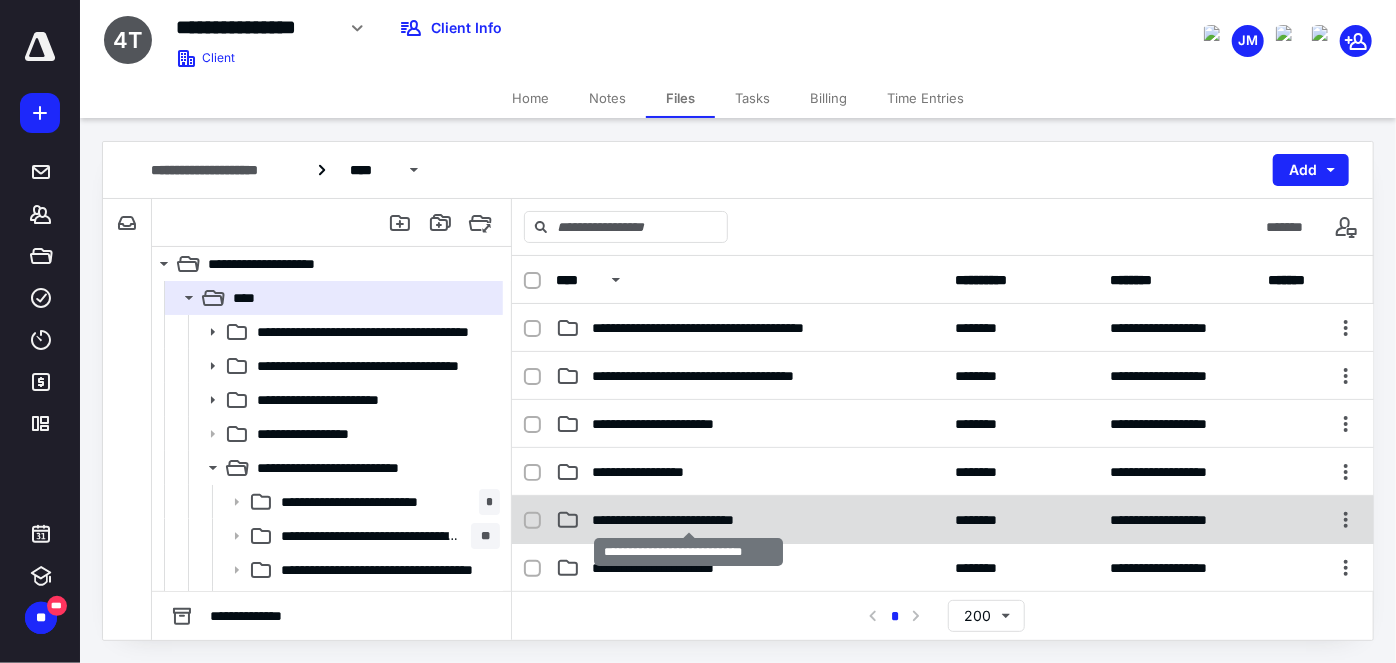 click on "**********" at bounding box center (689, 520) 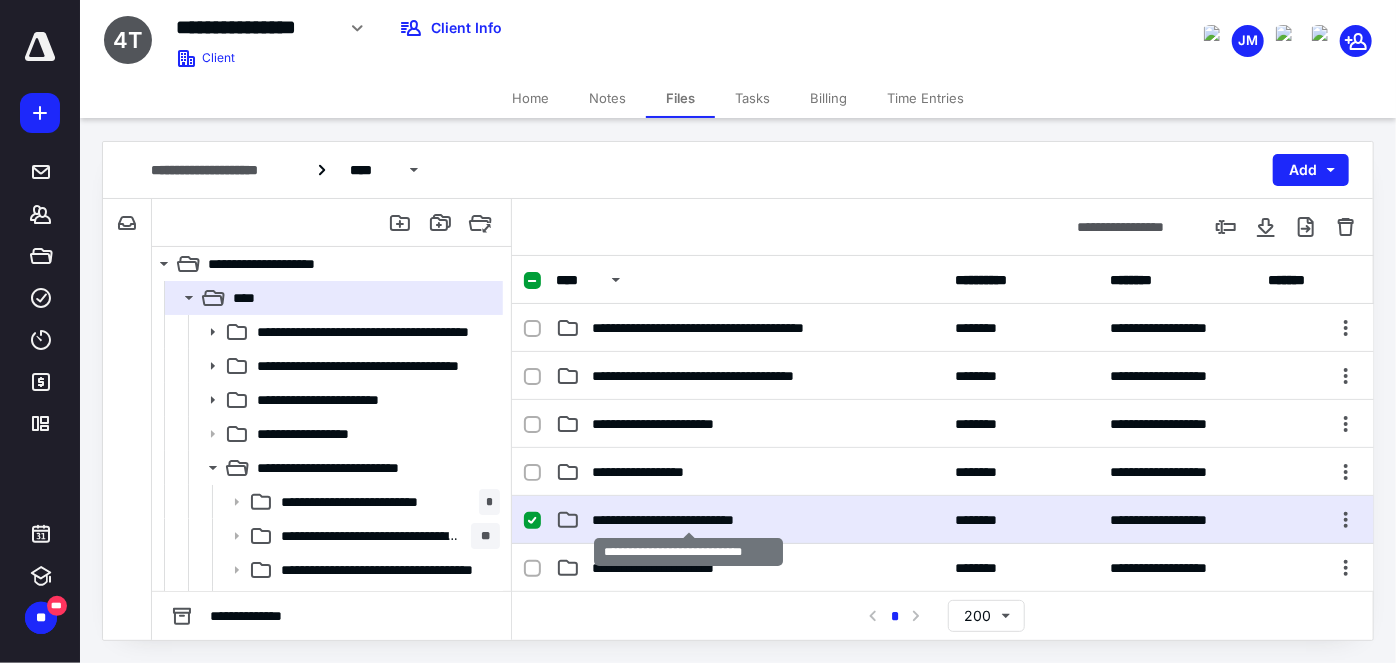 click on "**********" at bounding box center (689, 520) 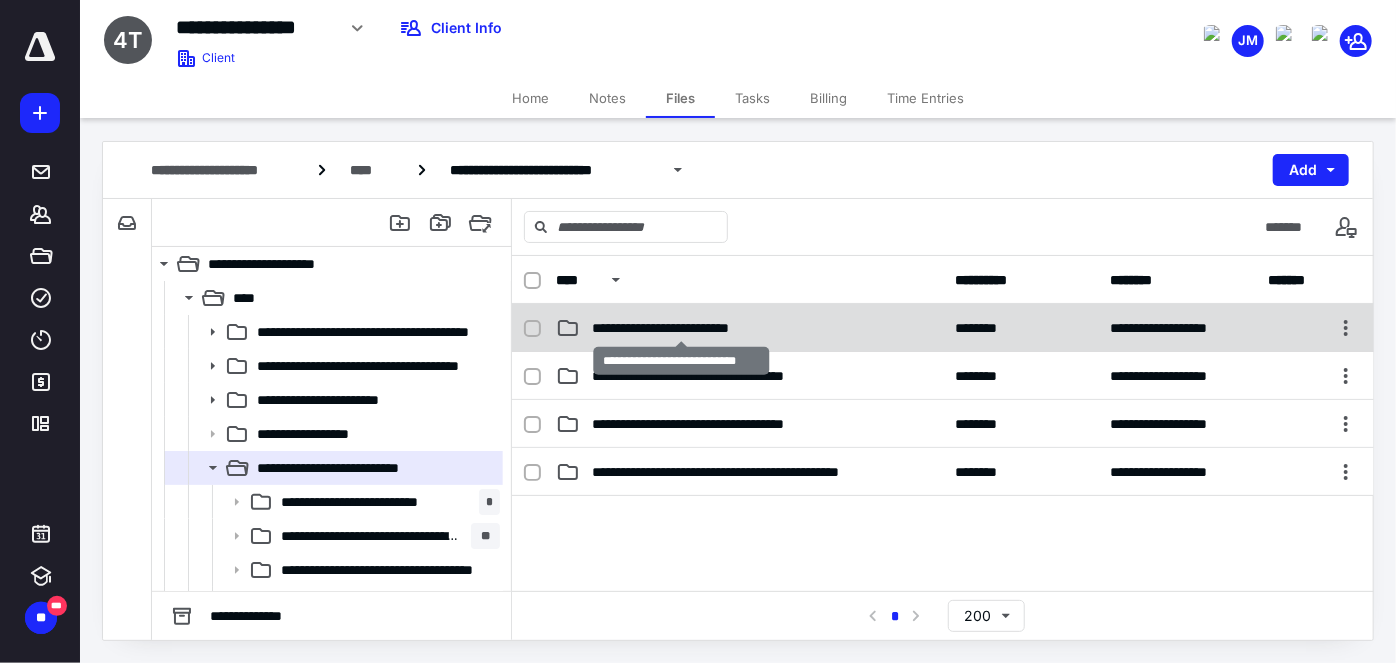 click on "**********" at bounding box center (682, 328) 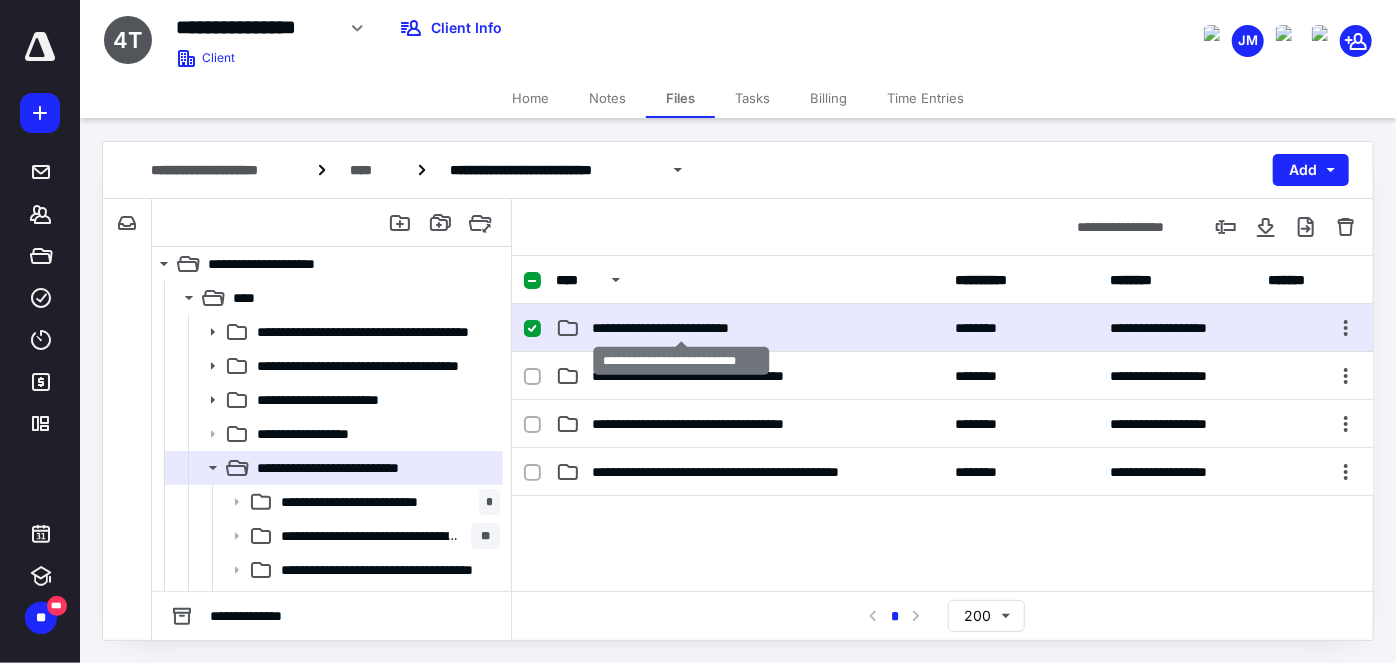 click on "**********" at bounding box center (682, 328) 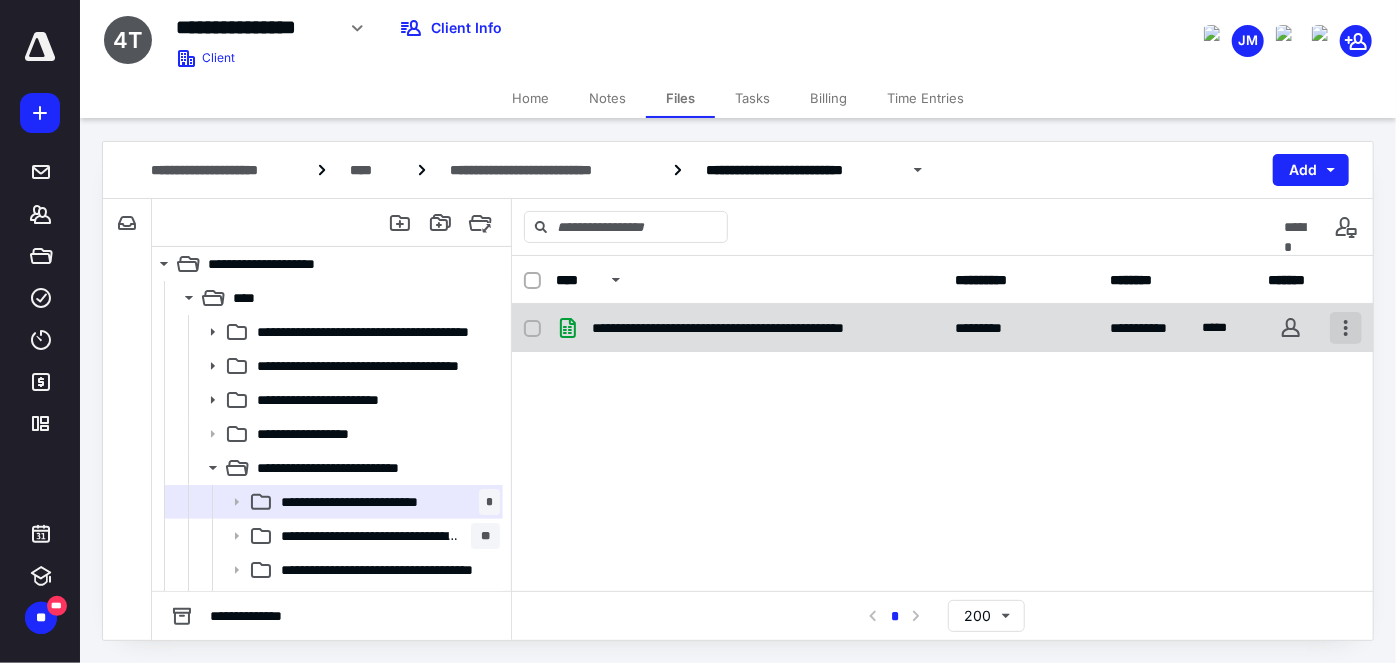 click at bounding box center (1346, 328) 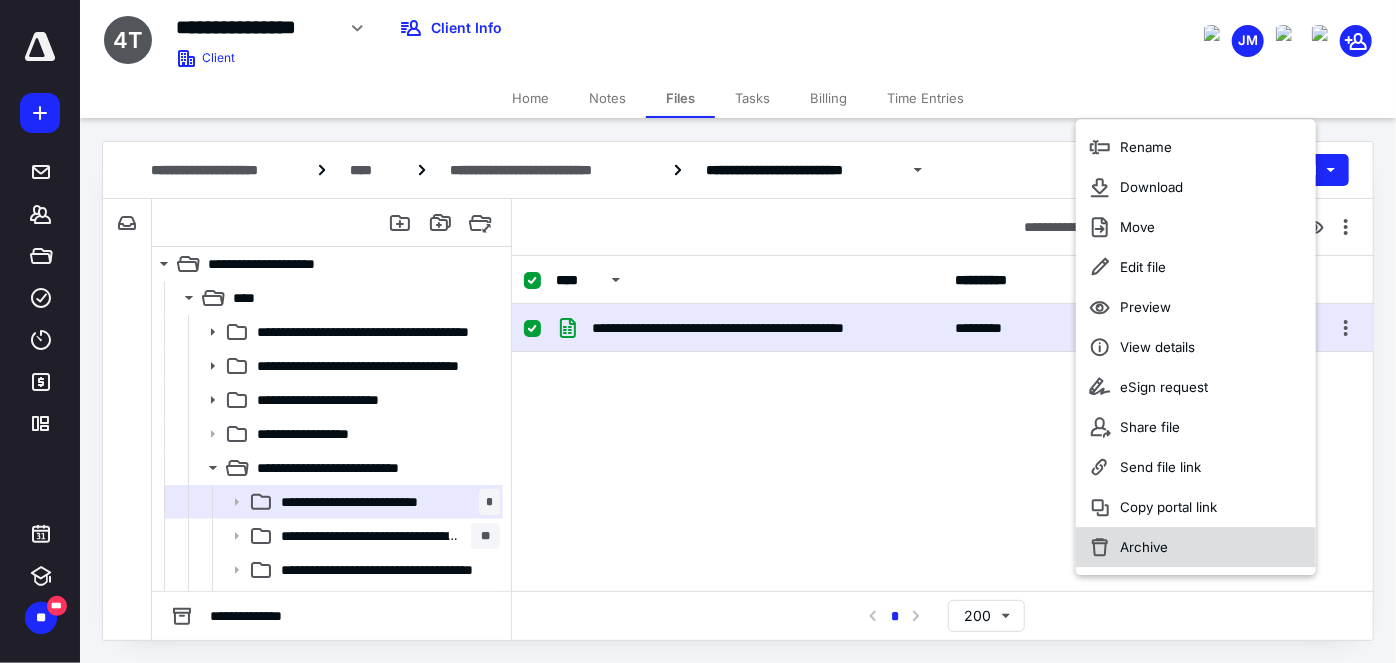 click on "Archive" at bounding box center [1196, 547] 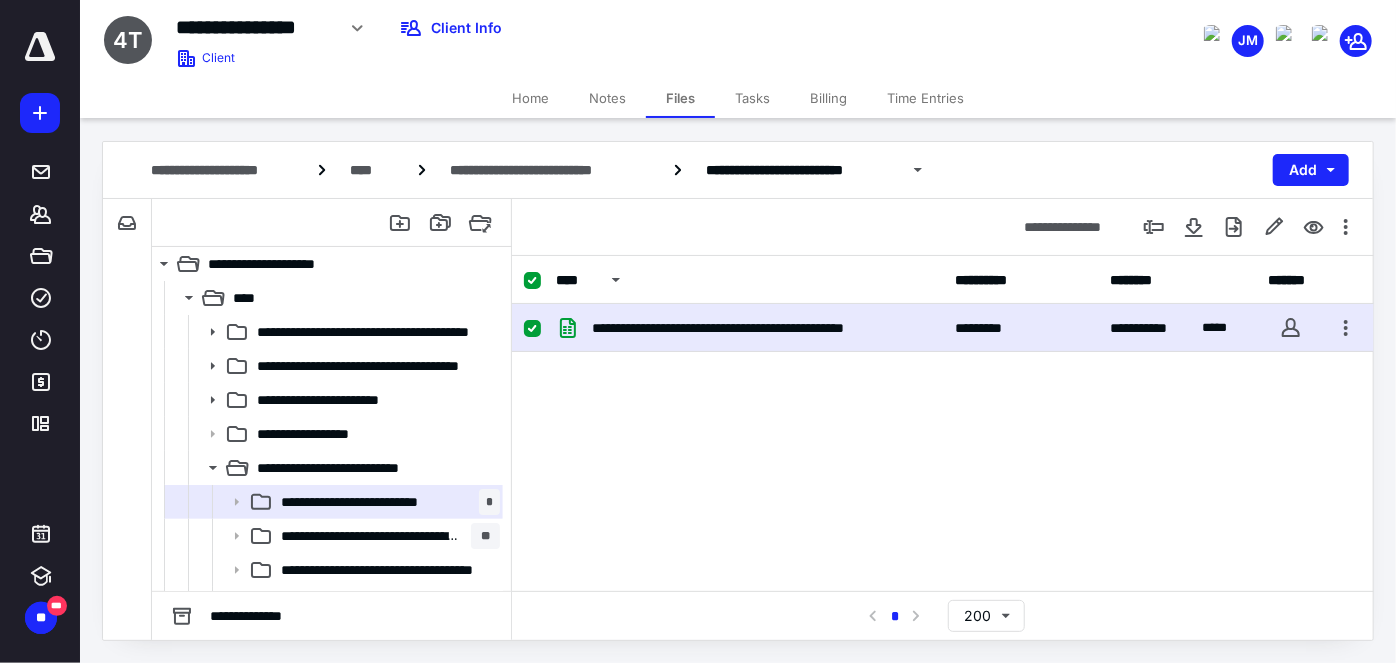 checkbox on "false" 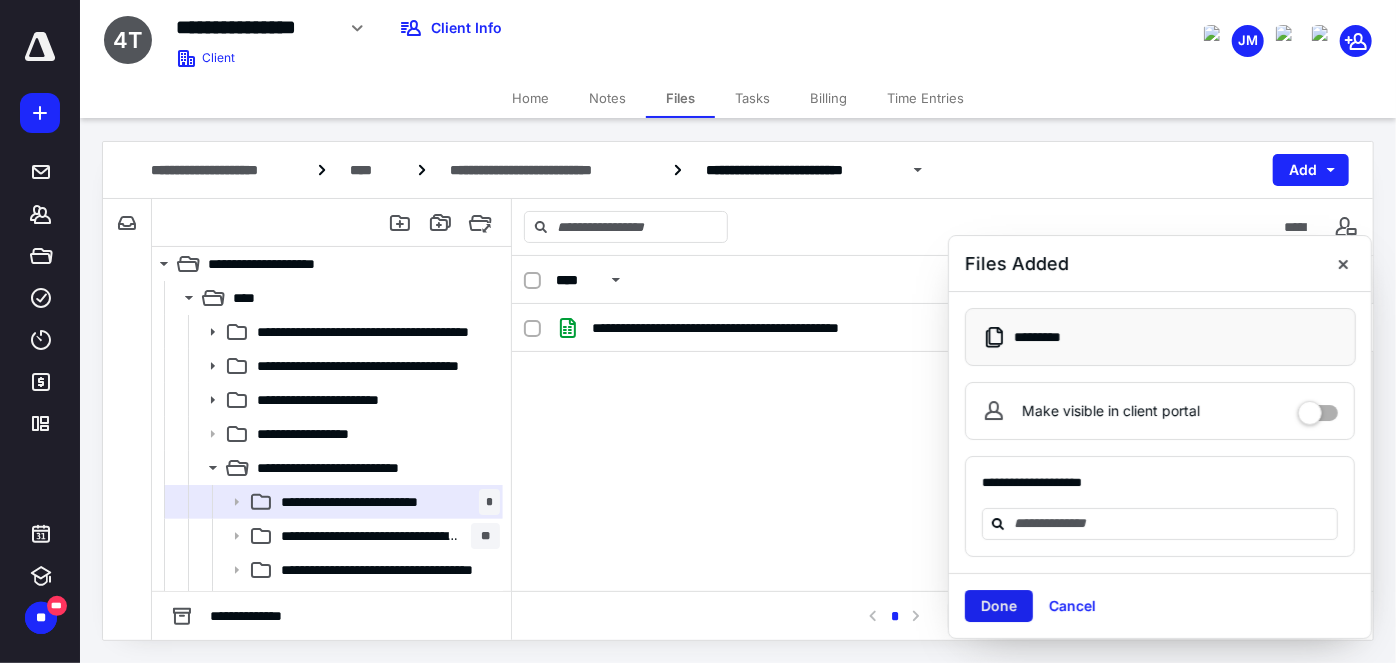 click on "Done" at bounding box center [999, 606] 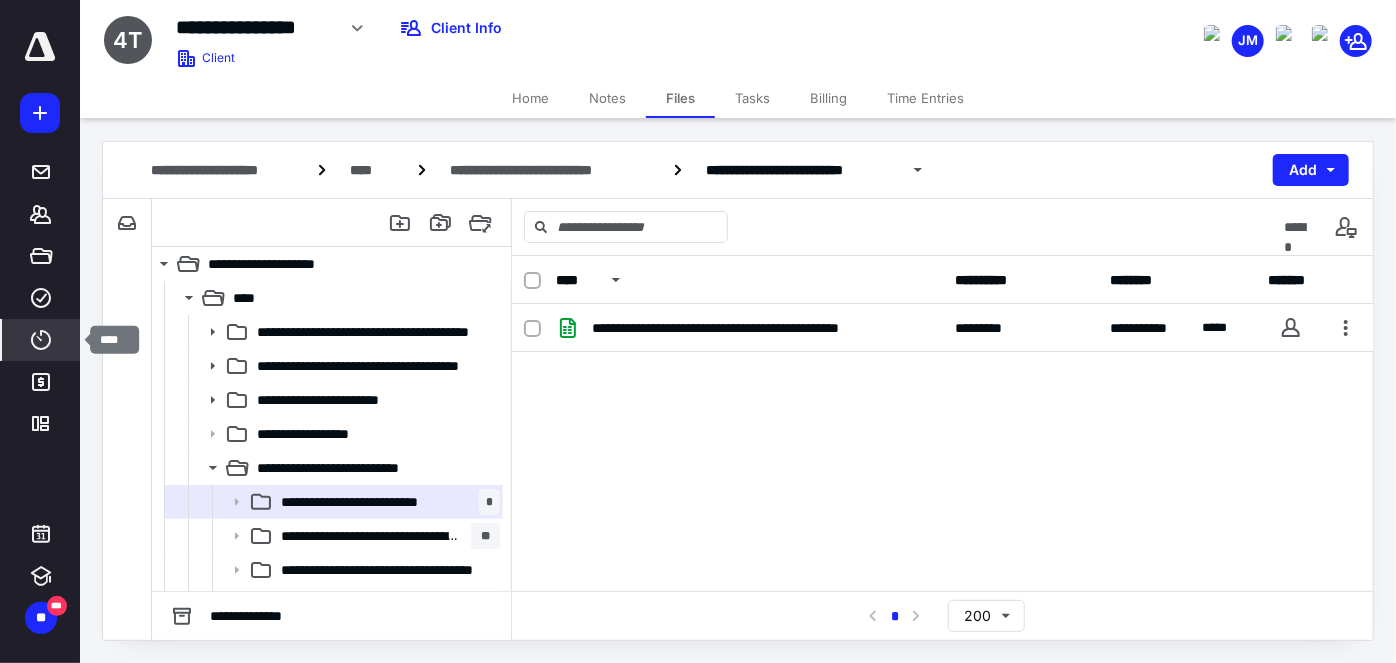 click 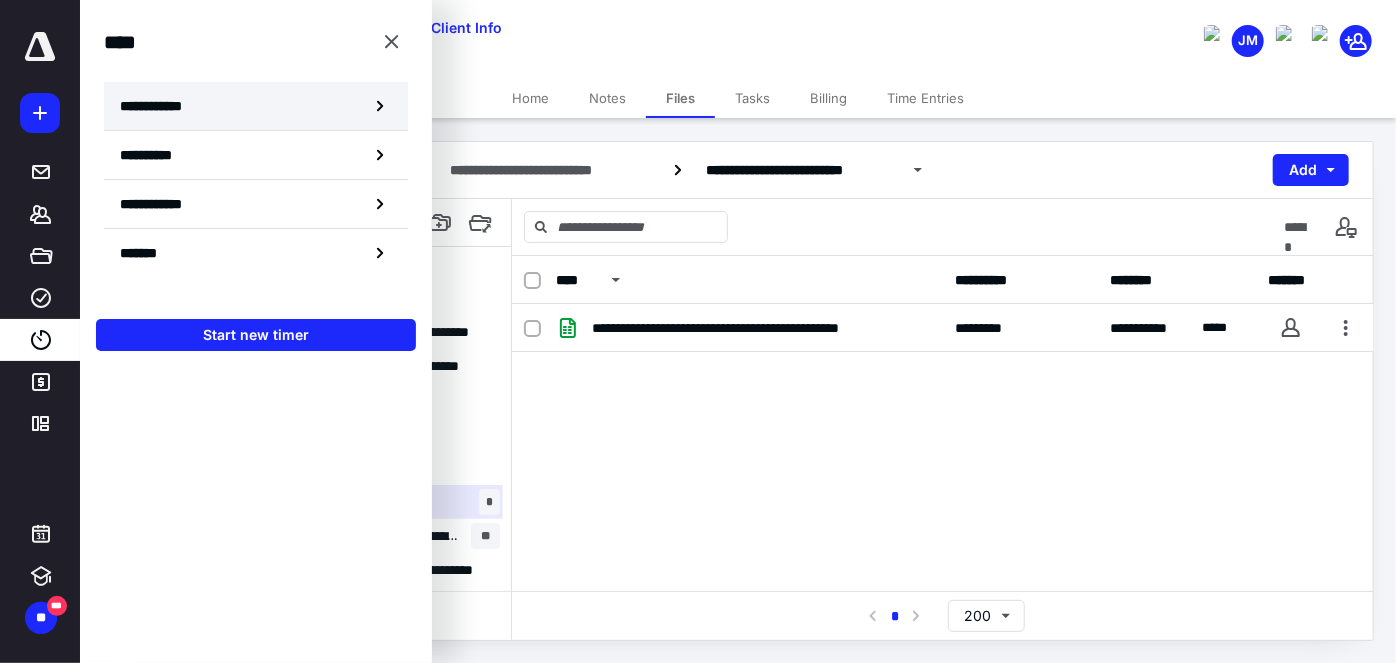 click on "**********" at bounding box center (256, 106) 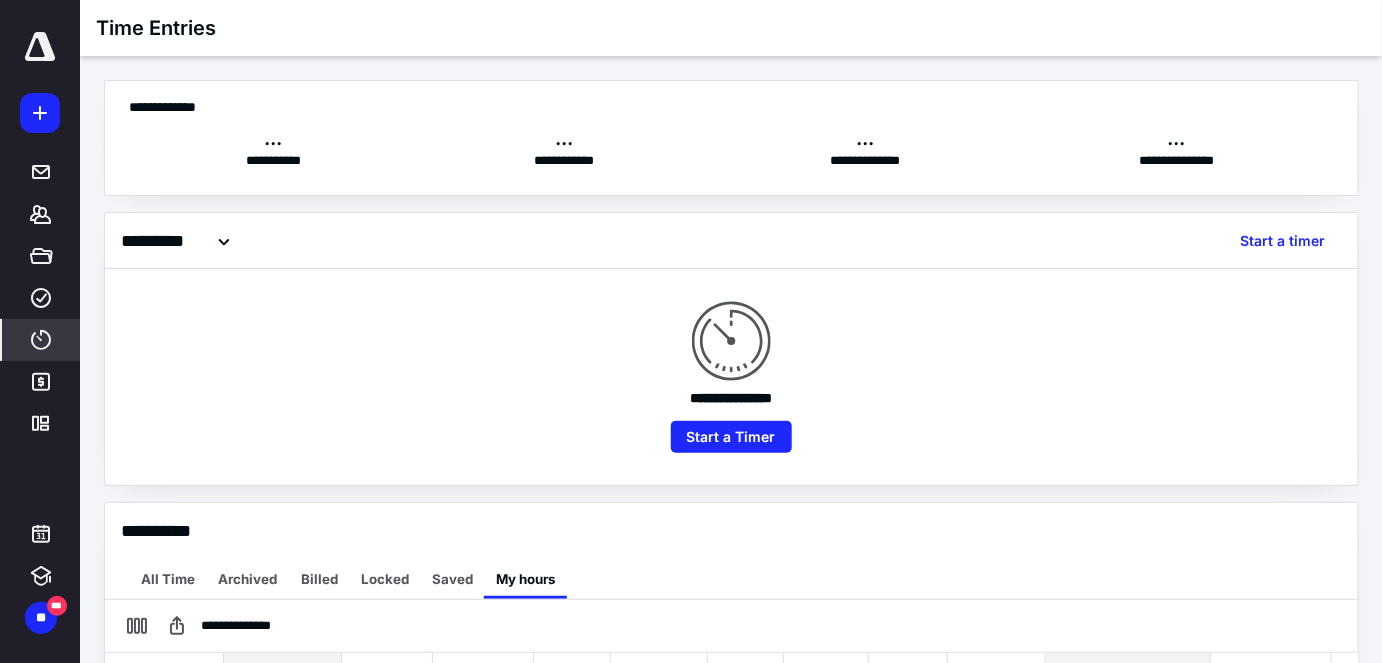 scroll, scrollTop: 0, scrollLeft: 0, axis: both 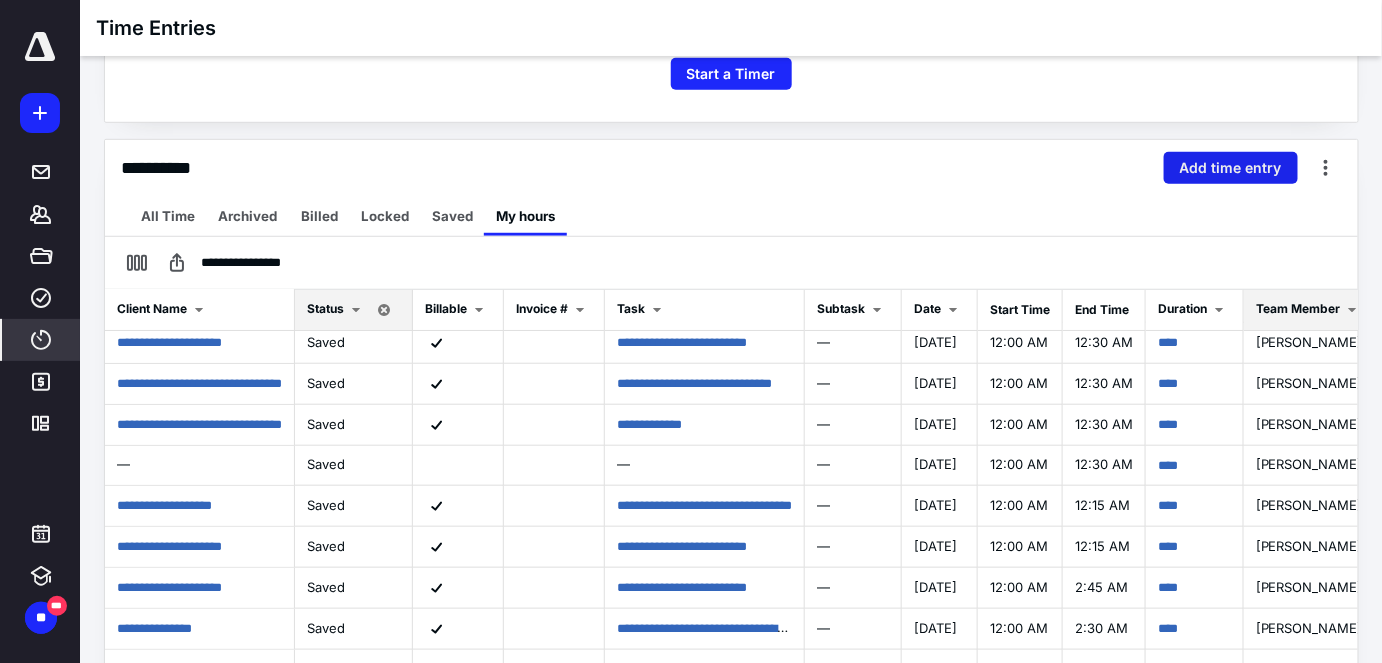 click on "Add time entry" at bounding box center [1231, 168] 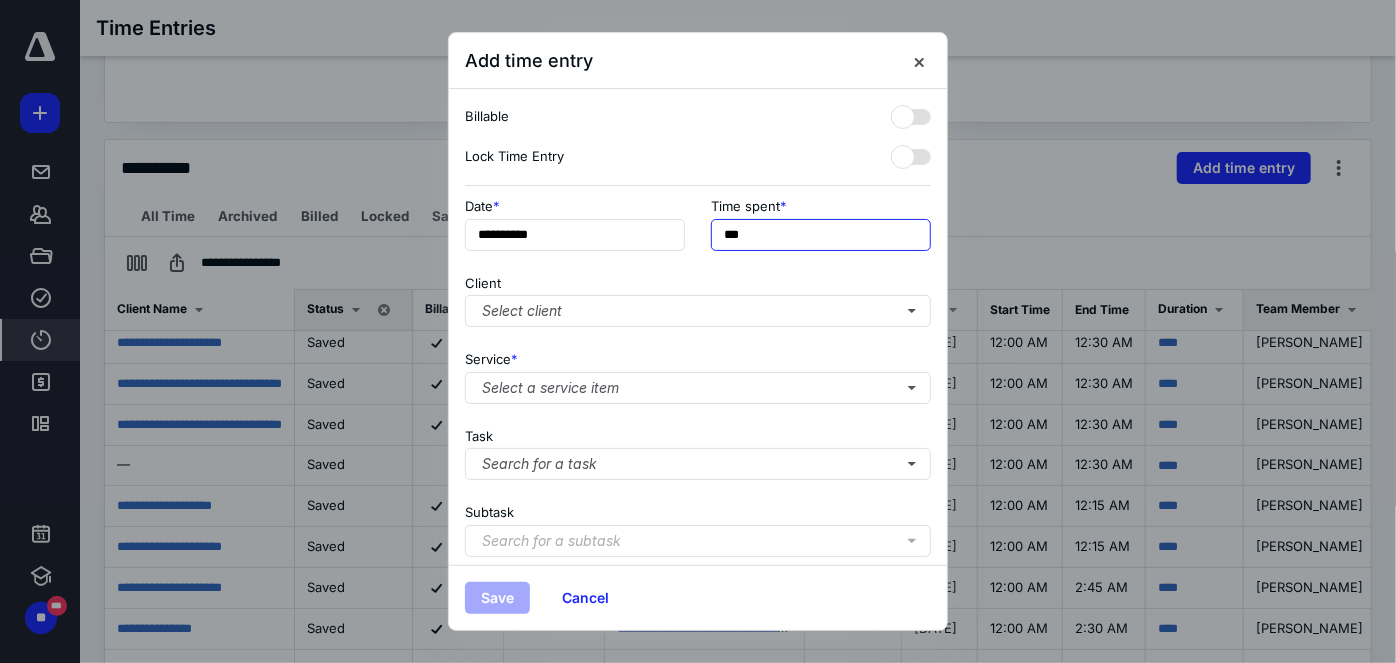 drag, startPoint x: 795, startPoint y: 241, endPoint x: 625, endPoint y: 262, distance: 171.29214 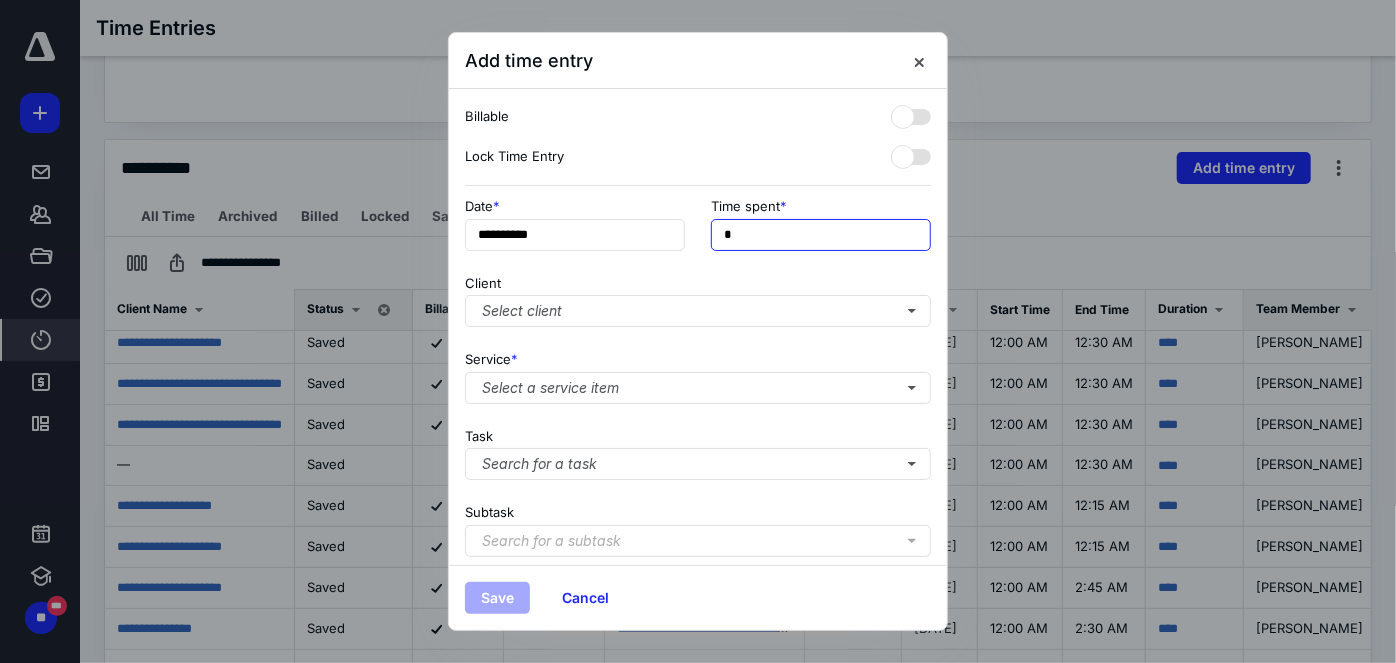 type on "******" 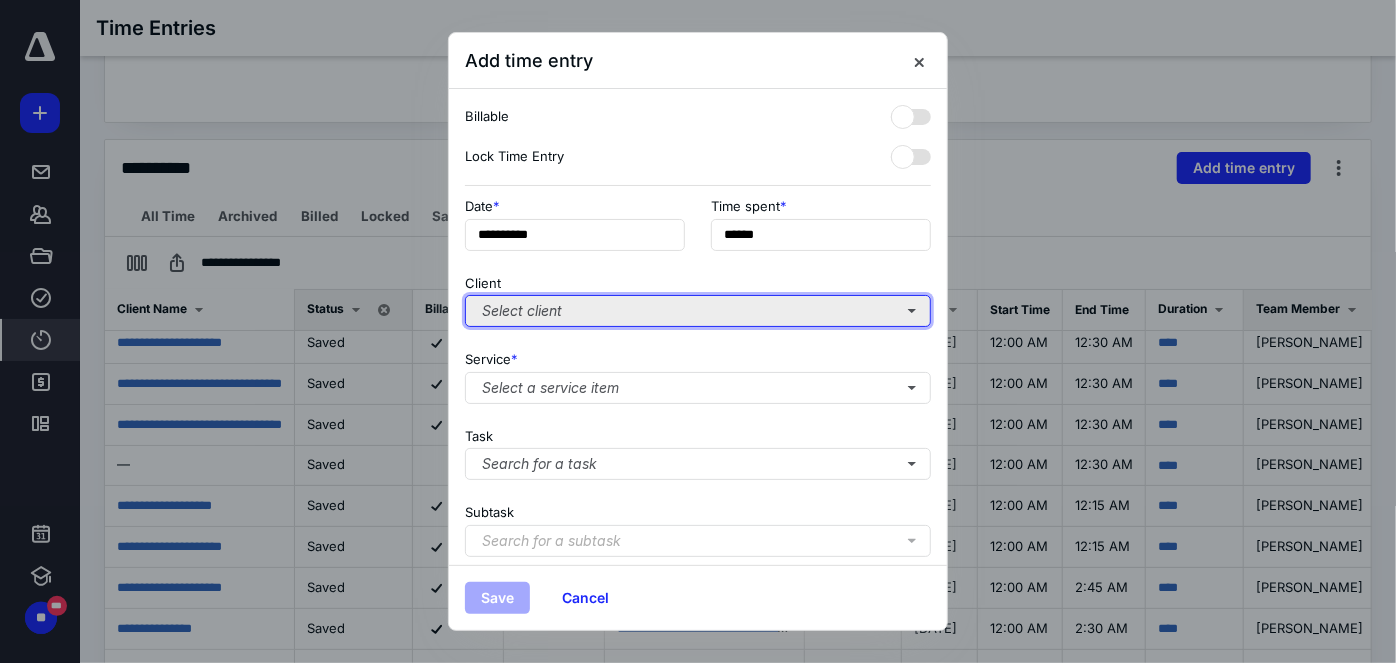 click on "Select client" at bounding box center (698, 311) 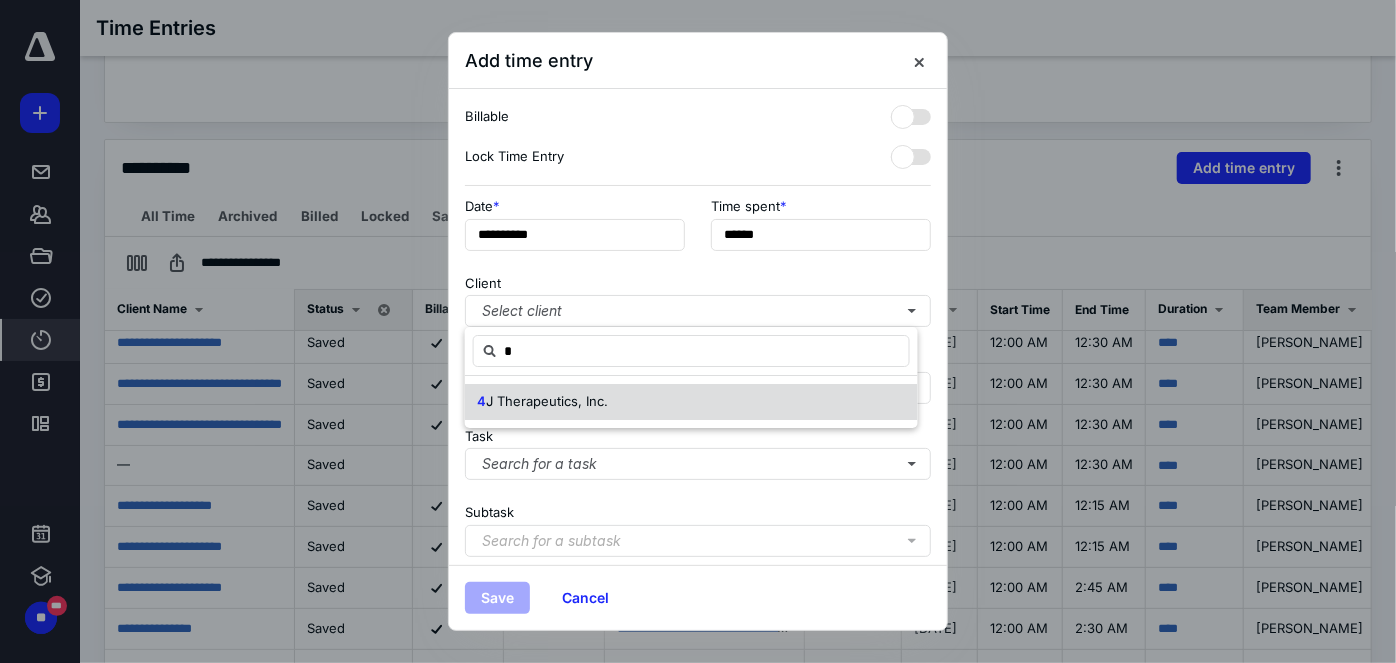 click on "J Therapeutics, Inc." at bounding box center [547, 401] 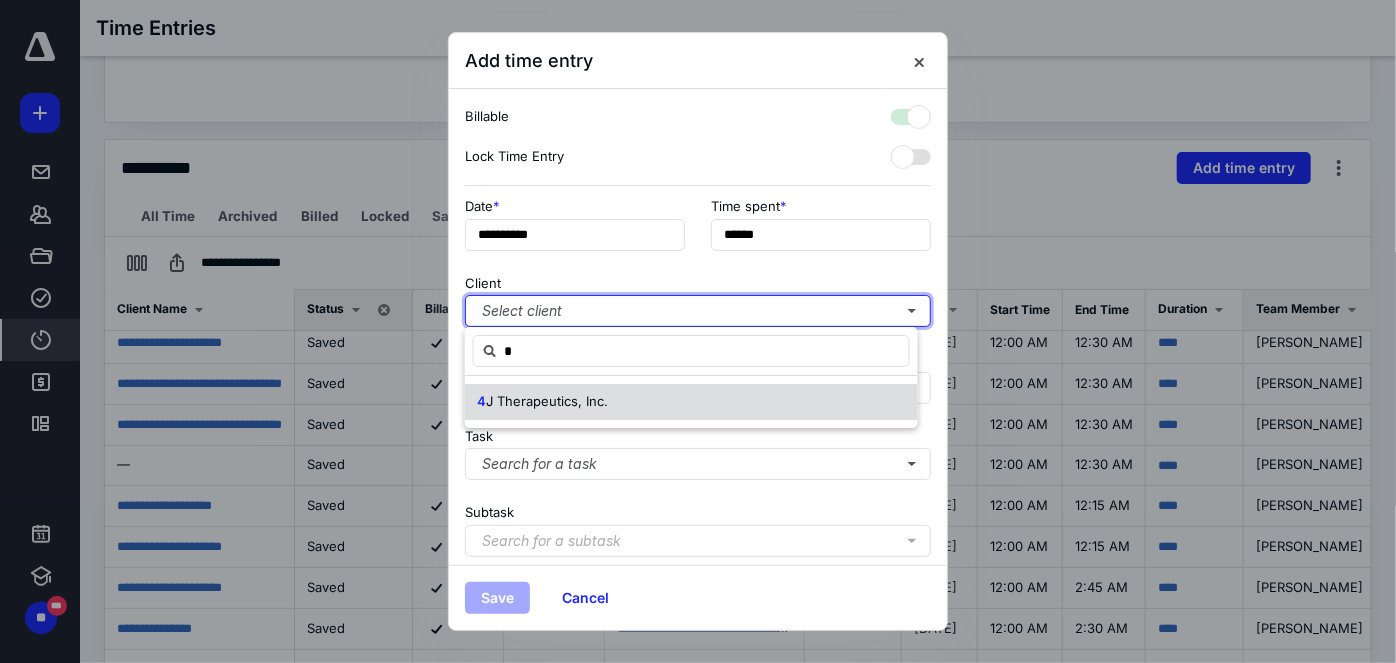 checkbox on "true" 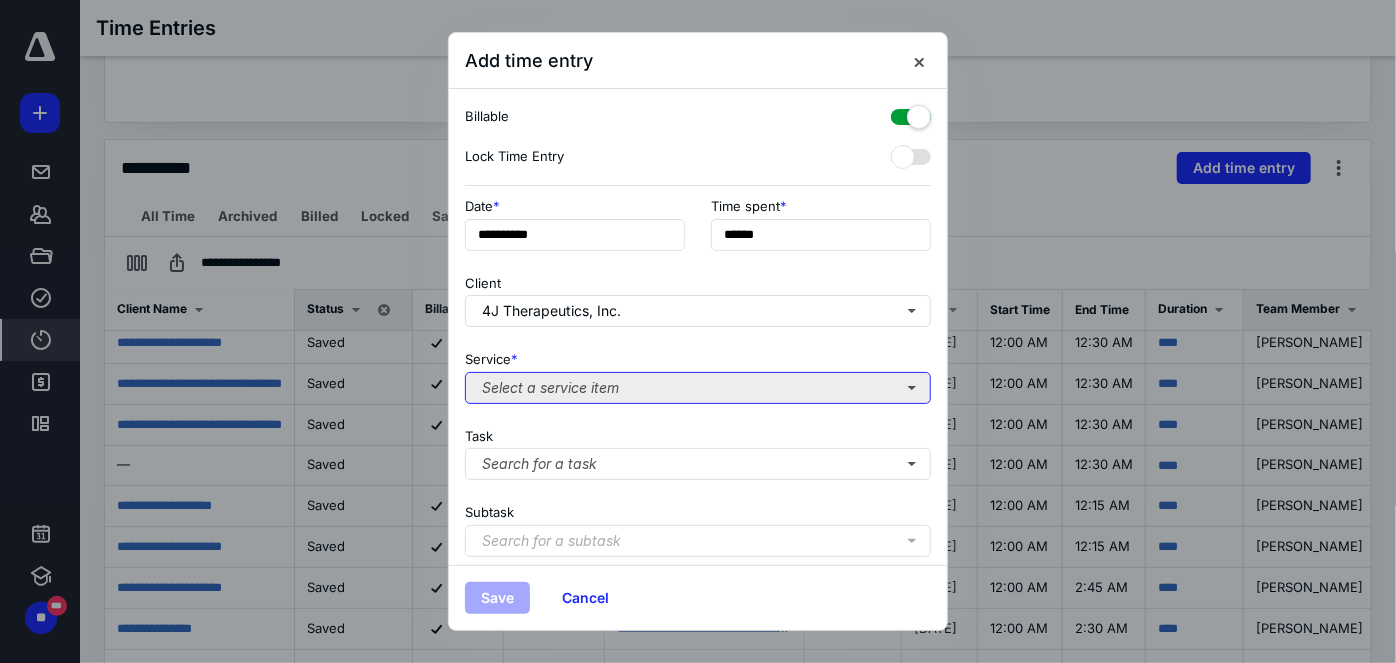 click on "Select a service item" at bounding box center (698, 388) 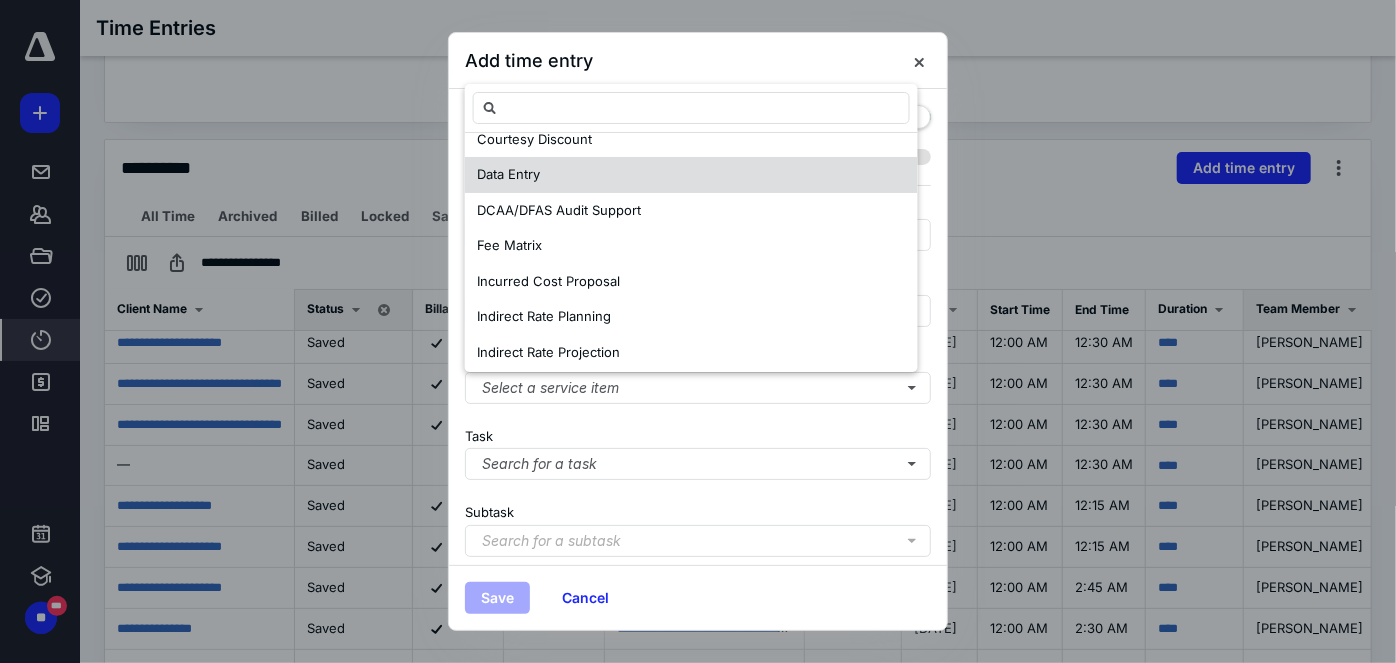 scroll, scrollTop: 272, scrollLeft: 0, axis: vertical 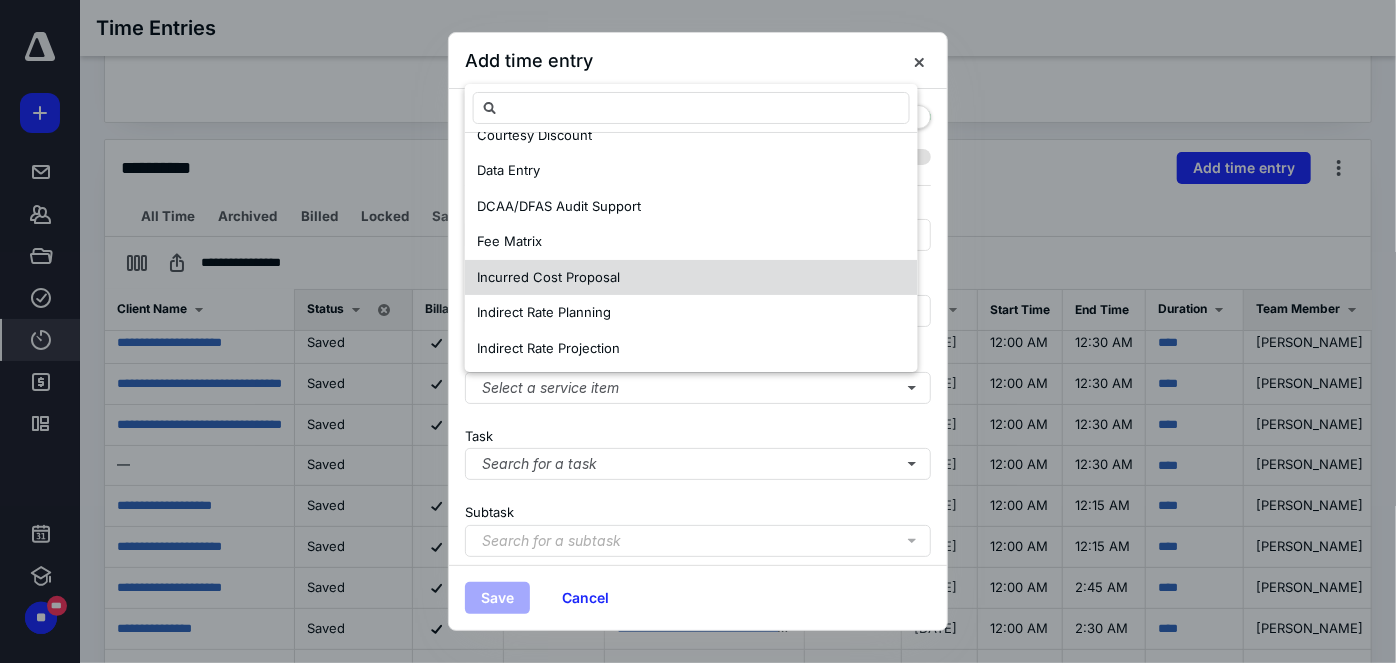 click on "Incurred Cost Proposal" at bounding box center [548, 277] 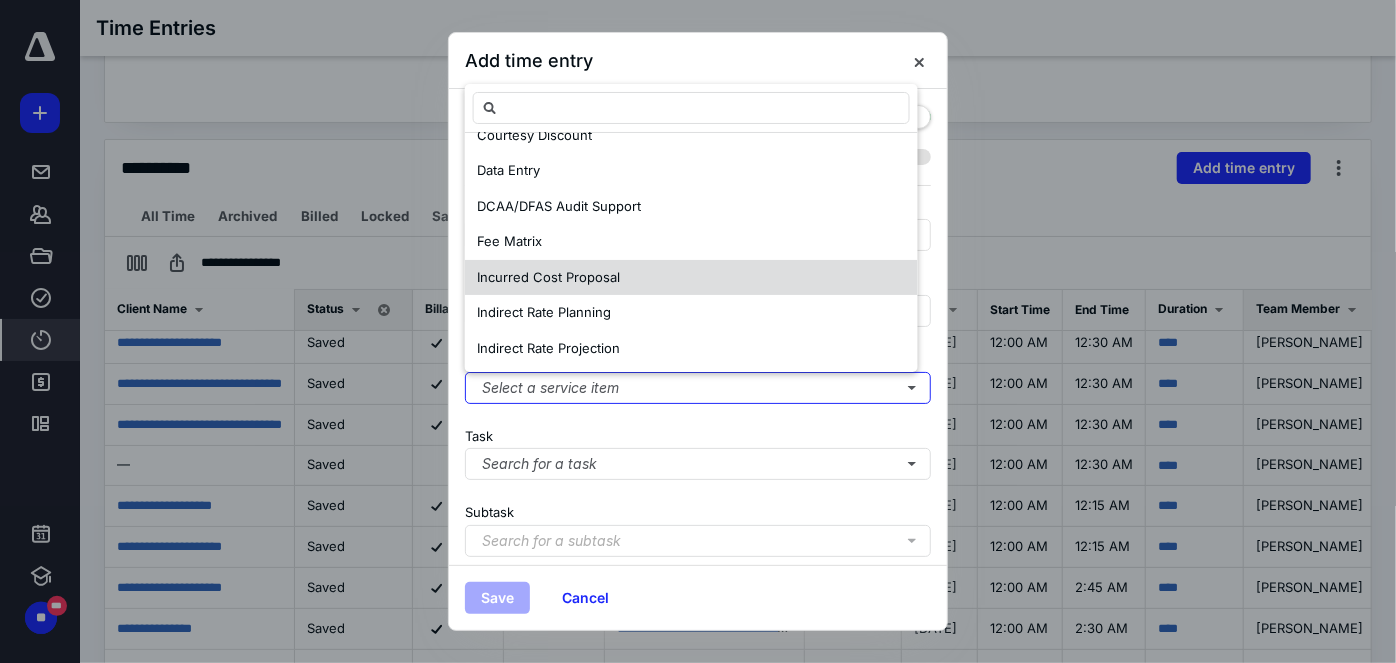 scroll, scrollTop: 0, scrollLeft: 0, axis: both 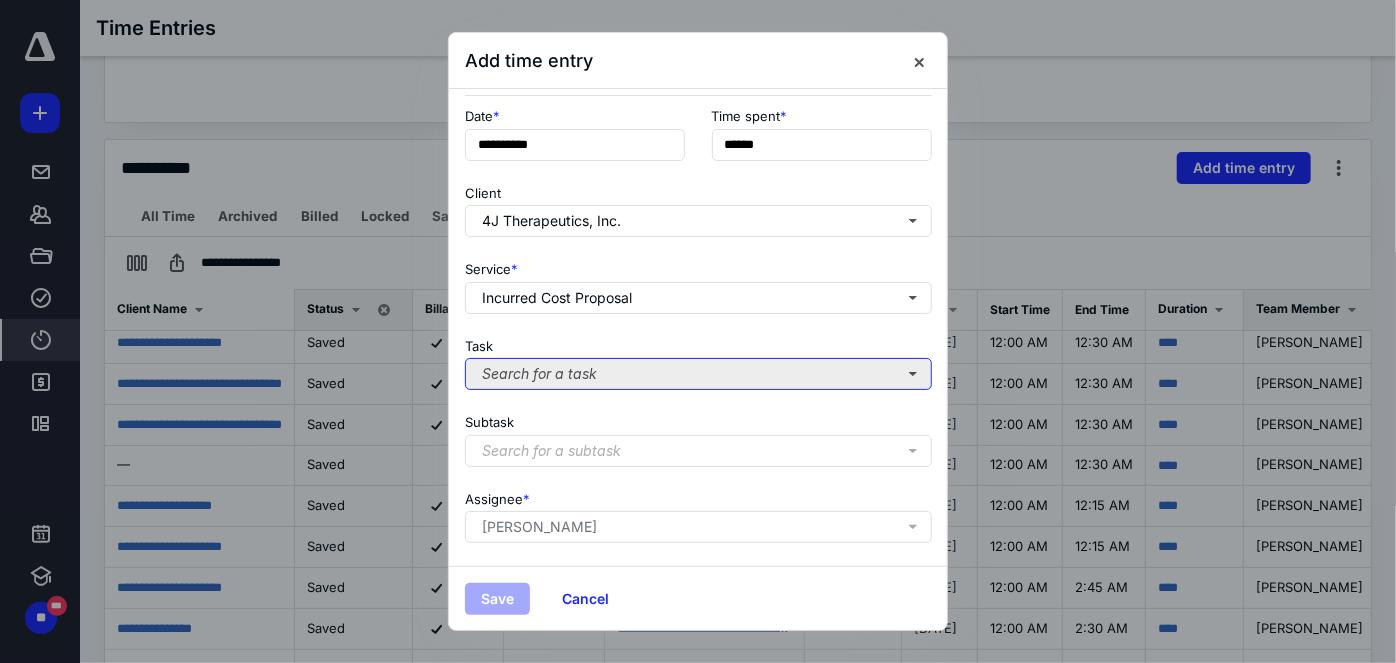 click on "Search for a task" at bounding box center (698, 374) 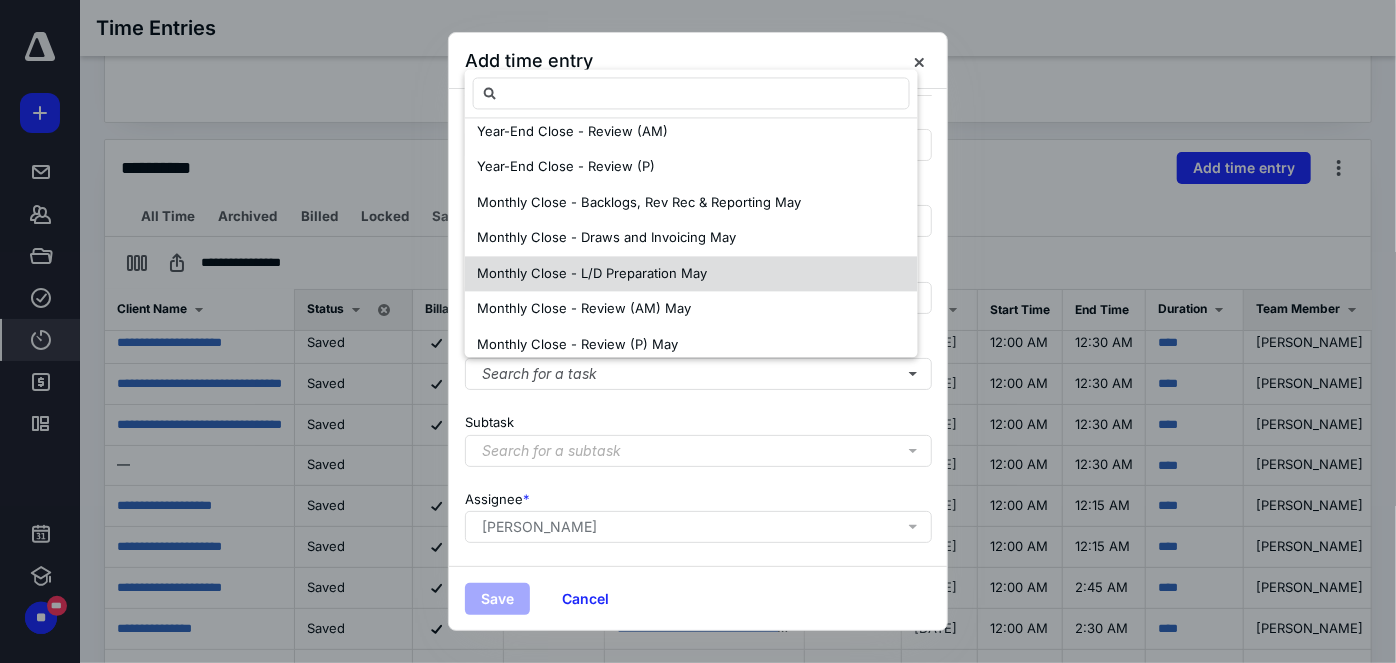 scroll, scrollTop: 90, scrollLeft: 0, axis: vertical 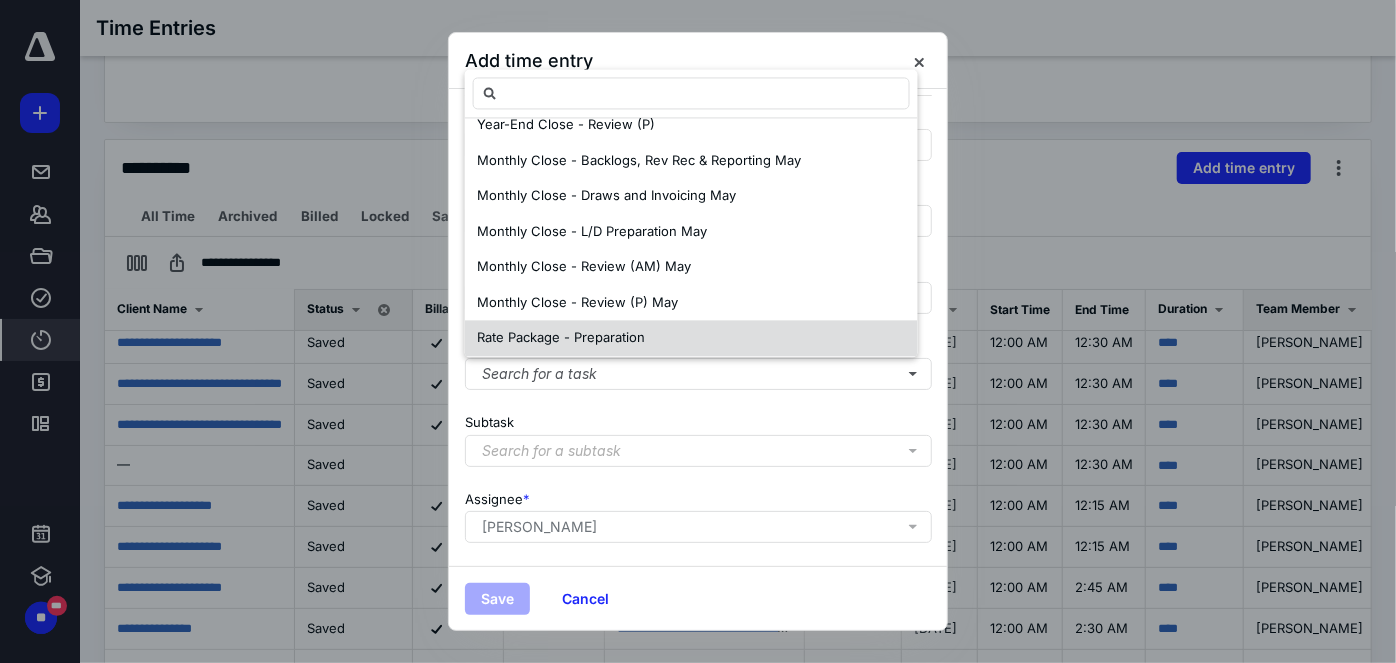 click on "Rate Package - Preparation" at bounding box center [561, 338] 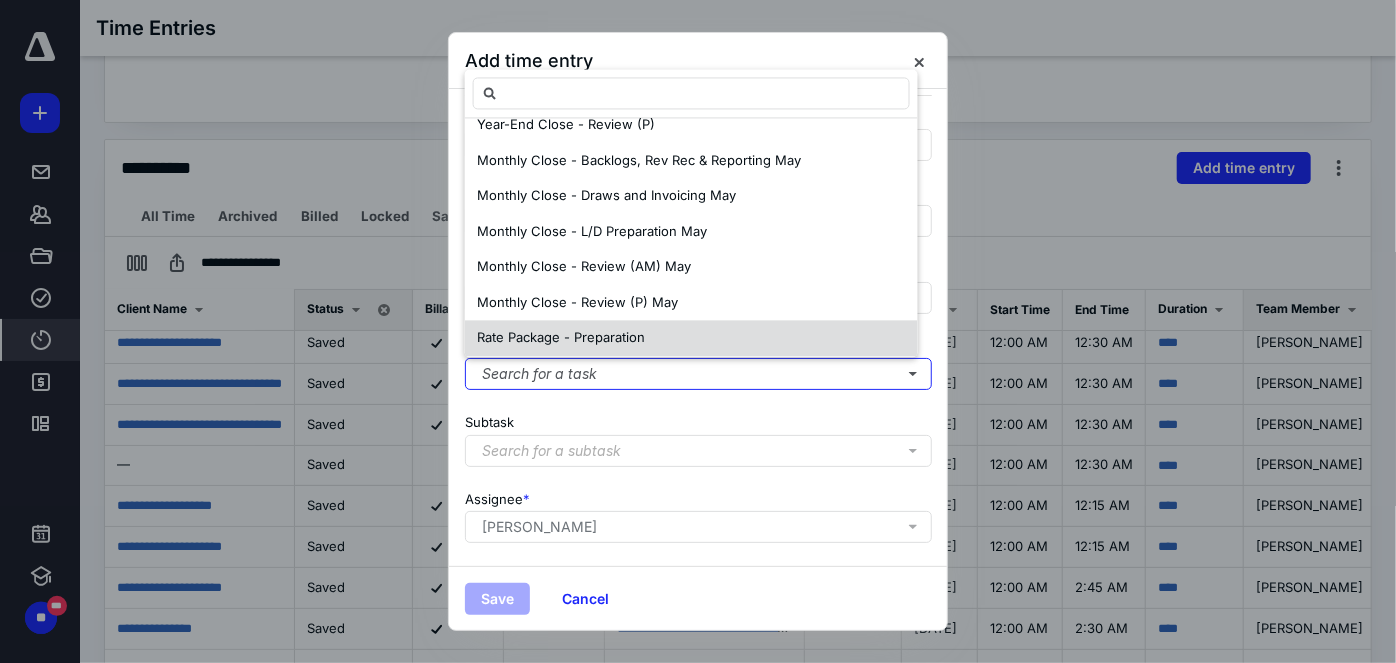 scroll, scrollTop: 0, scrollLeft: 0, axis: both 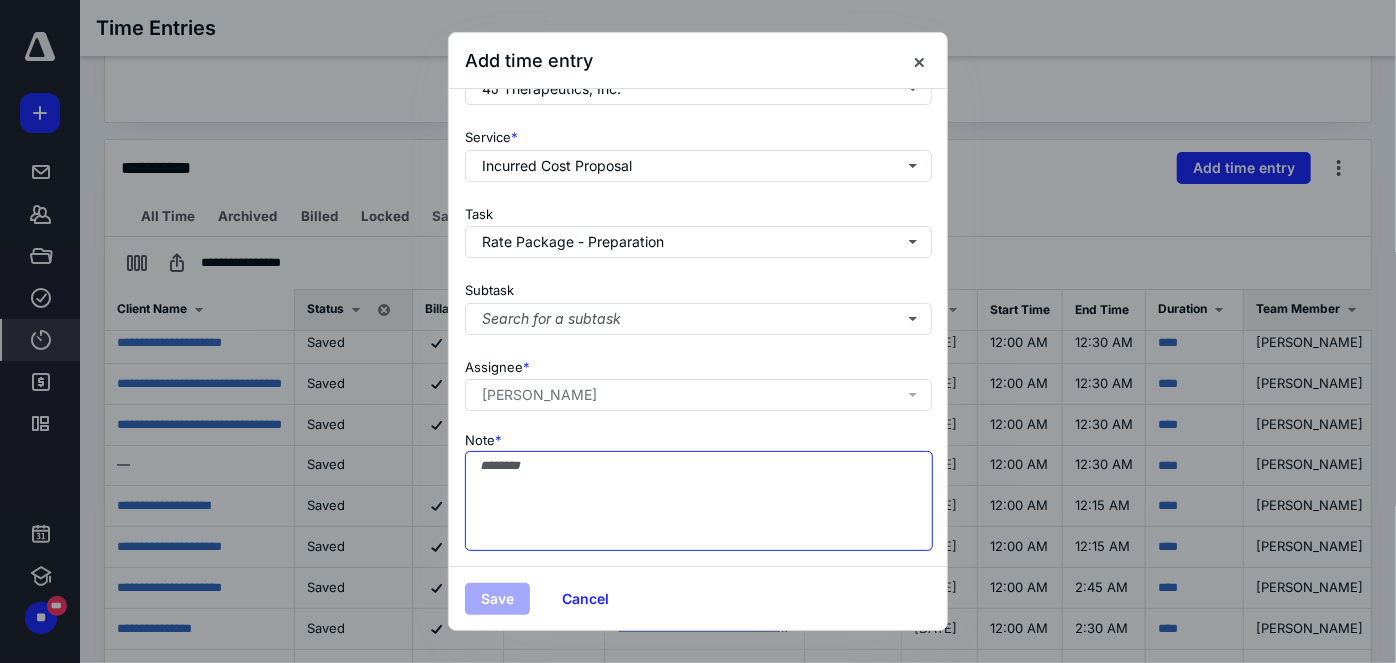 click on "Note *" at bounding box center (699, 501) 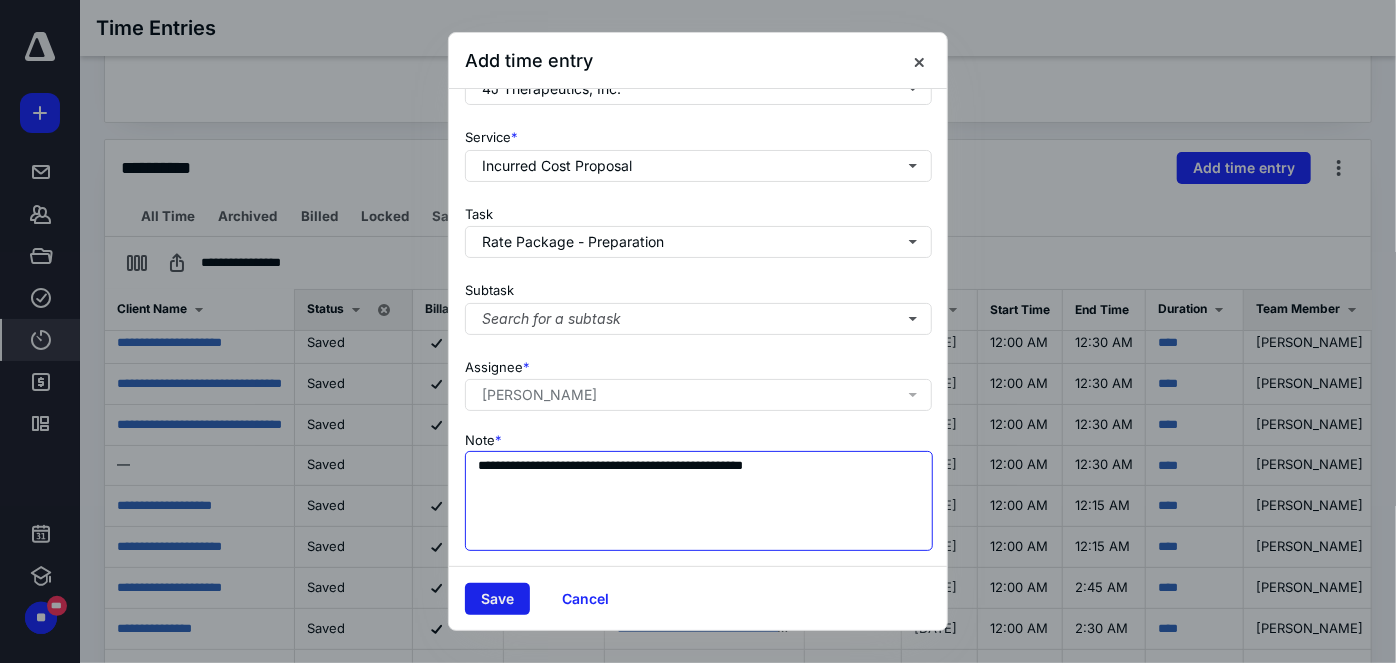 type on "**********" 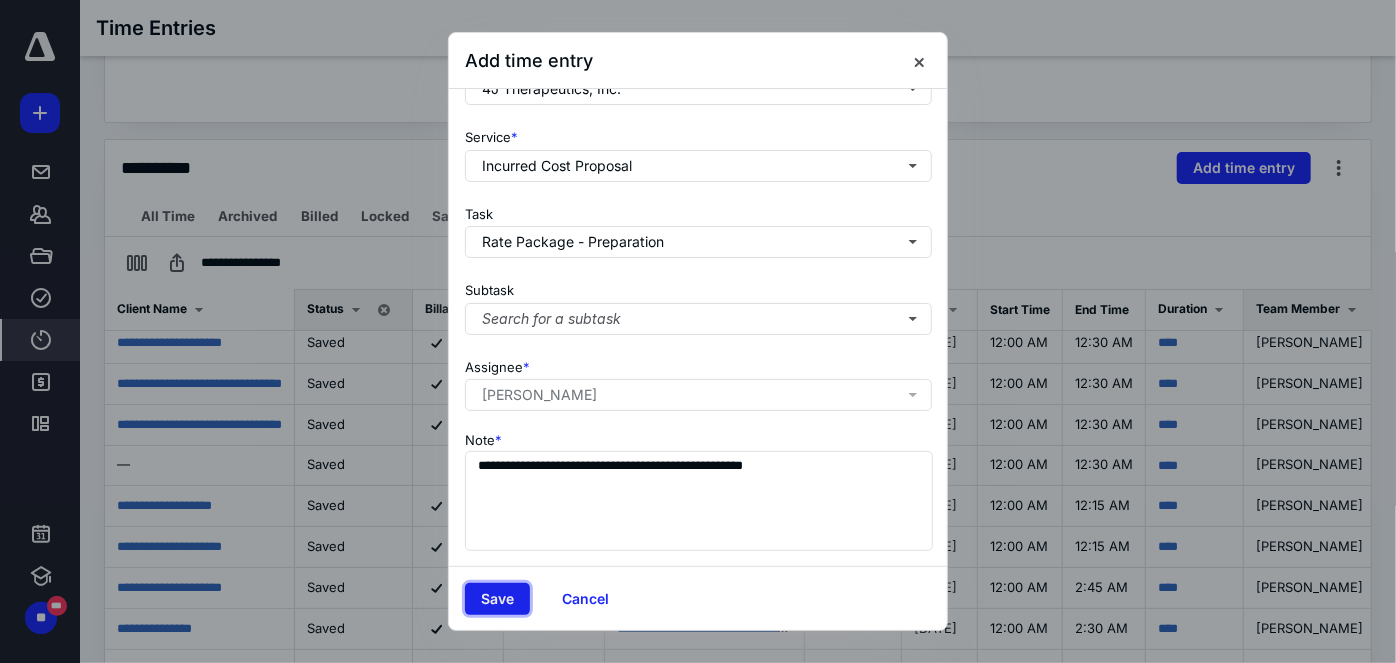 click on "Save" at bounding box center [497, 599] 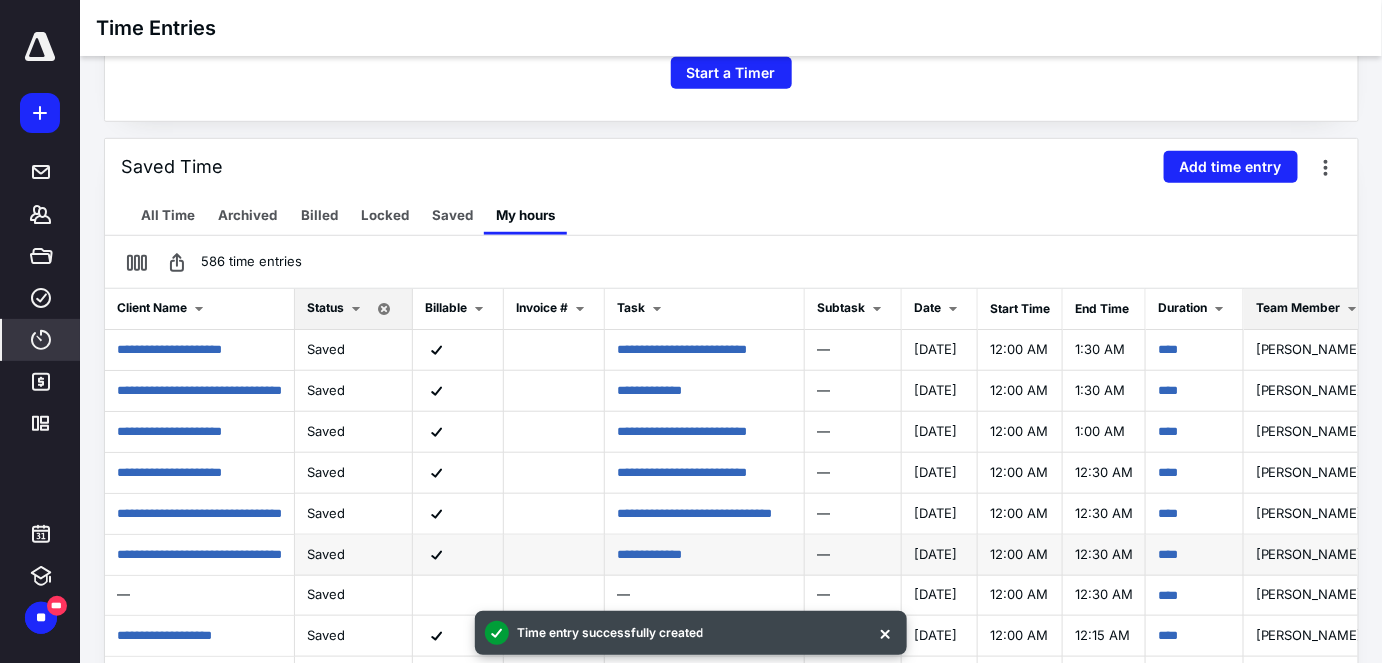 scroll, scrollTop: 90, scrollLeft: 0, axis: vertical 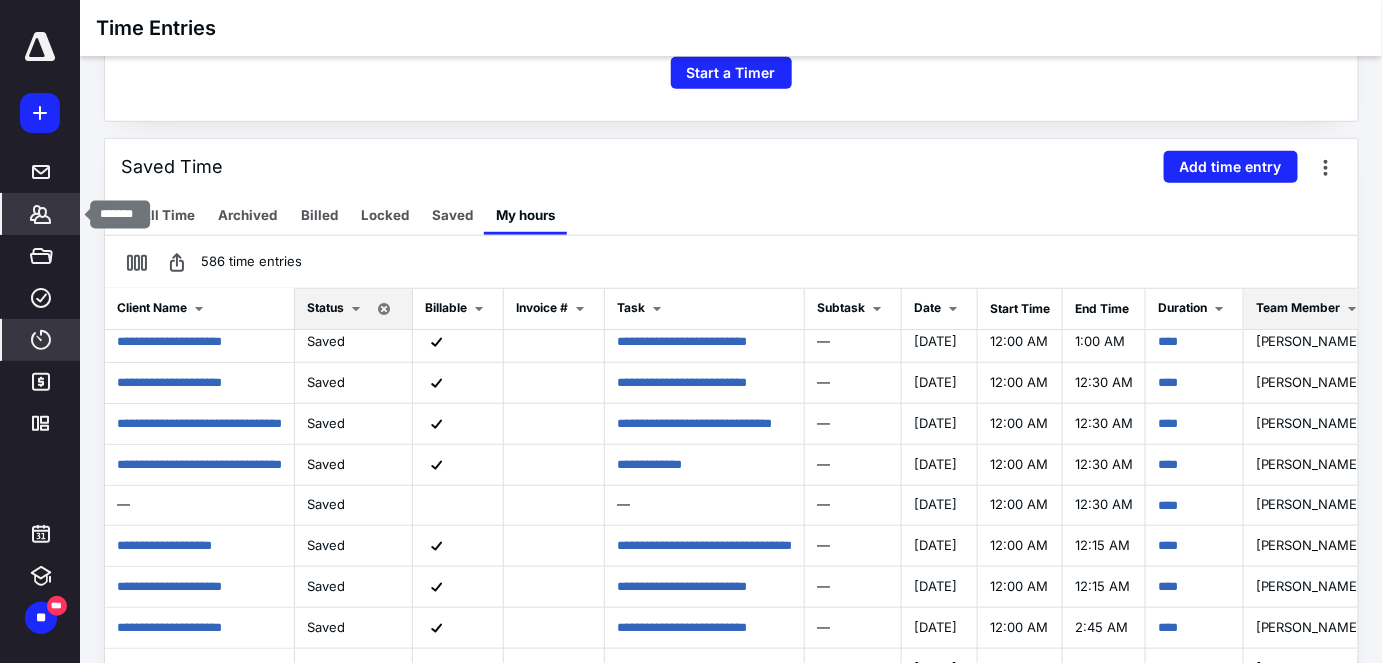 click on "*******" at bounding box center (41, 214) 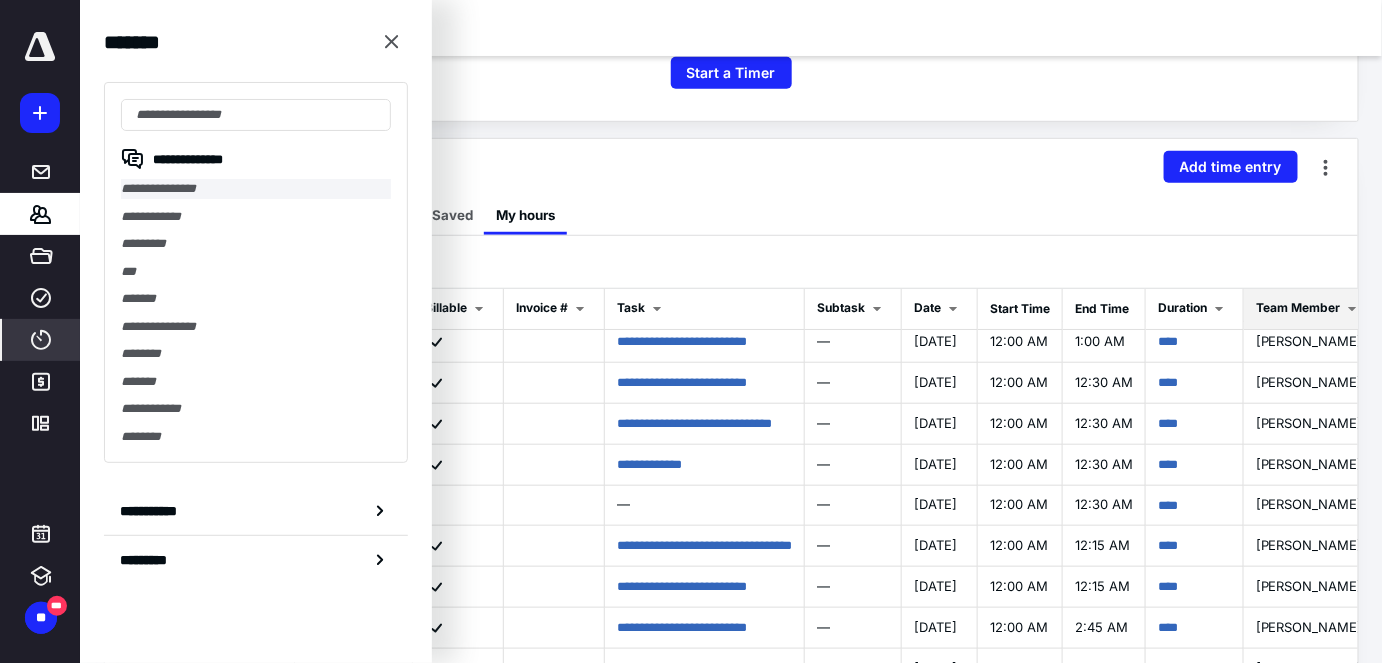 click on "**********" at bounding box center [256, 189] 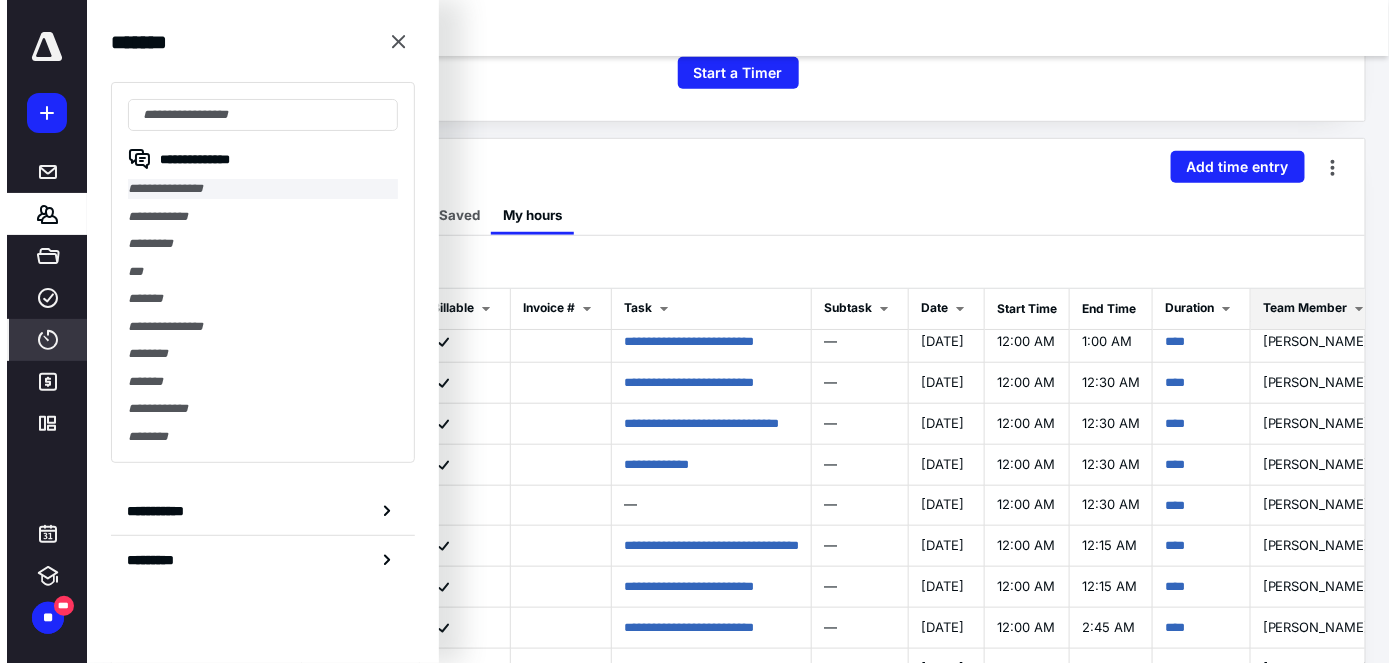 scroll, scrollTop: 0, scrollLeft: 0, axis: both 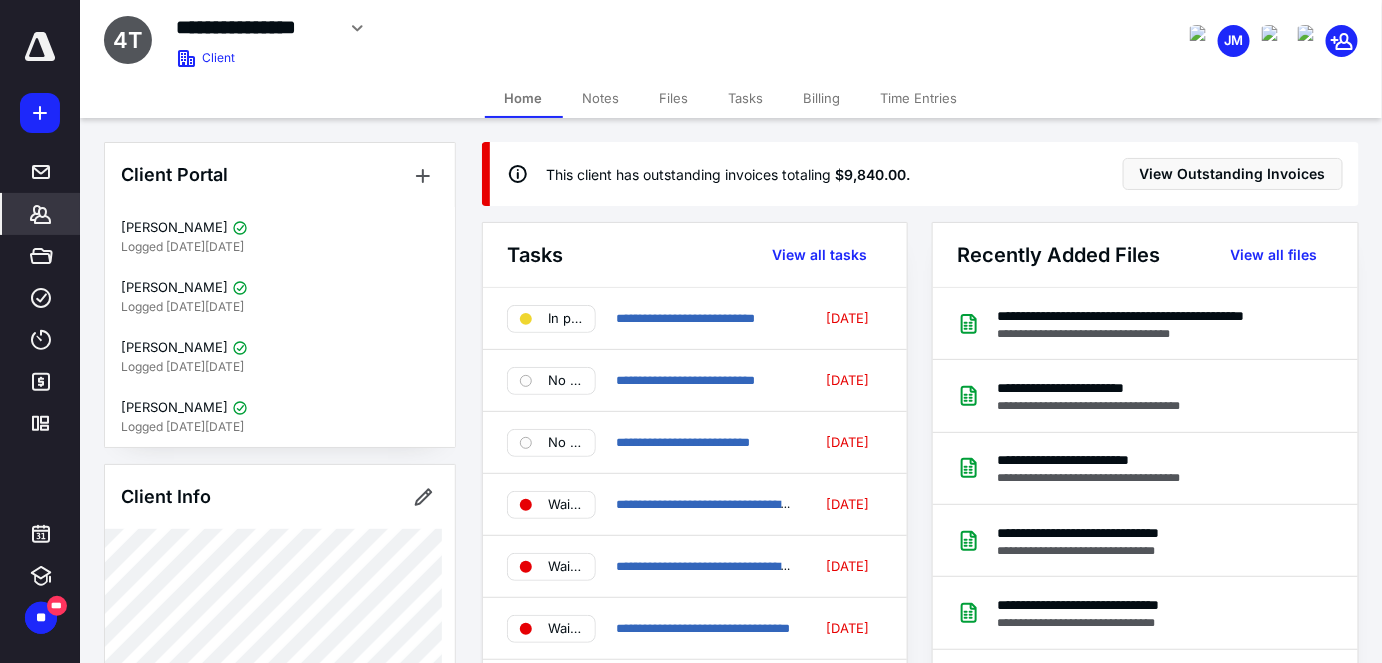 click on "Files" at bounding box center [674, 98] 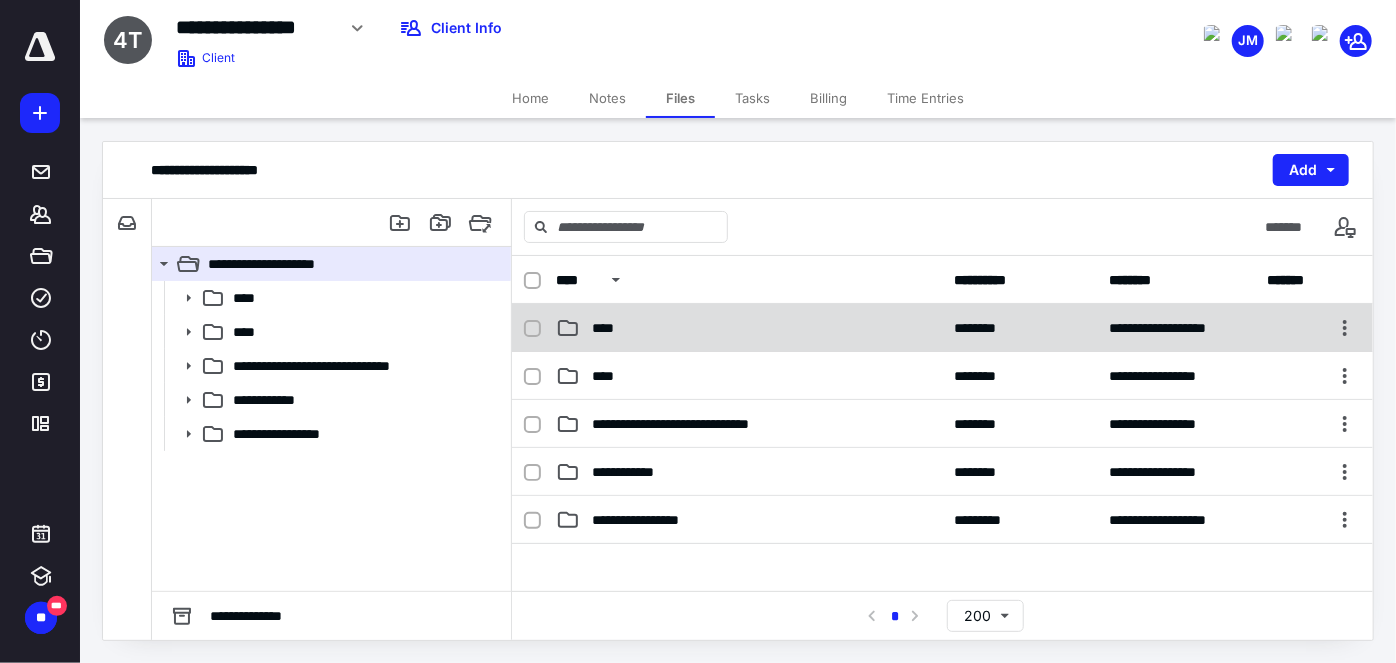 click on "****" at bounding box center [749, 328] 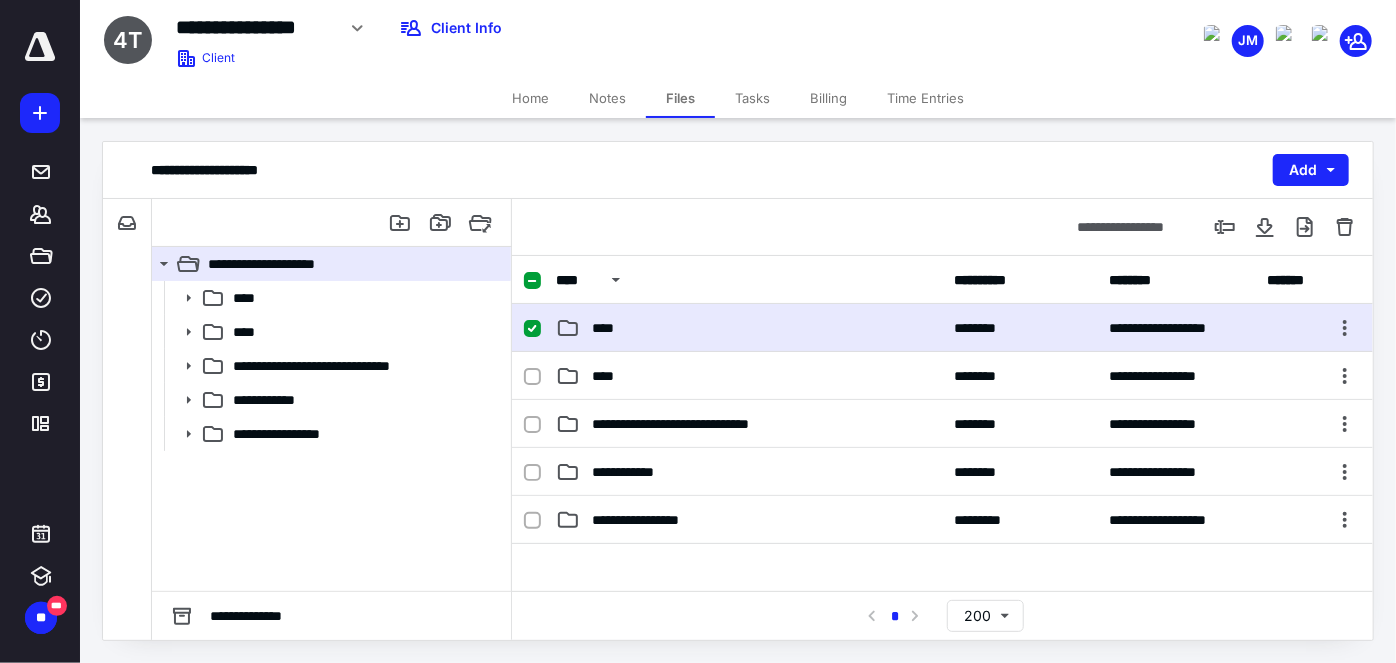 click on "****" at bounding box center (749, 328) 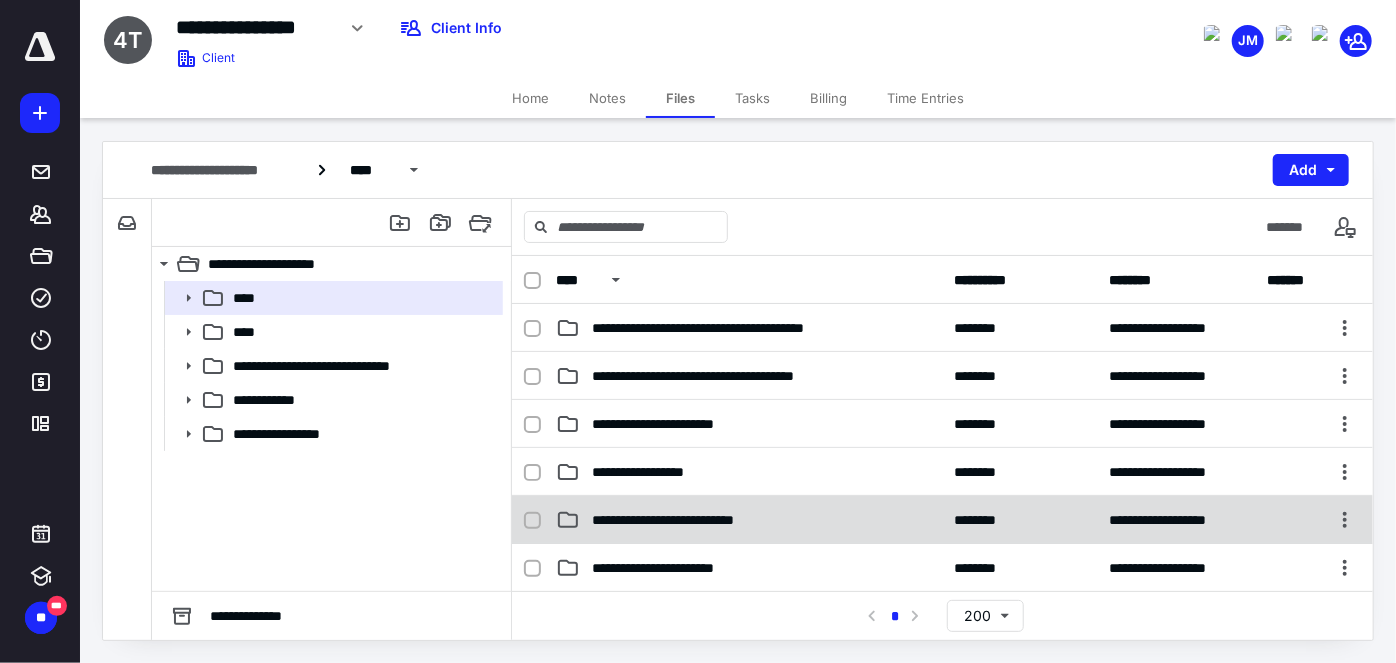 click on "**********" at bounding box center [942, 520] 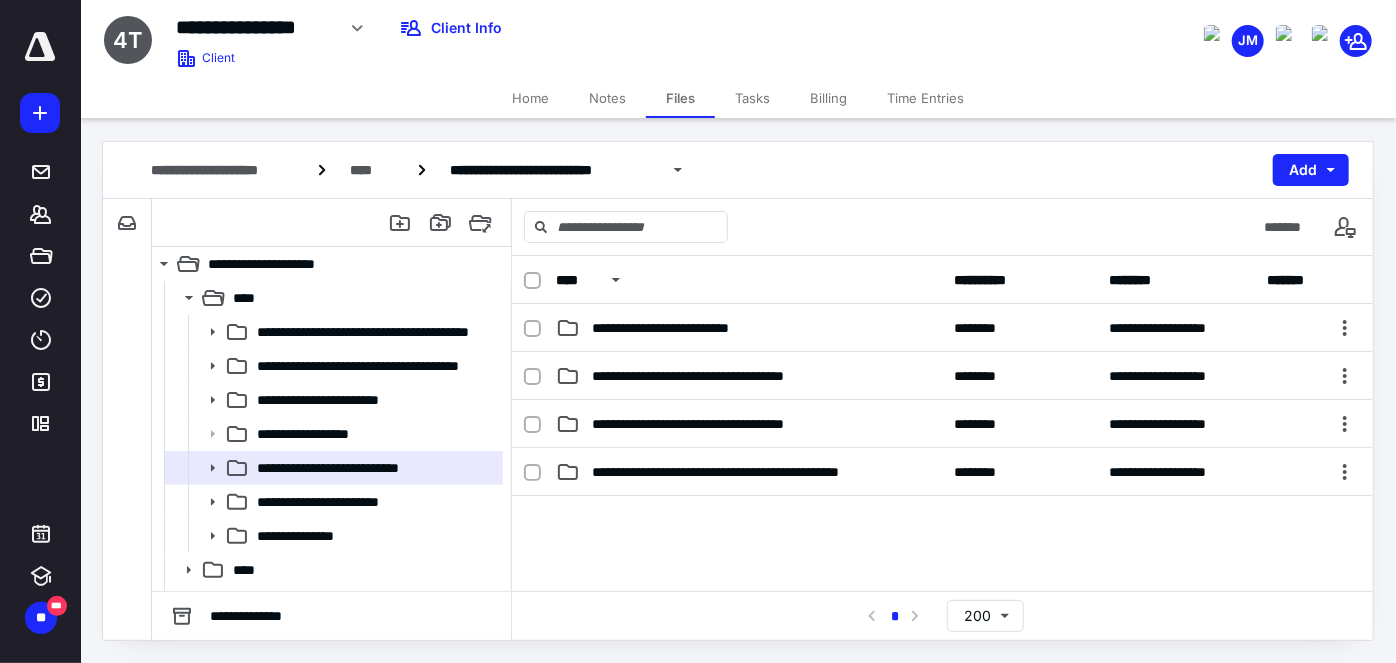click on "**********" at bounding box center [942, 376] 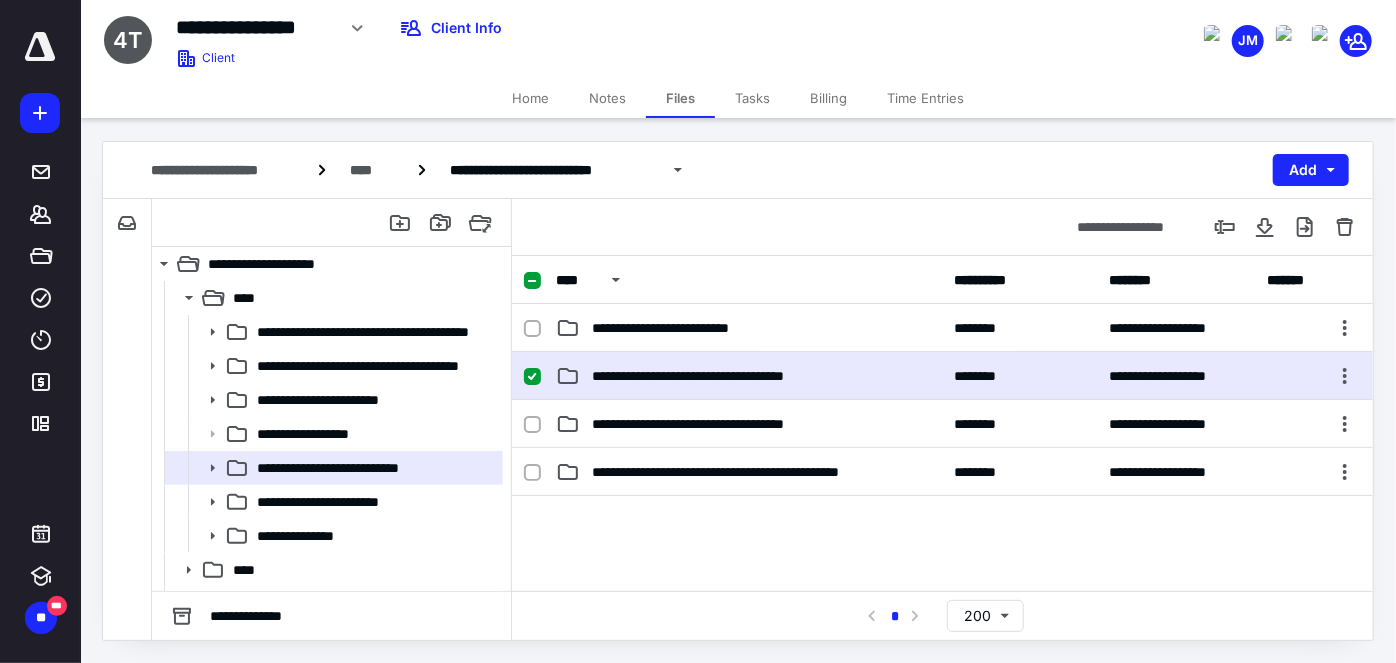 click on "**********" at bounding box center (942, 376) 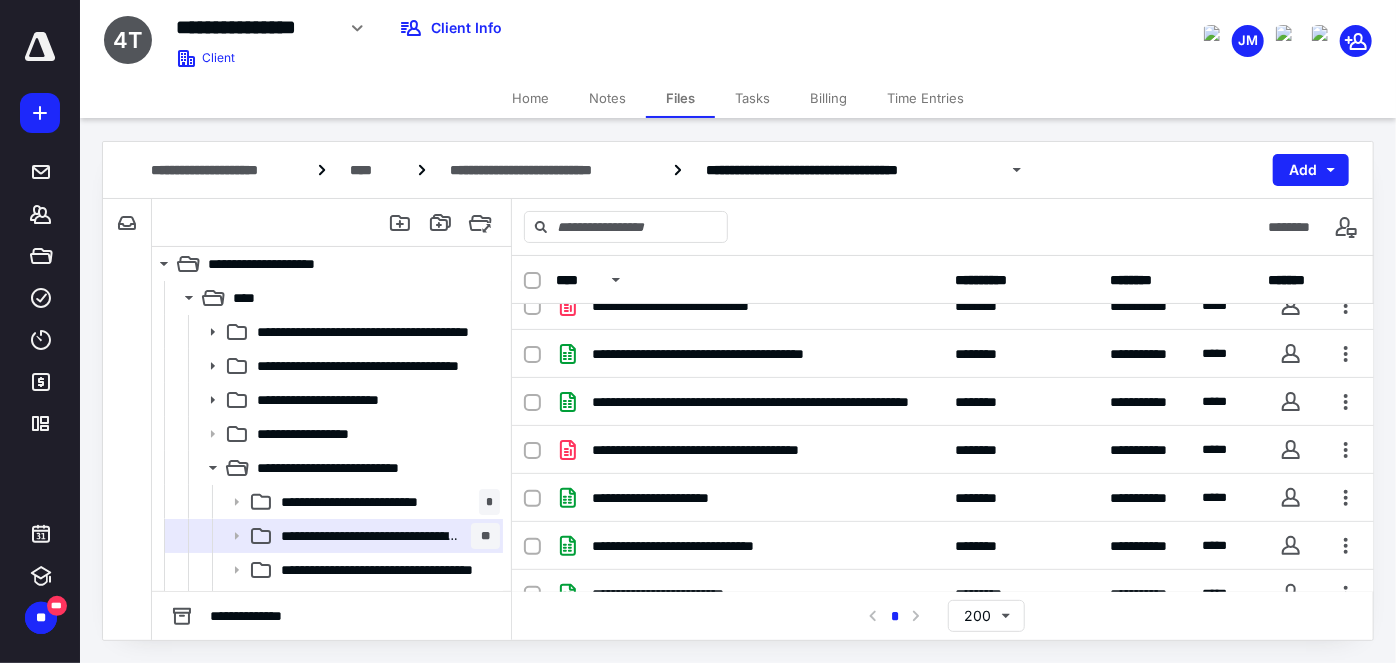 scroll, scrollTop: 570, scrollLeft: 0, axis: vertical 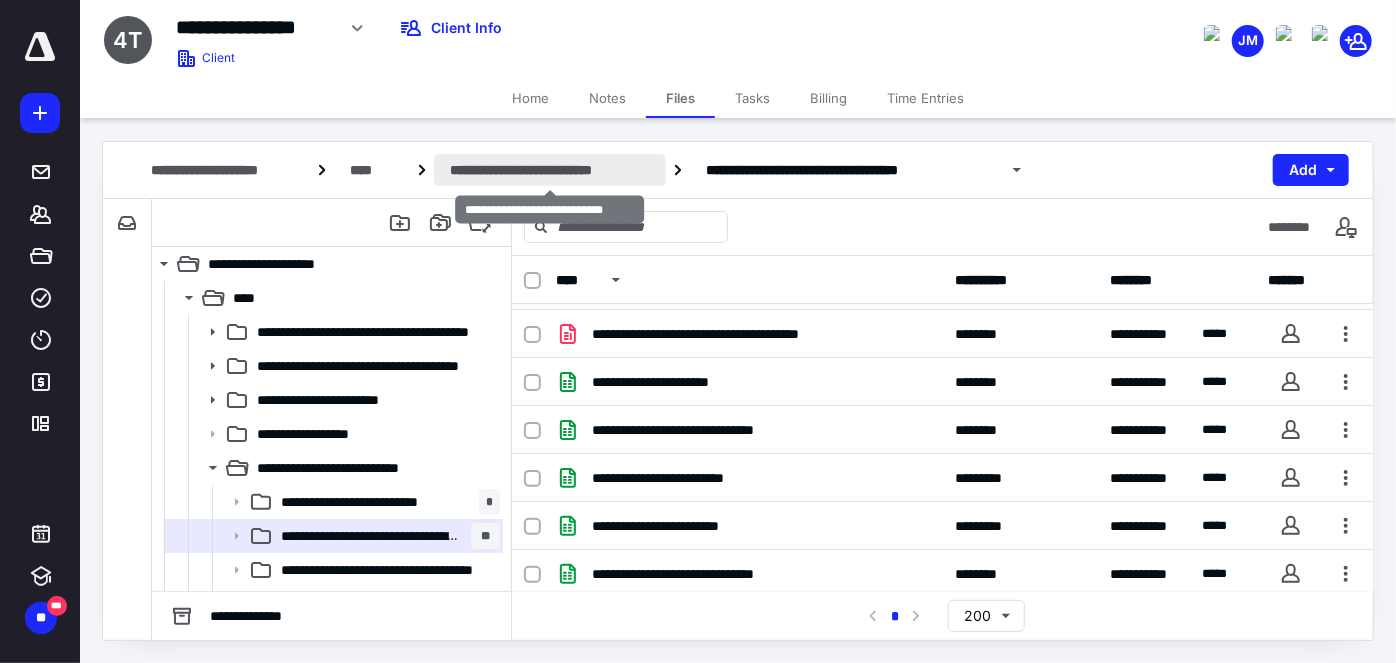 click on "**********" at bounding box center [550, 170] 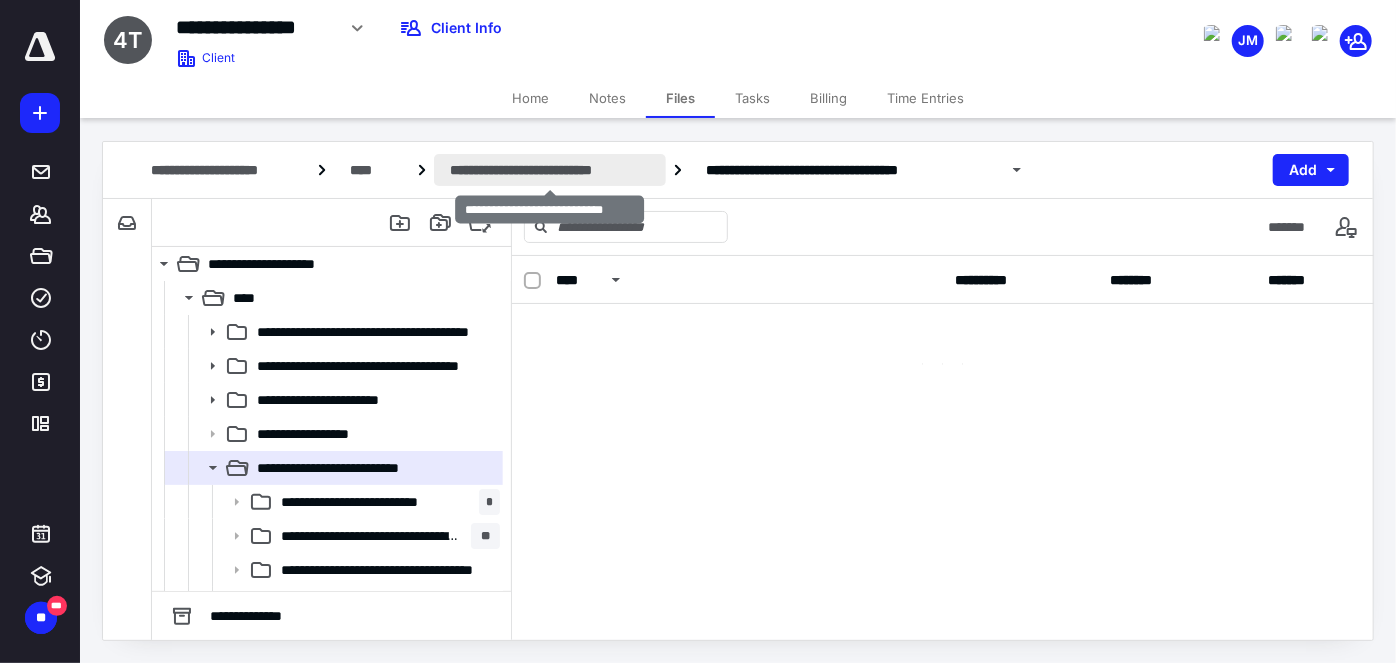 scroll, scrollTop: 0, scrollLeft: 0, axis: both 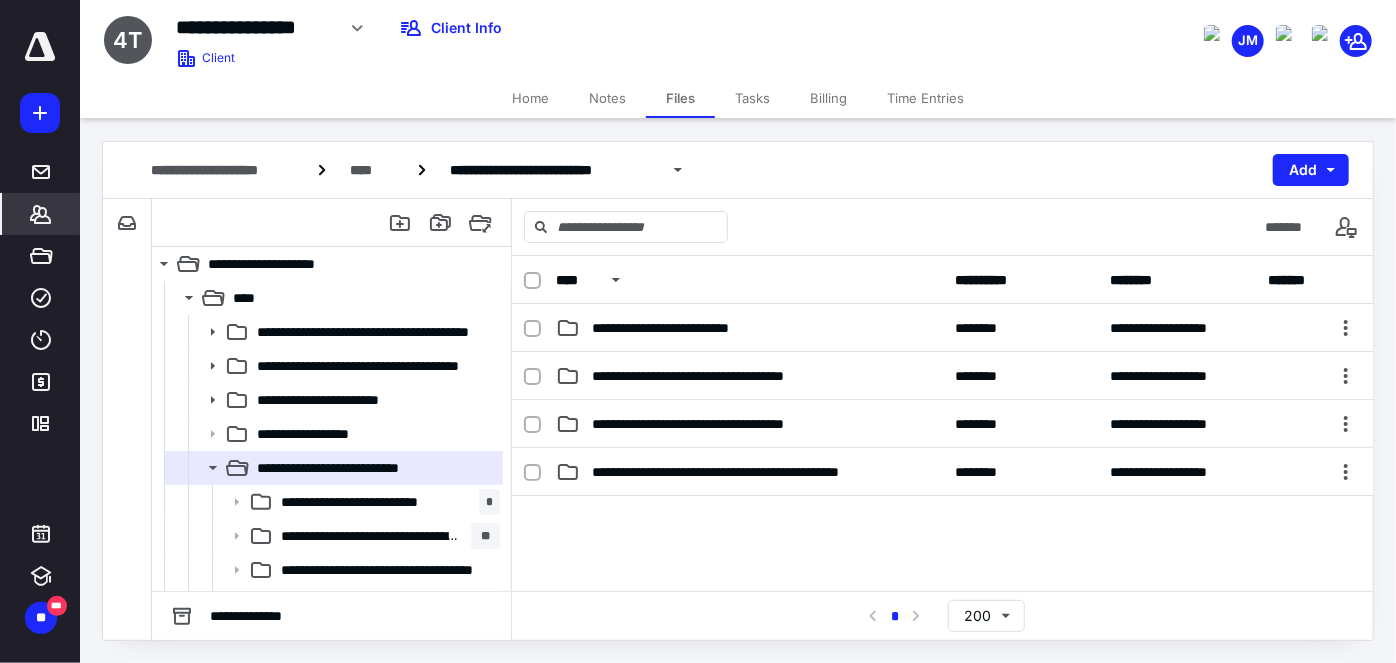 click 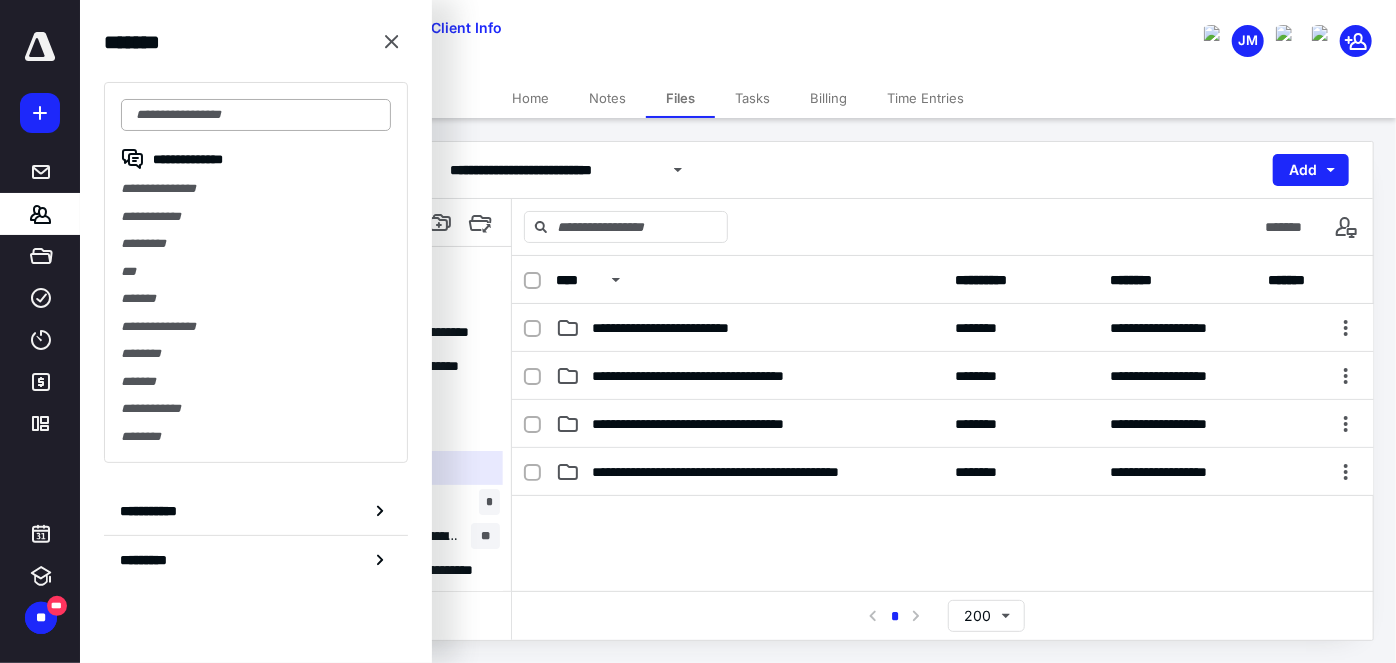 click at bounding box center [256, 115] 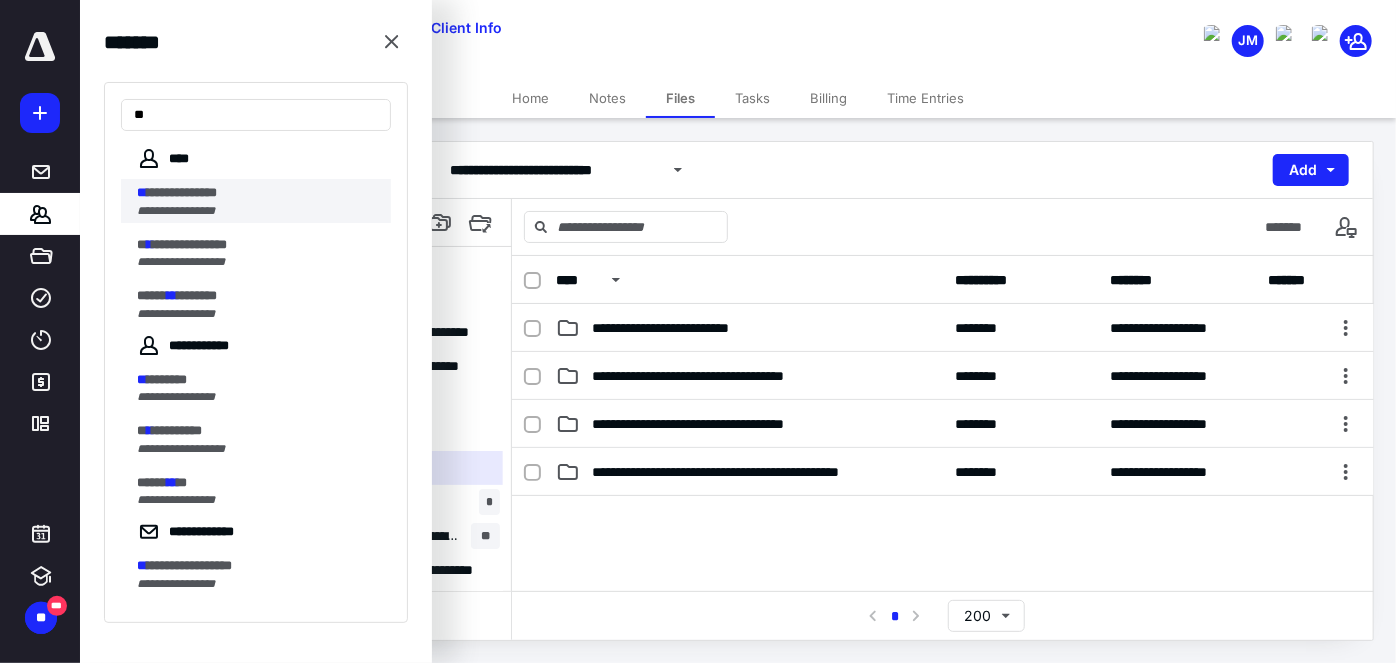 type on "**" 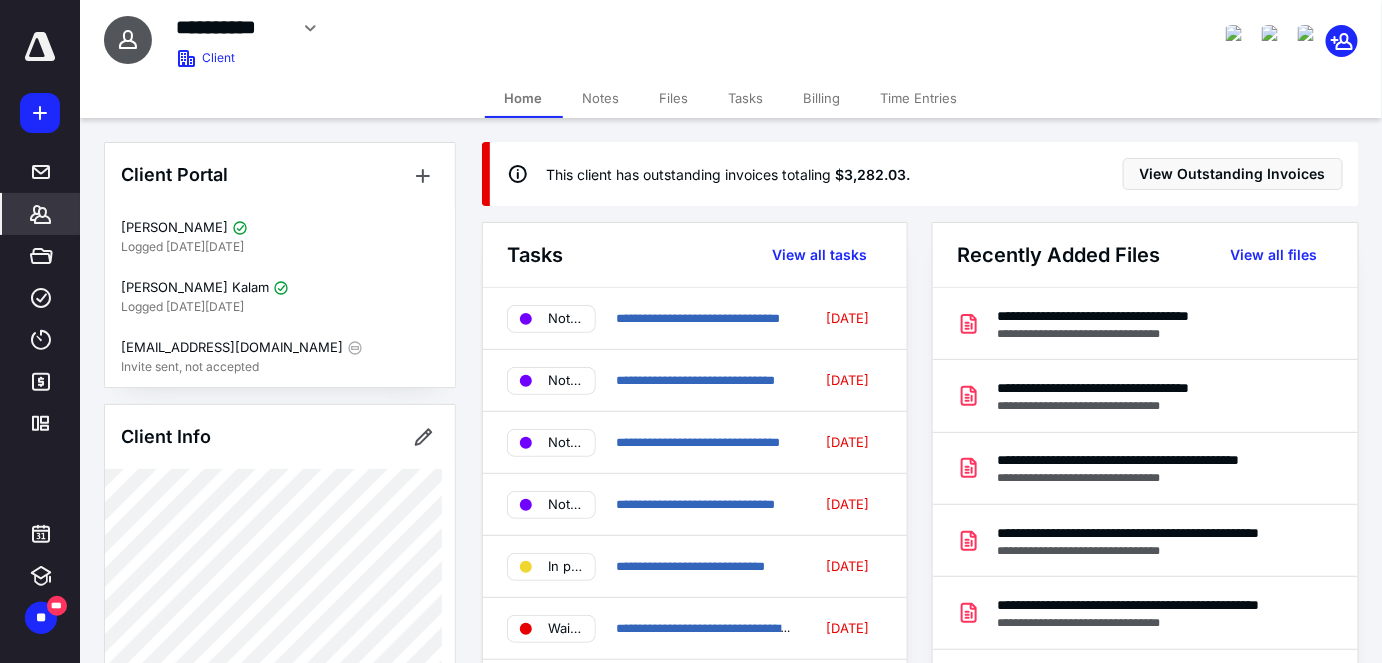 click on "Files" at bounding box center [674, 98] 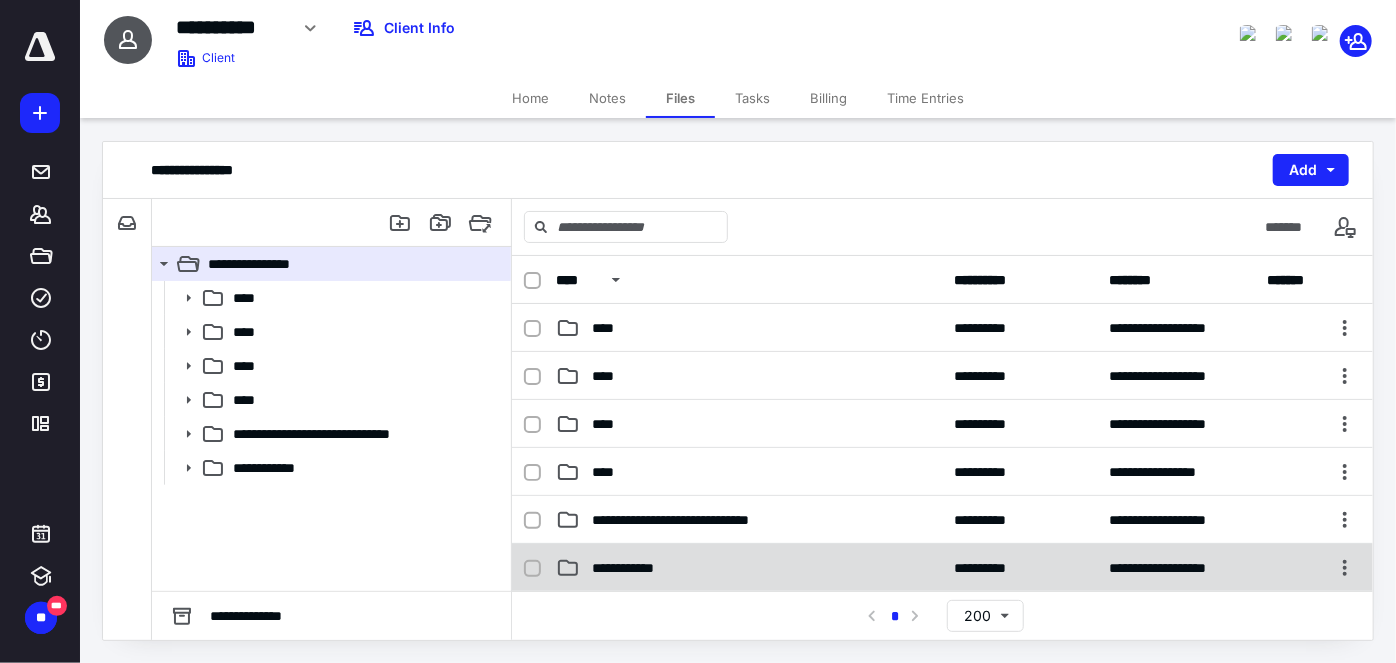 click on "**********" at bounding box center (637, 568) 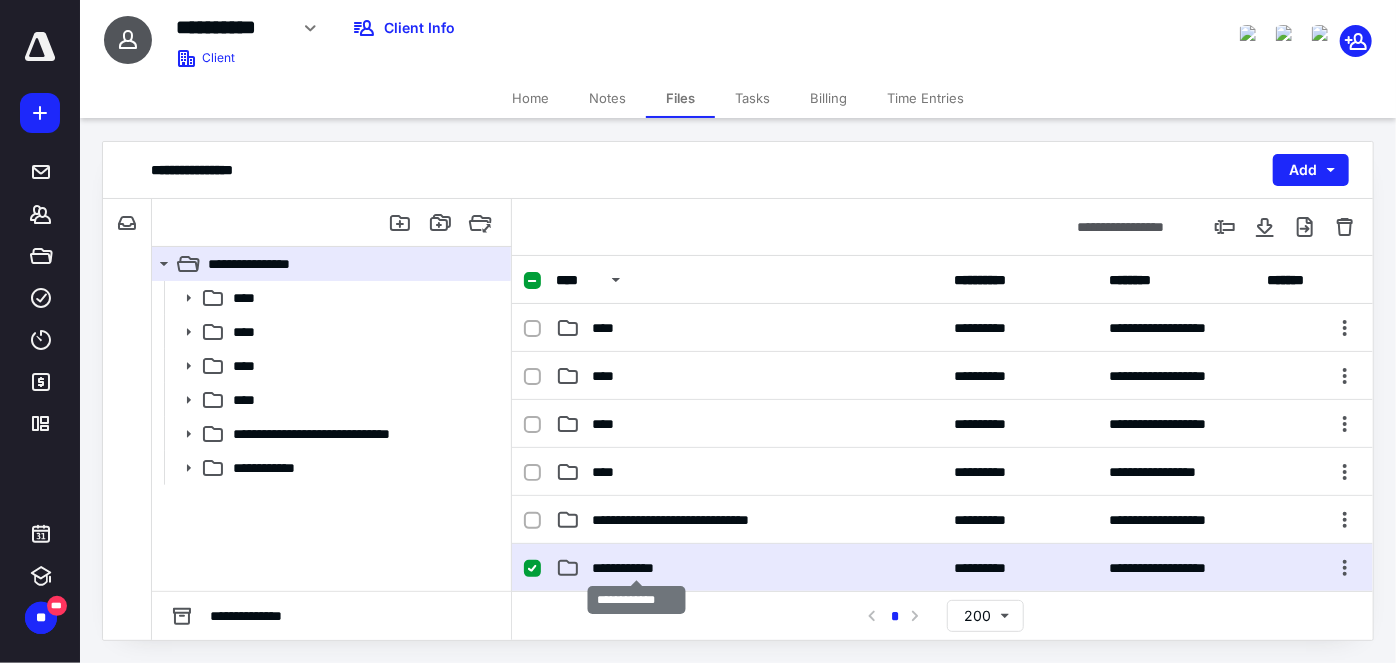 click on "**********" at bounding box center (637, 568) 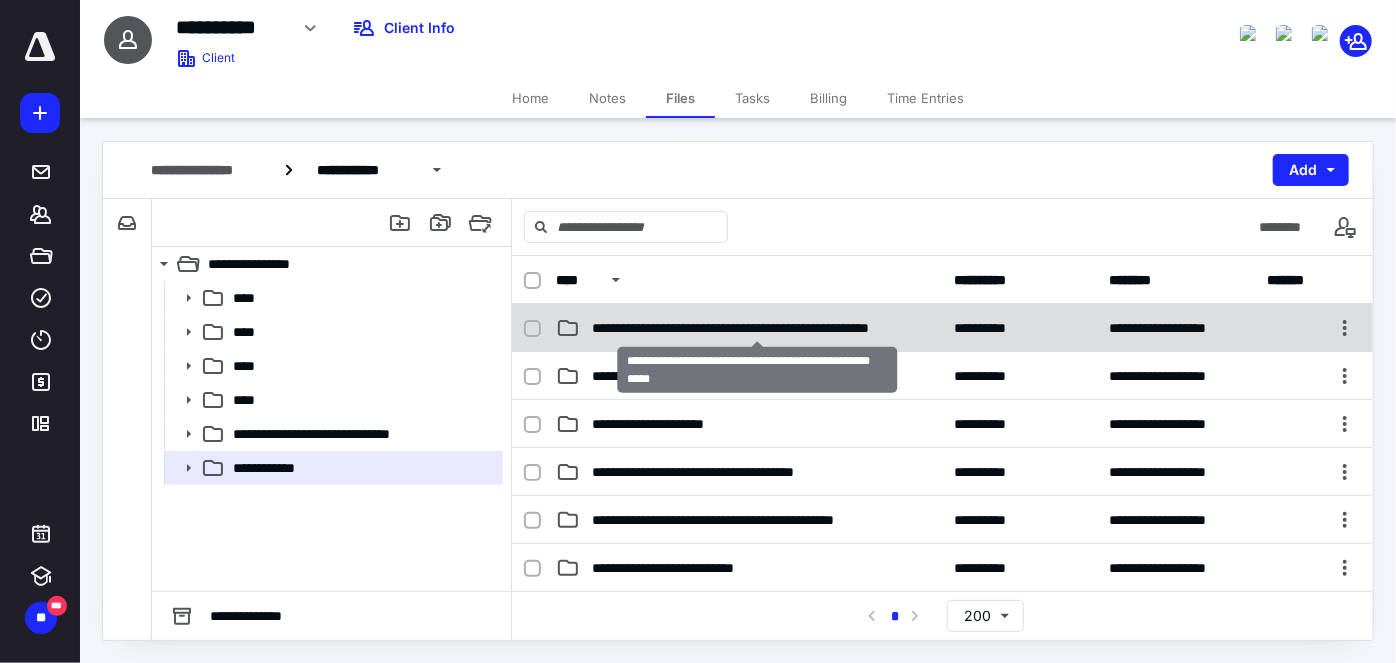 click on "**********" at bounding box center (758, 328) 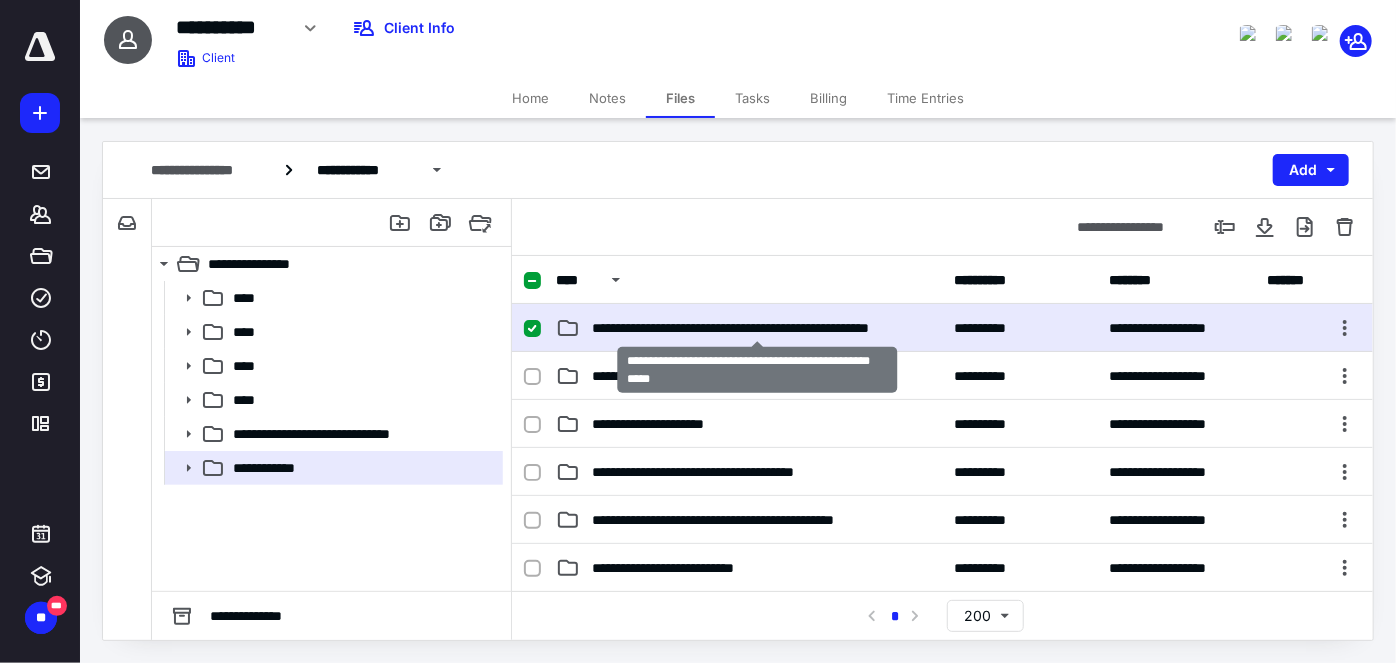 click on "**********" at bounding box center (758, 328) 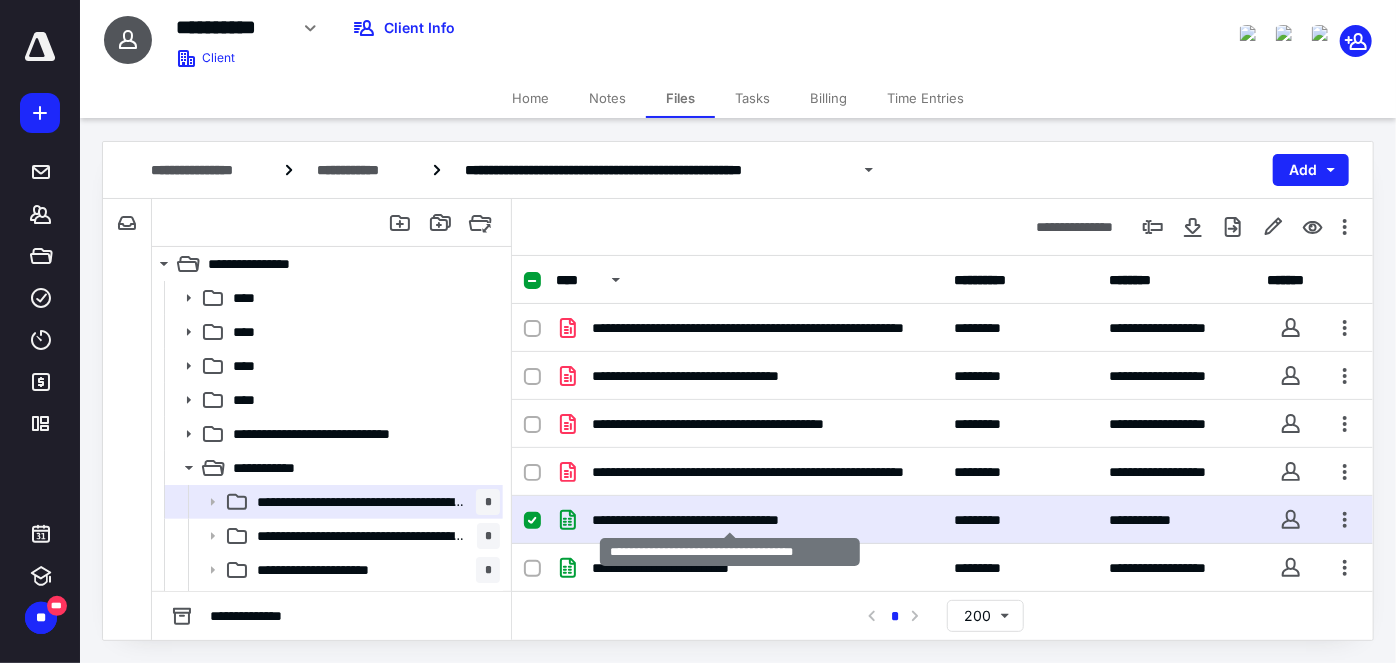 checkbox on "true" 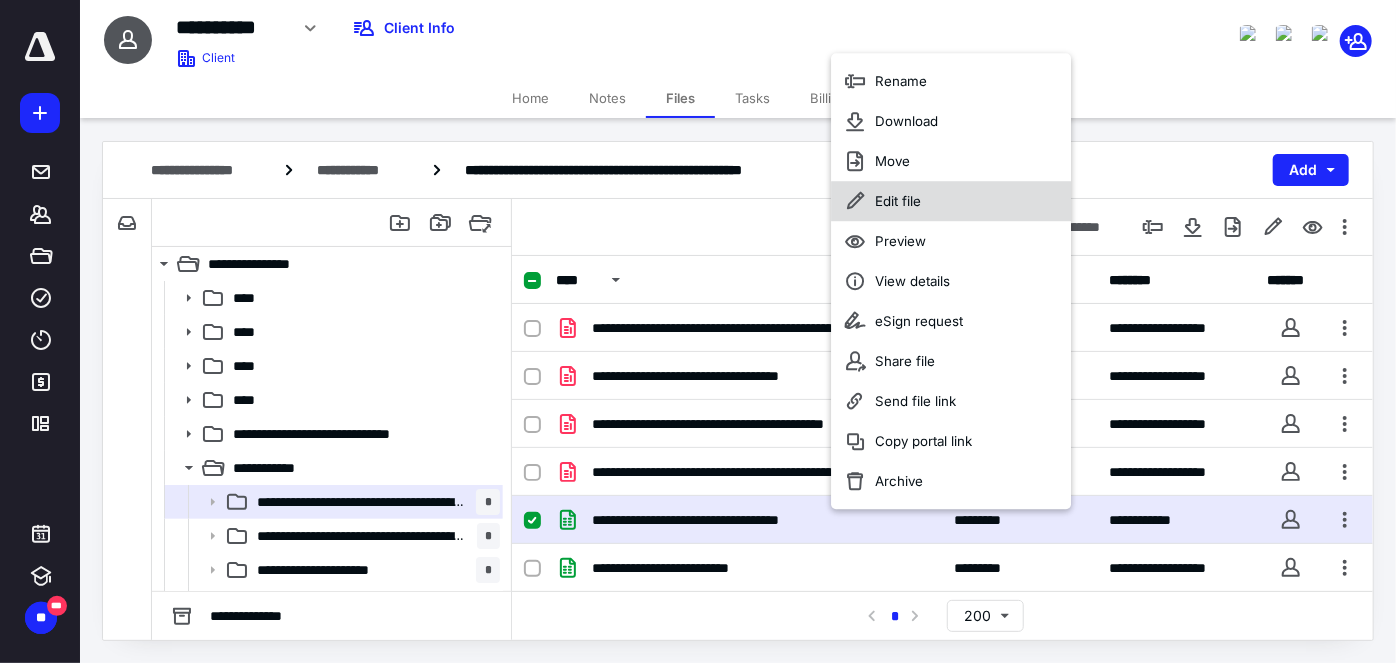 click on "Edit file" at bounding box center (898, 202) 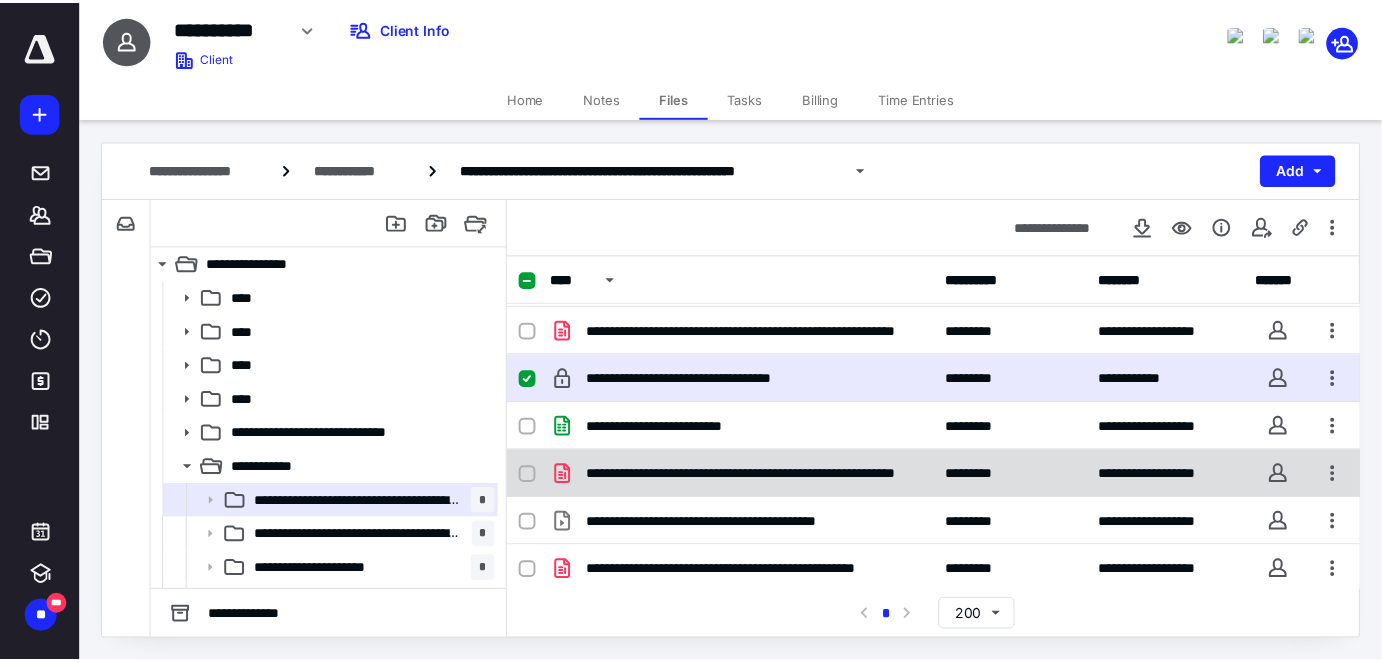 scroll, scrollTop: 0, scrollLeft: 0, axis: both 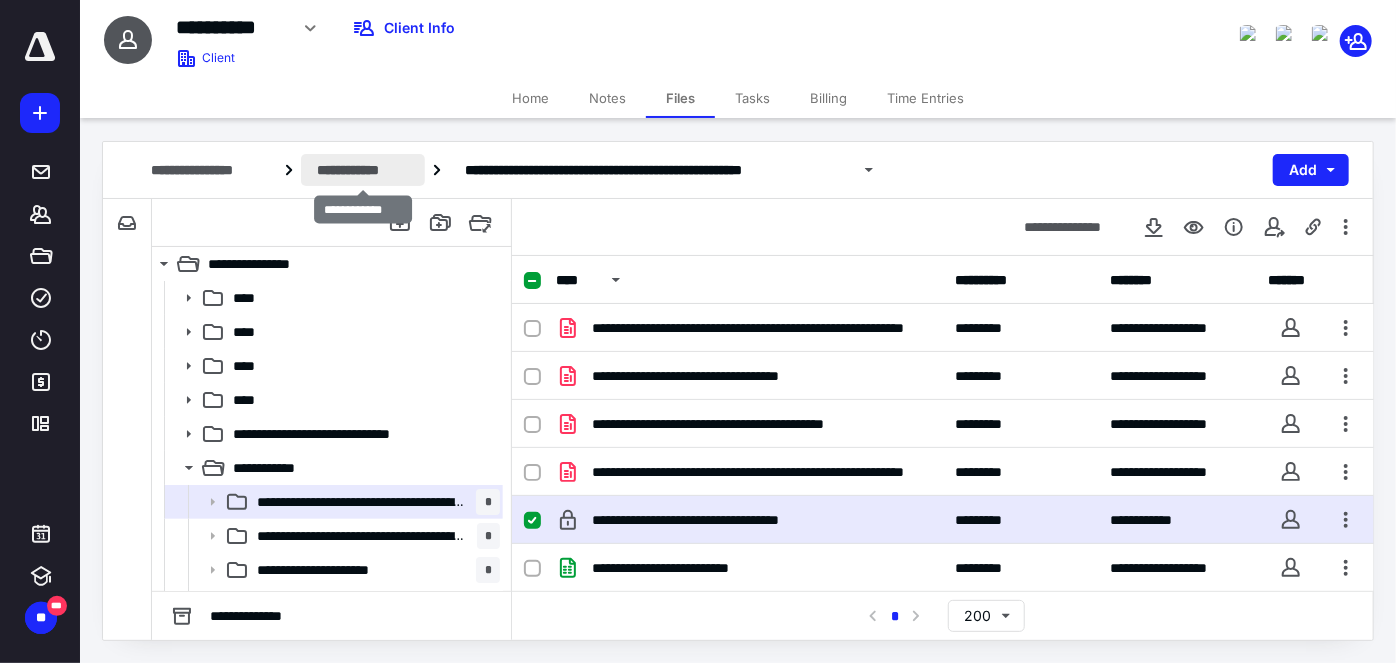 click on "**********" at bounding box center [363, 170] 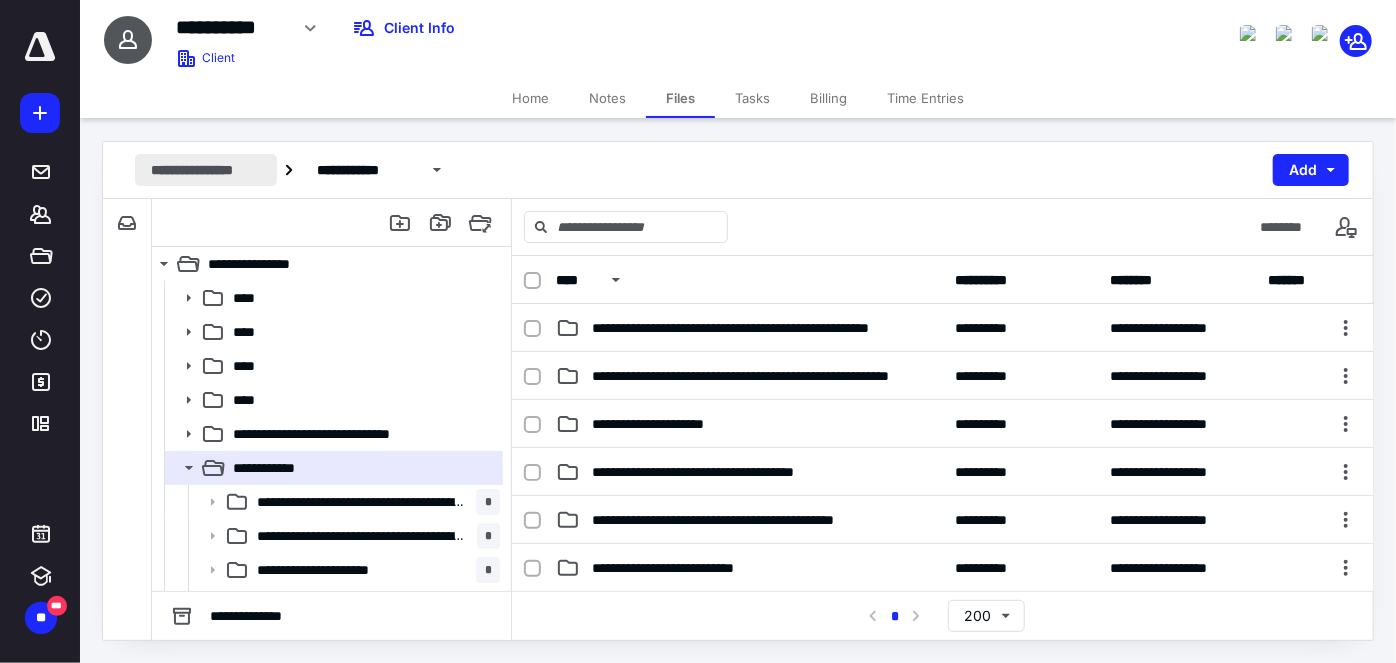 click on "**********" at bounding box center (206, 170) 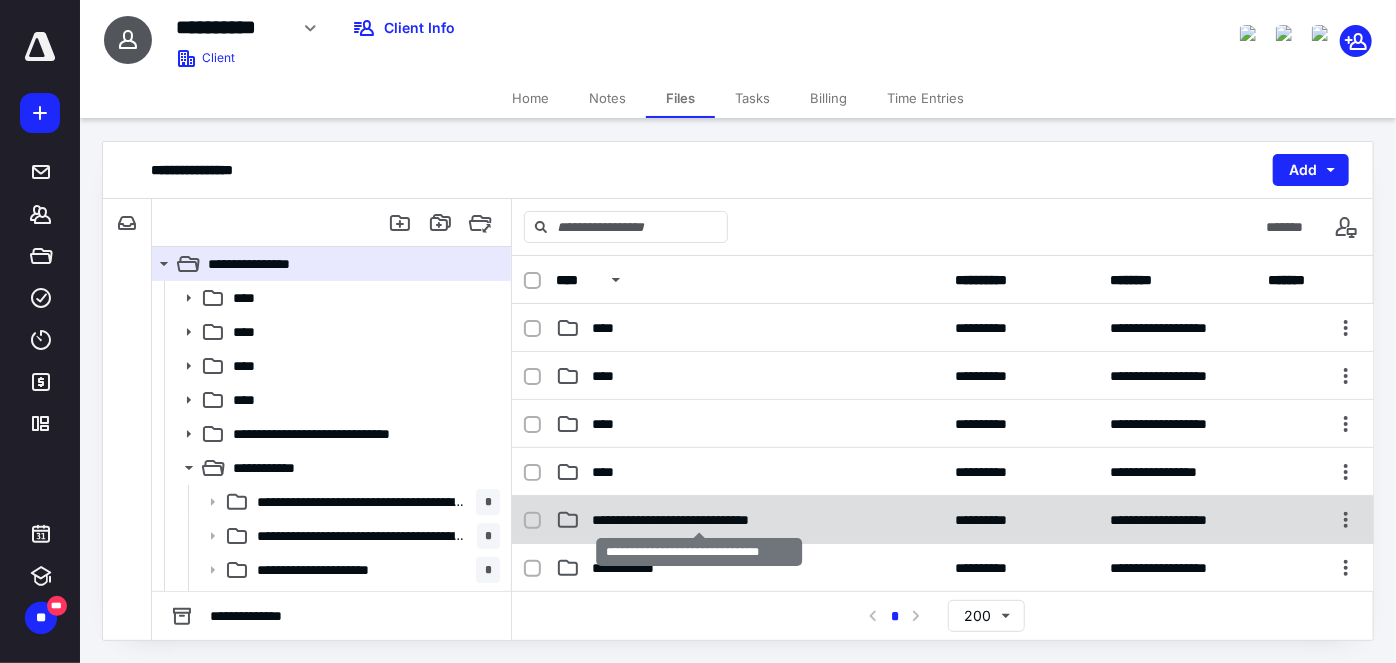 click on "**********" at bounding box center (699, 520) 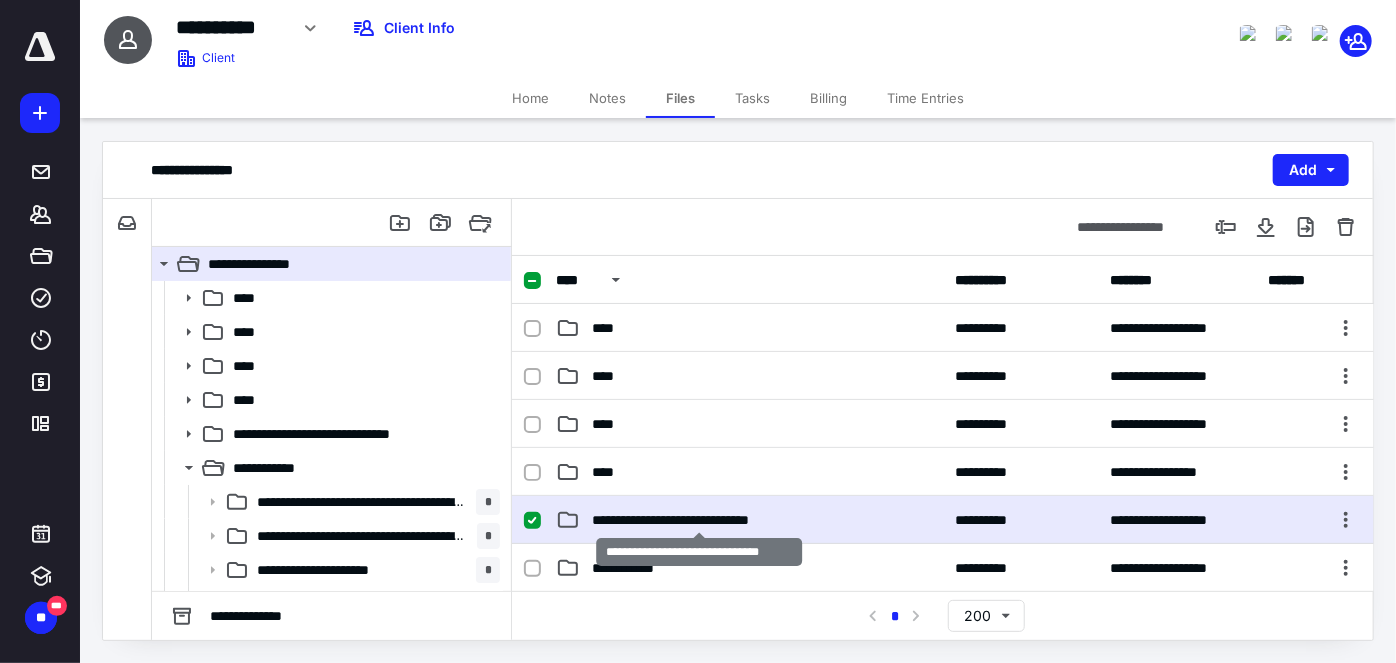 click on "**********" at bounding box center [699, 520] 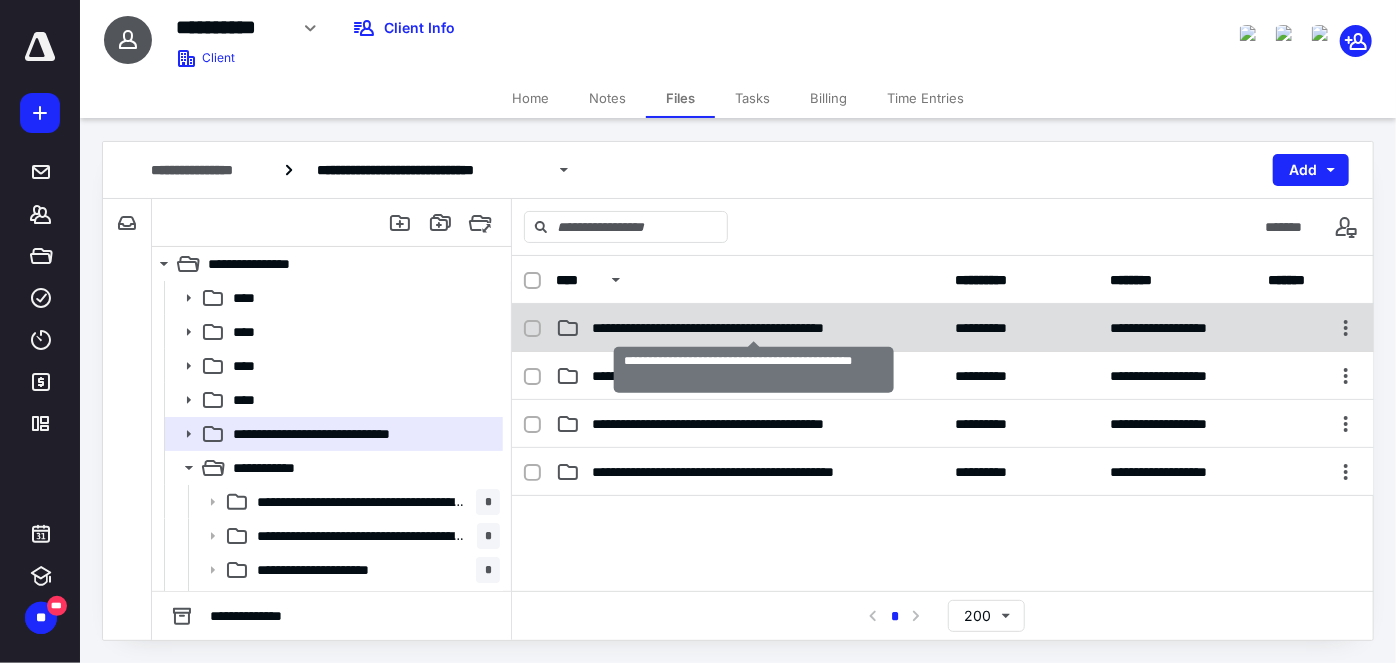 click on "**********" at bounding box center [754, 328] 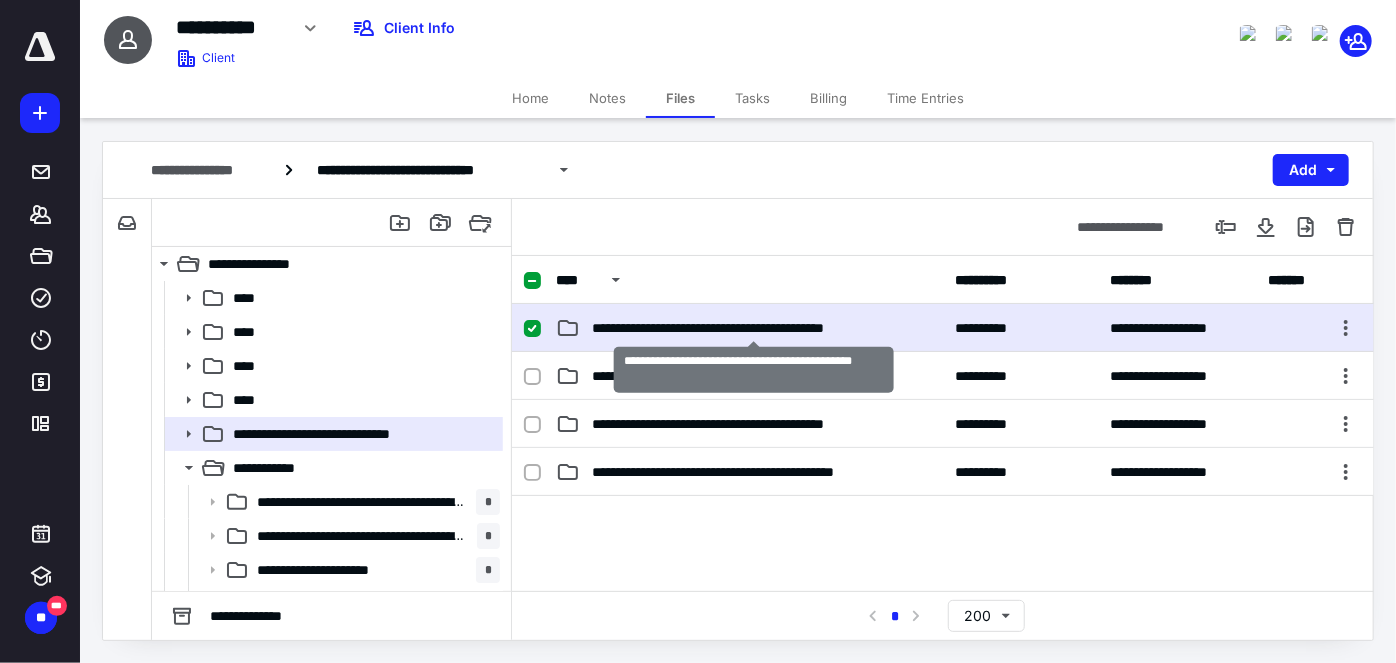 click on "**********" at bounding box center (754, 328) 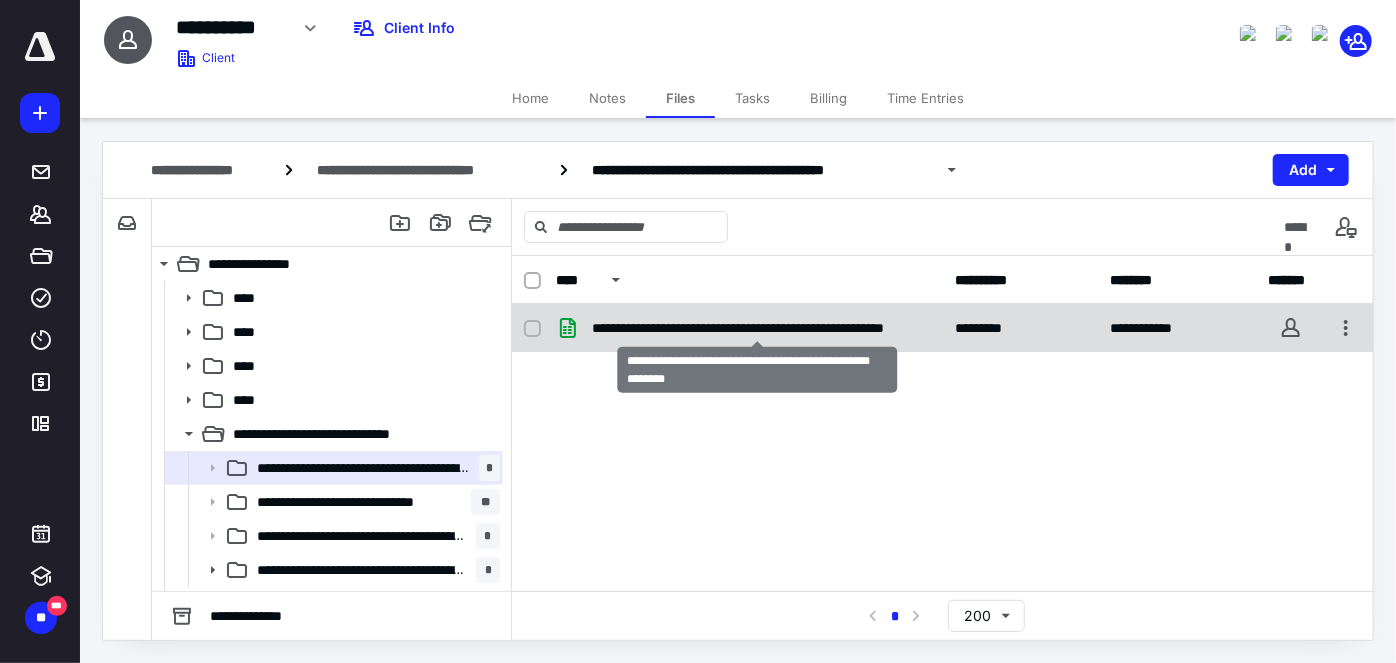 checkbox on "true" 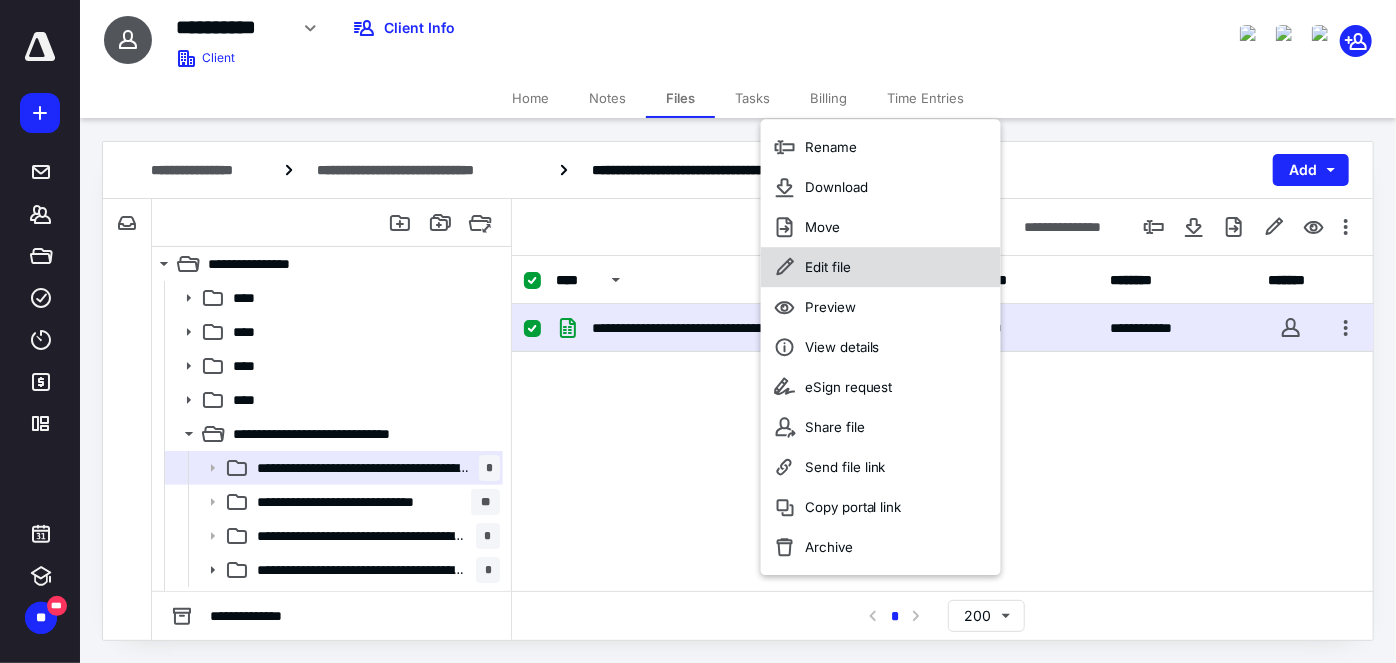 click on "Edit file" at bounding box center (828, 267) 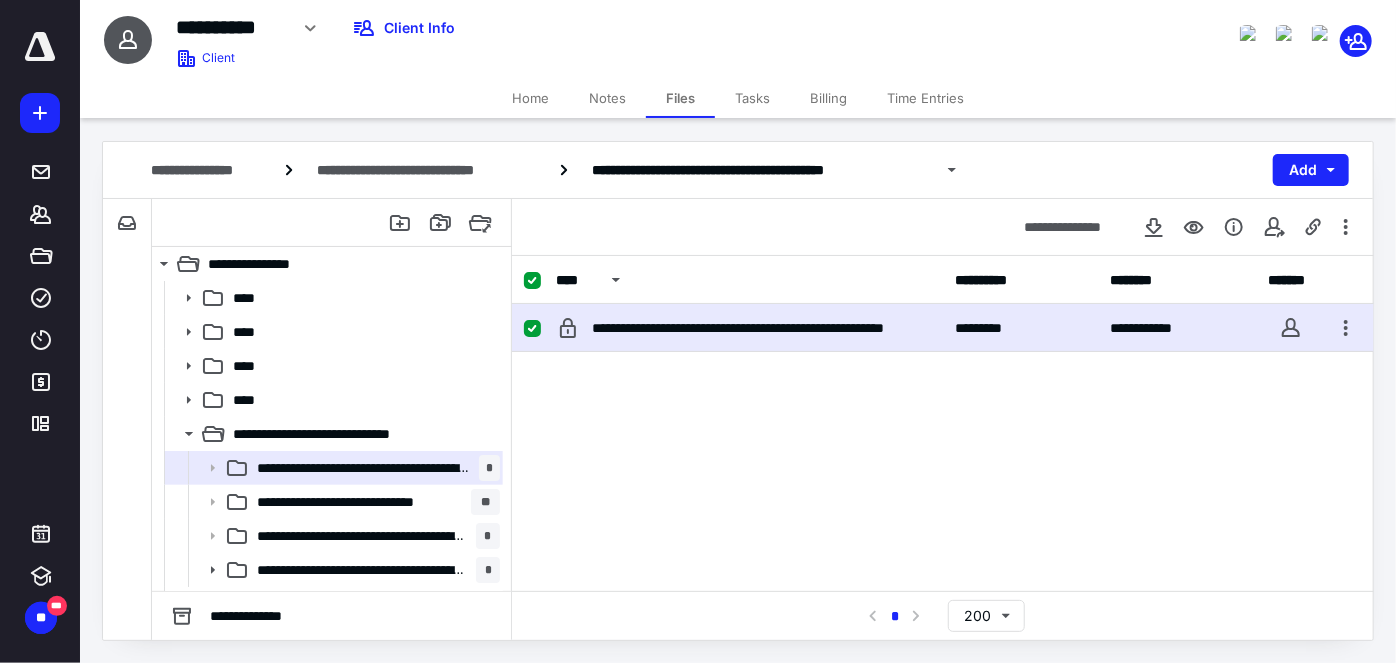 click on "Billing" at bounding box center [828, 98] 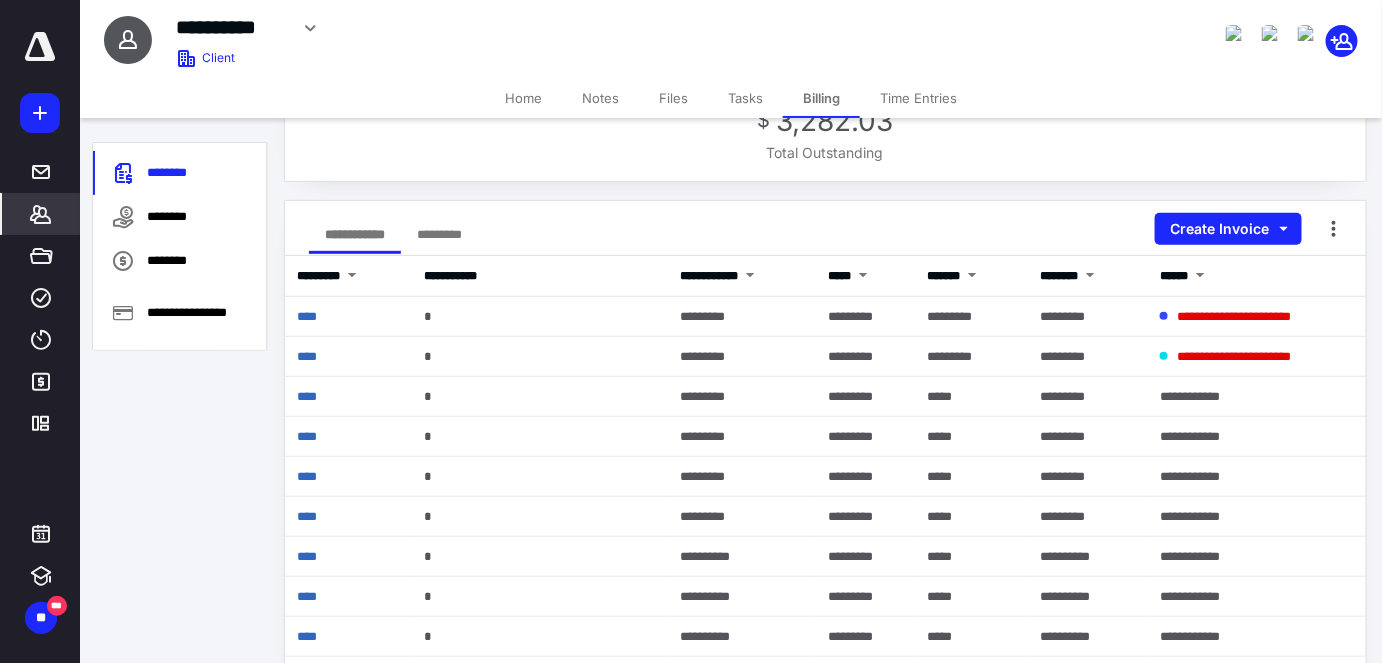 scroll, scrollTop: 181, scrollLeft: 0, axis: vertical 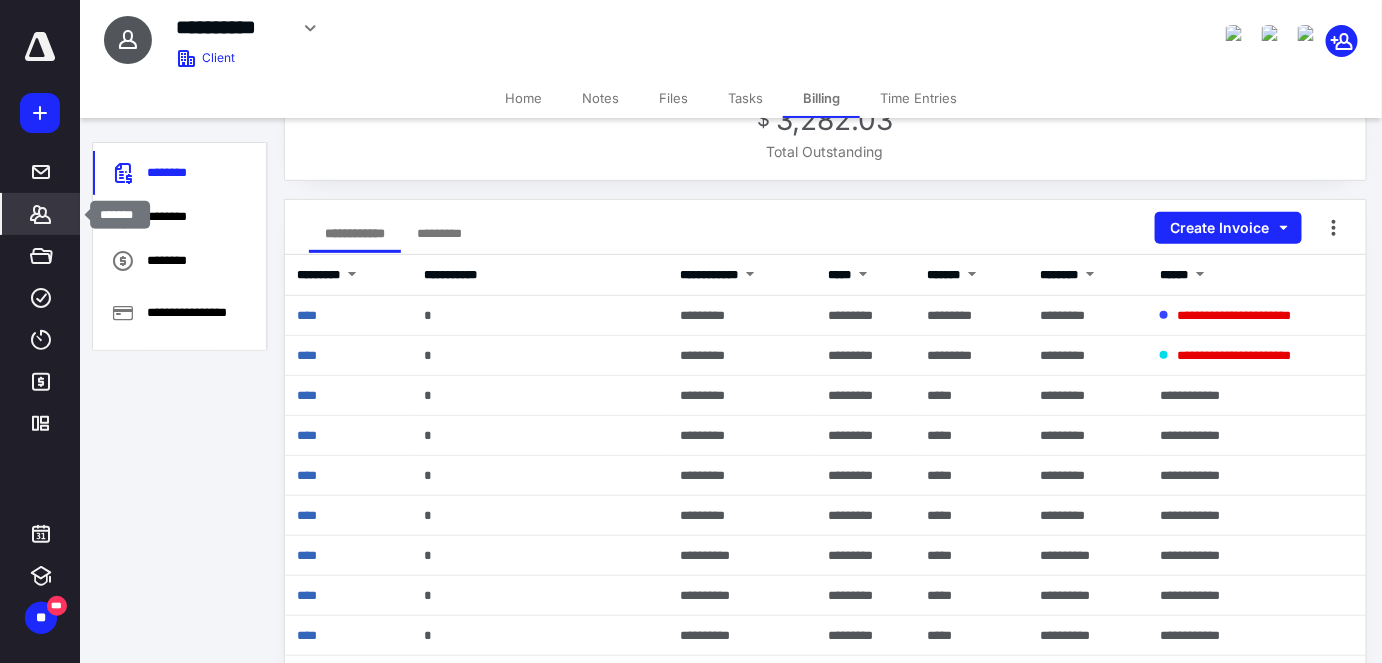 click 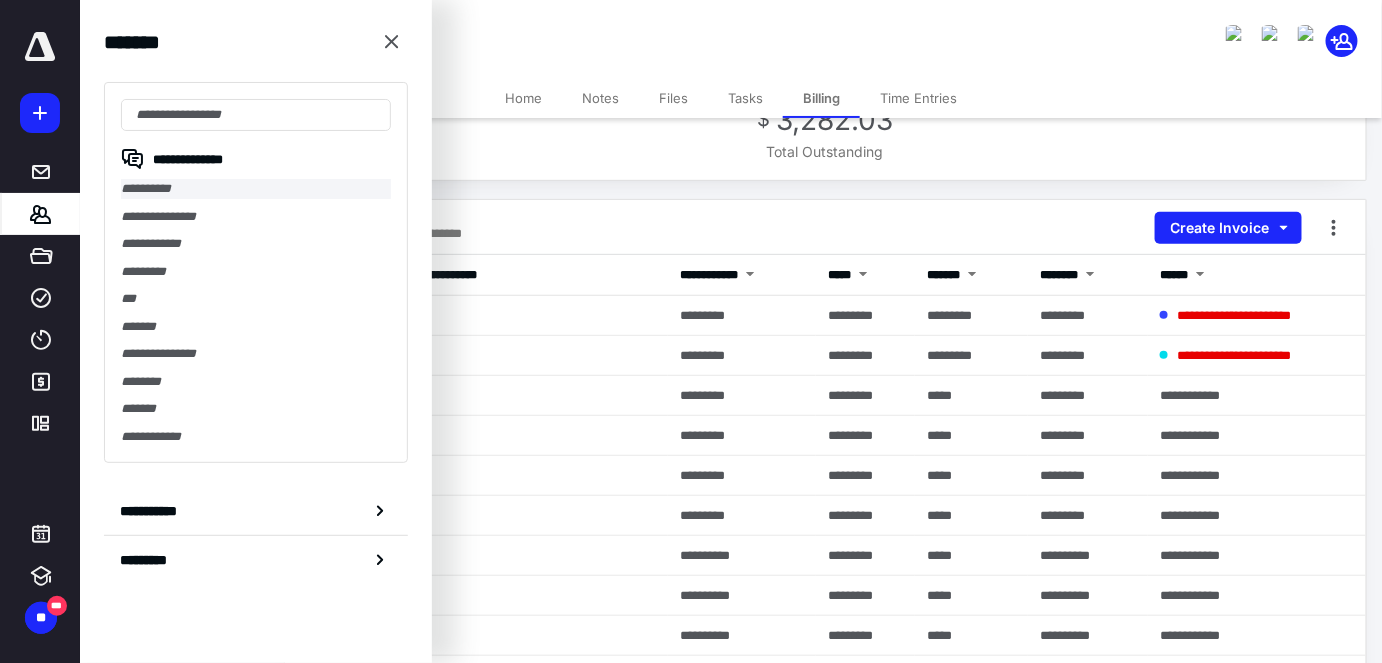 click on "**********" at bounding box center (256, 189) 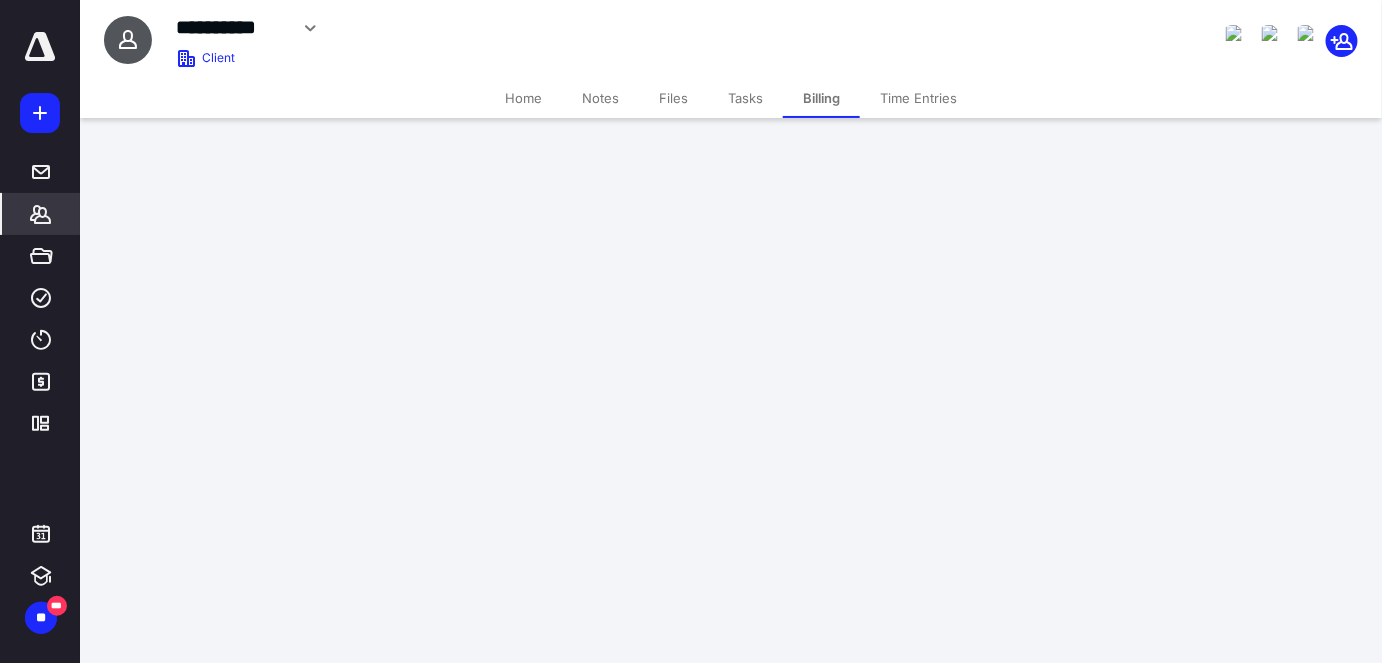 scroll, scrollTop: 0, scrollLeft: 0, axis: both 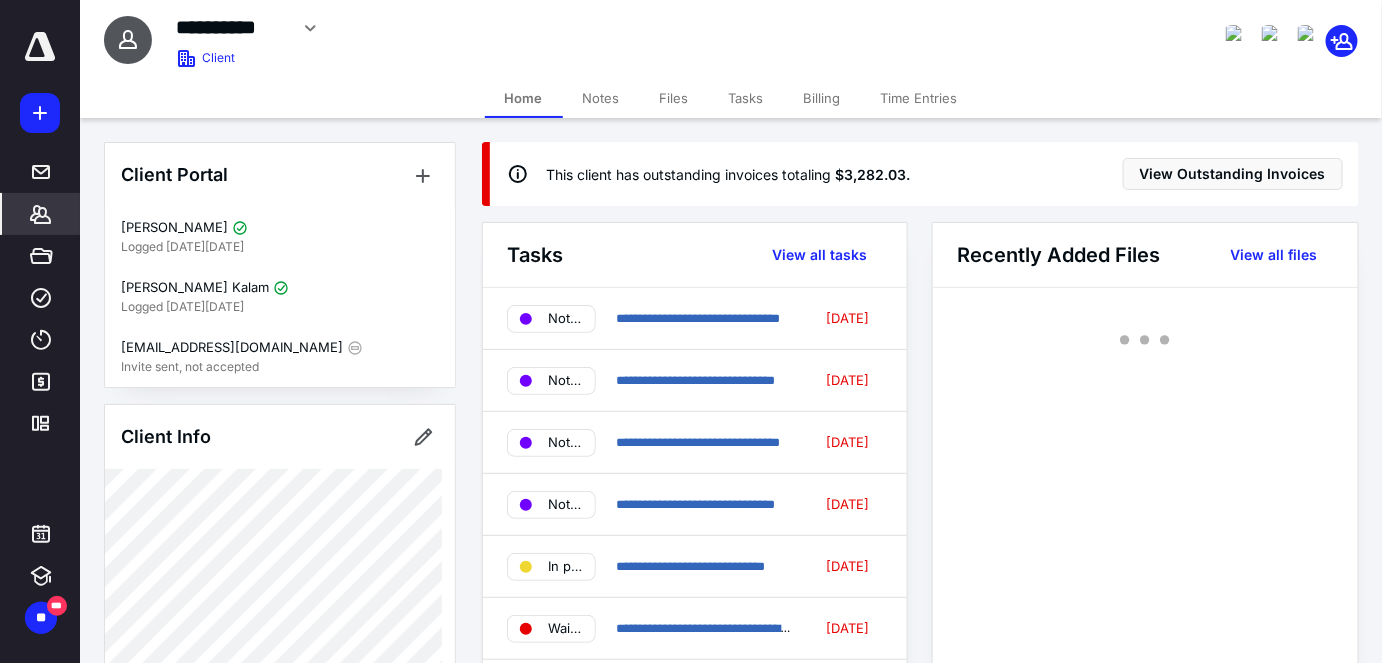 click on "Files" at bounding box center [674, 98] 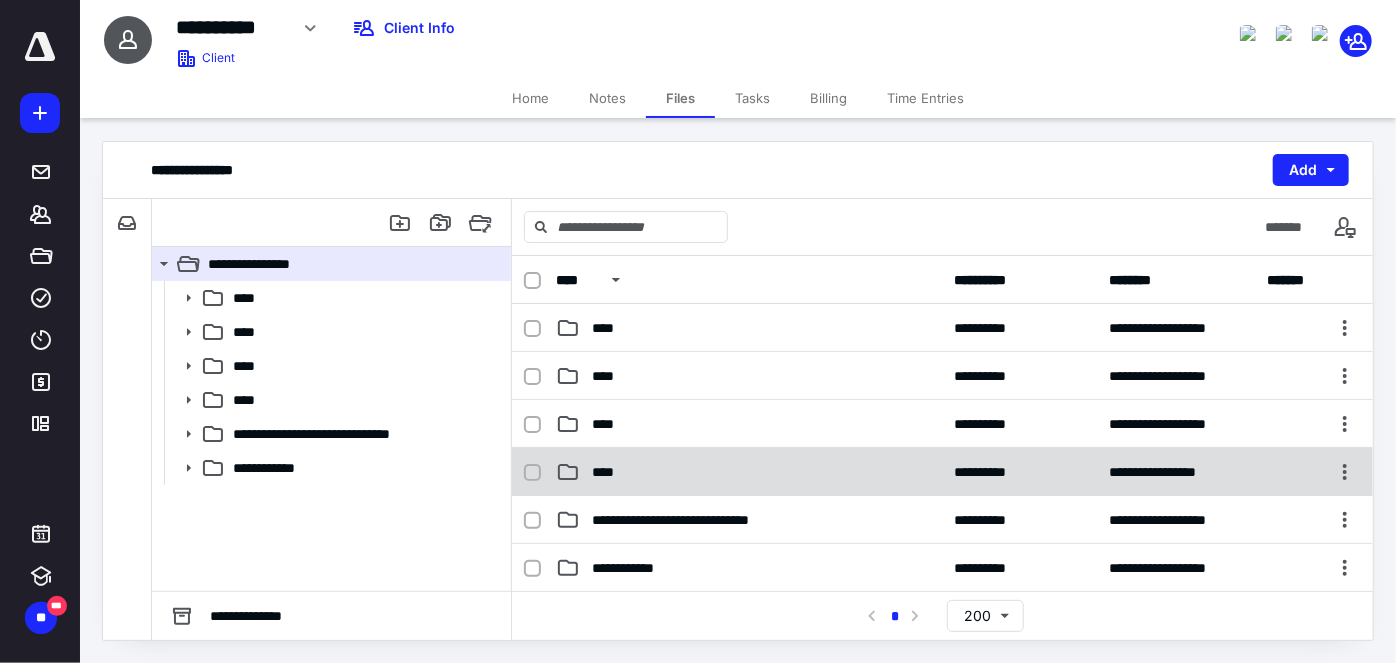 click on "**********" at bounding box center [942, 472] 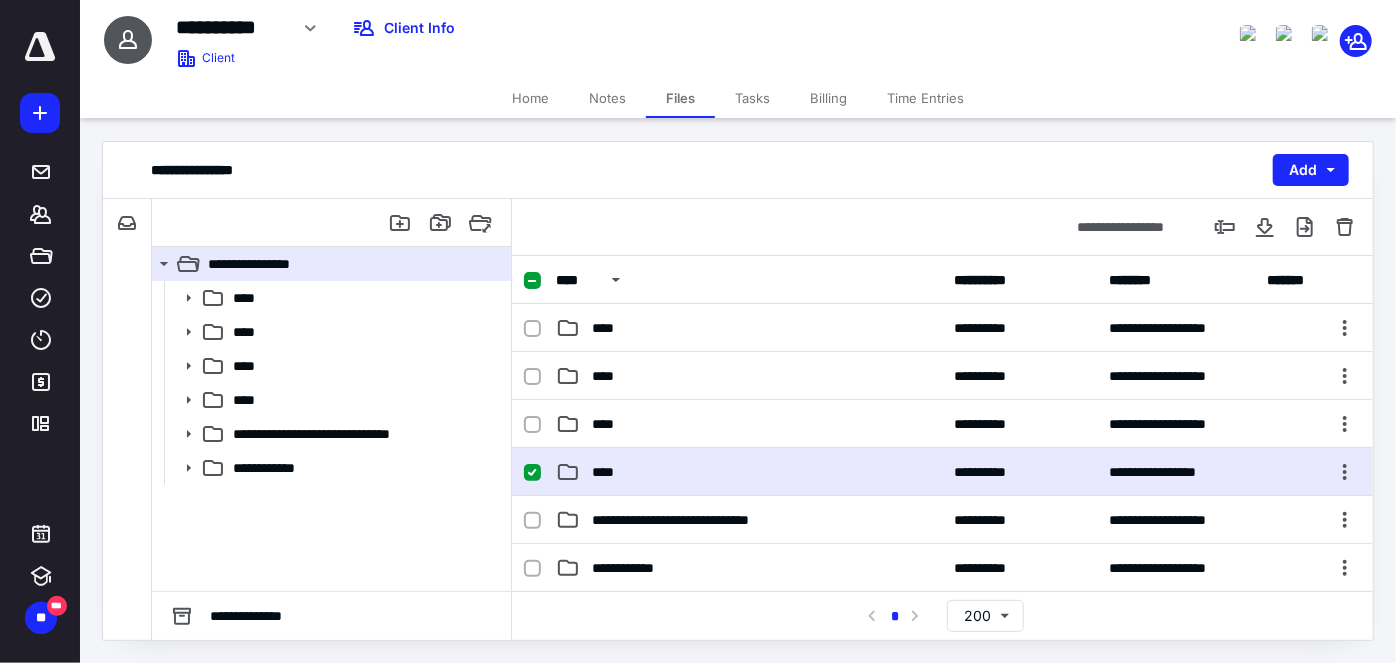 click on "**********" at bounding box center (942, 472) 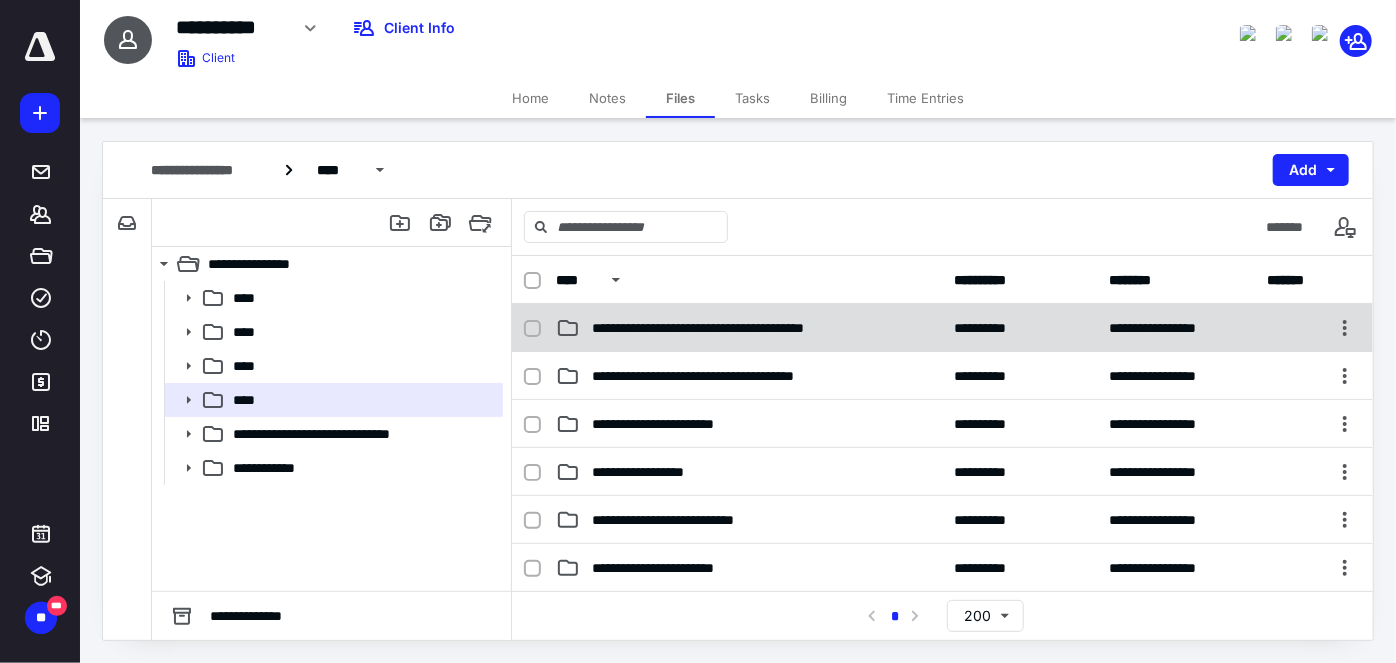 click on "**********" at bounding box center [740, 328] 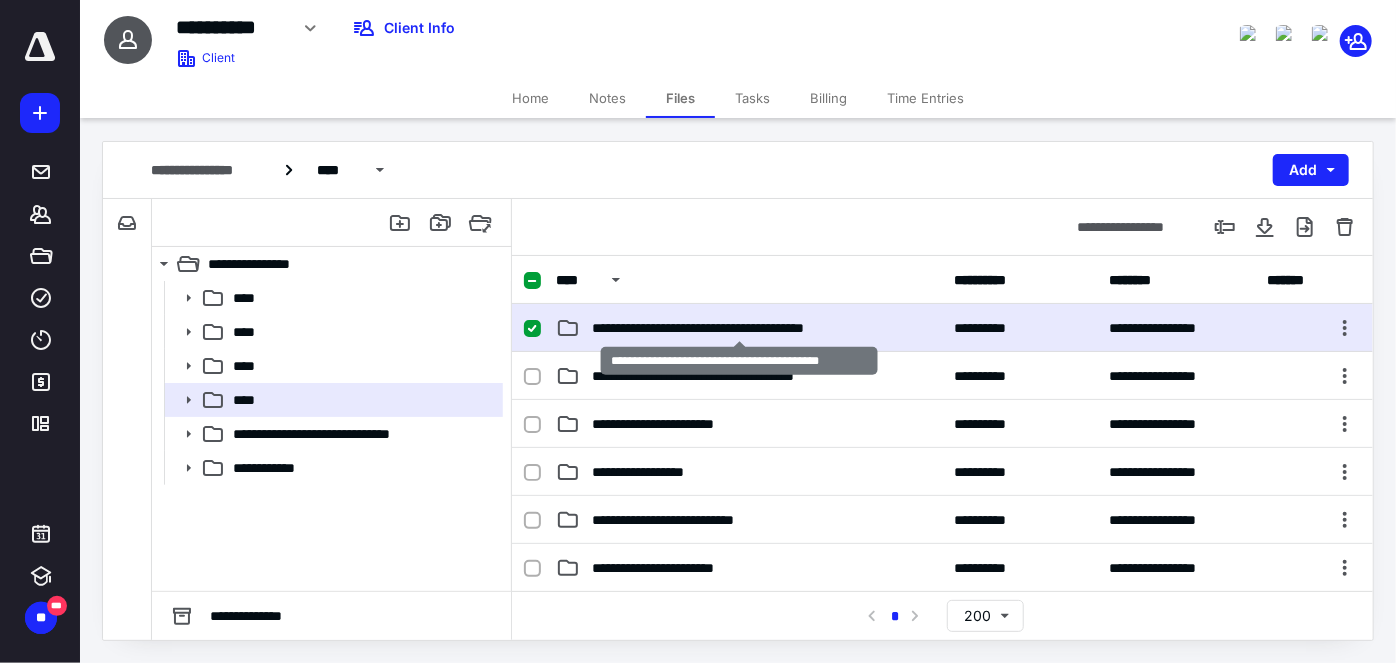 click on "**********" at bounding box center [740, 328] 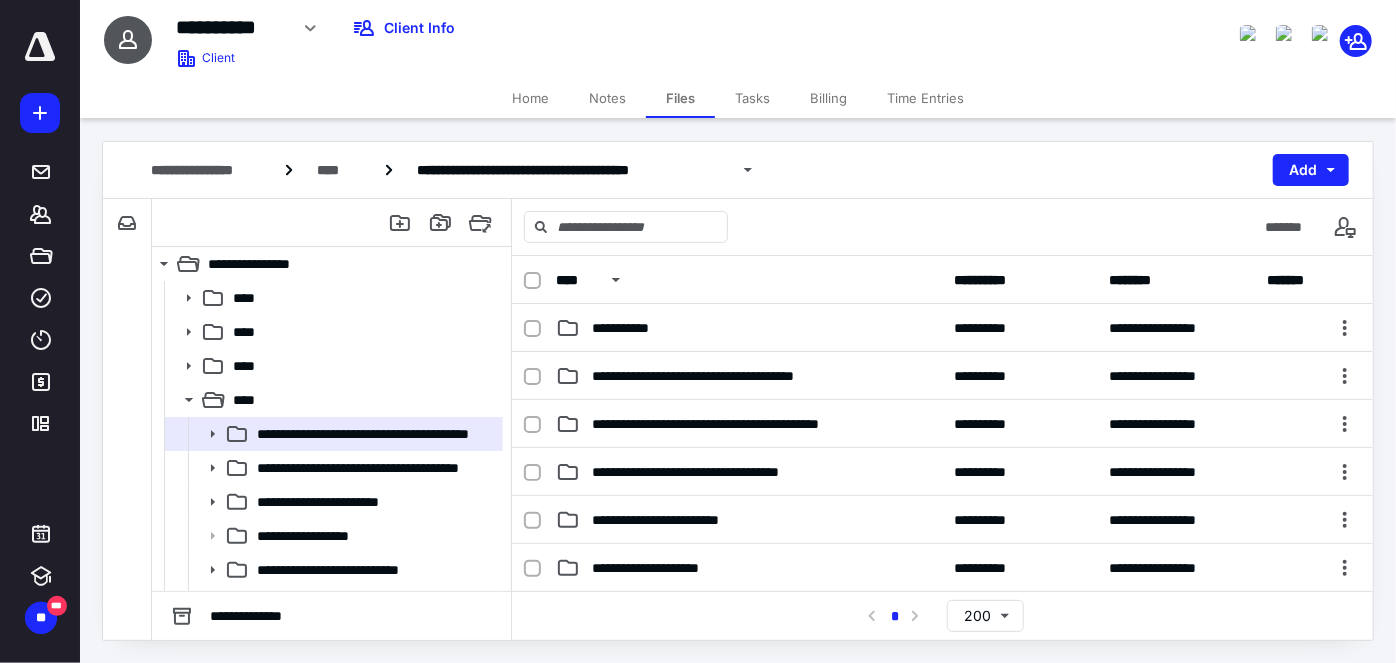 click on "**********" at bounding box center [749, 328] 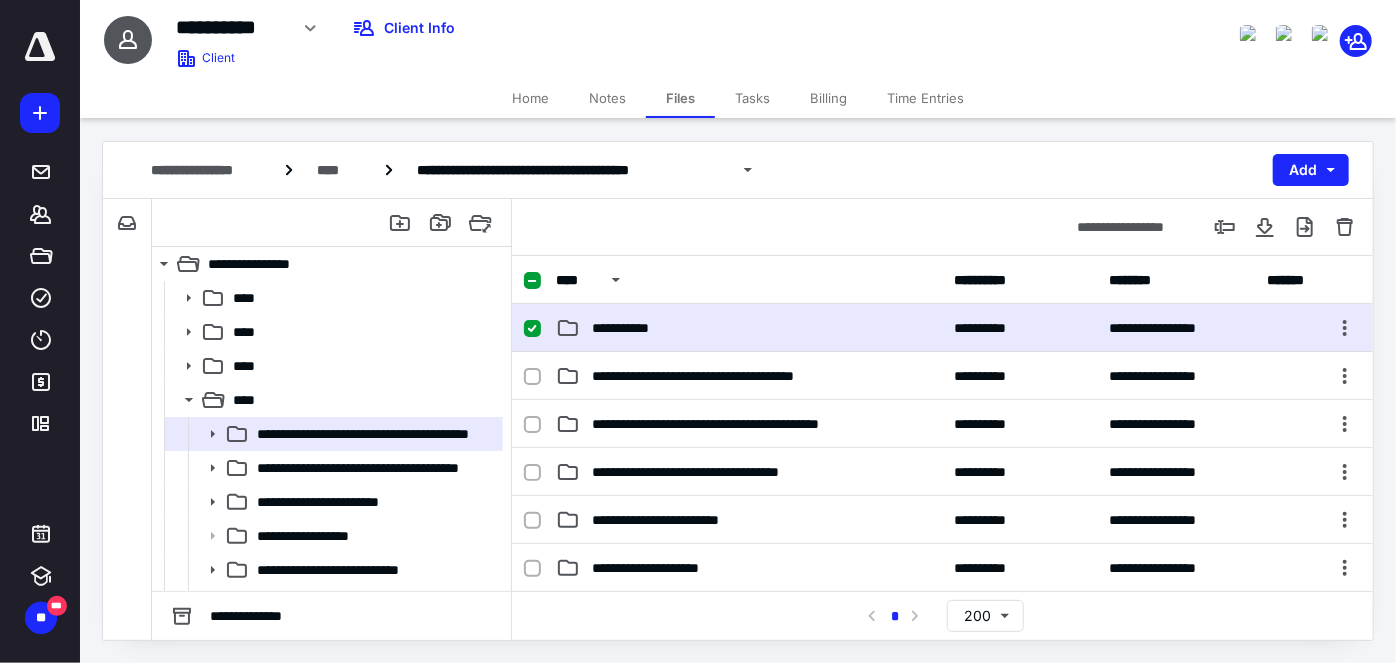 click on "**********" at bounding box center [749, 328] 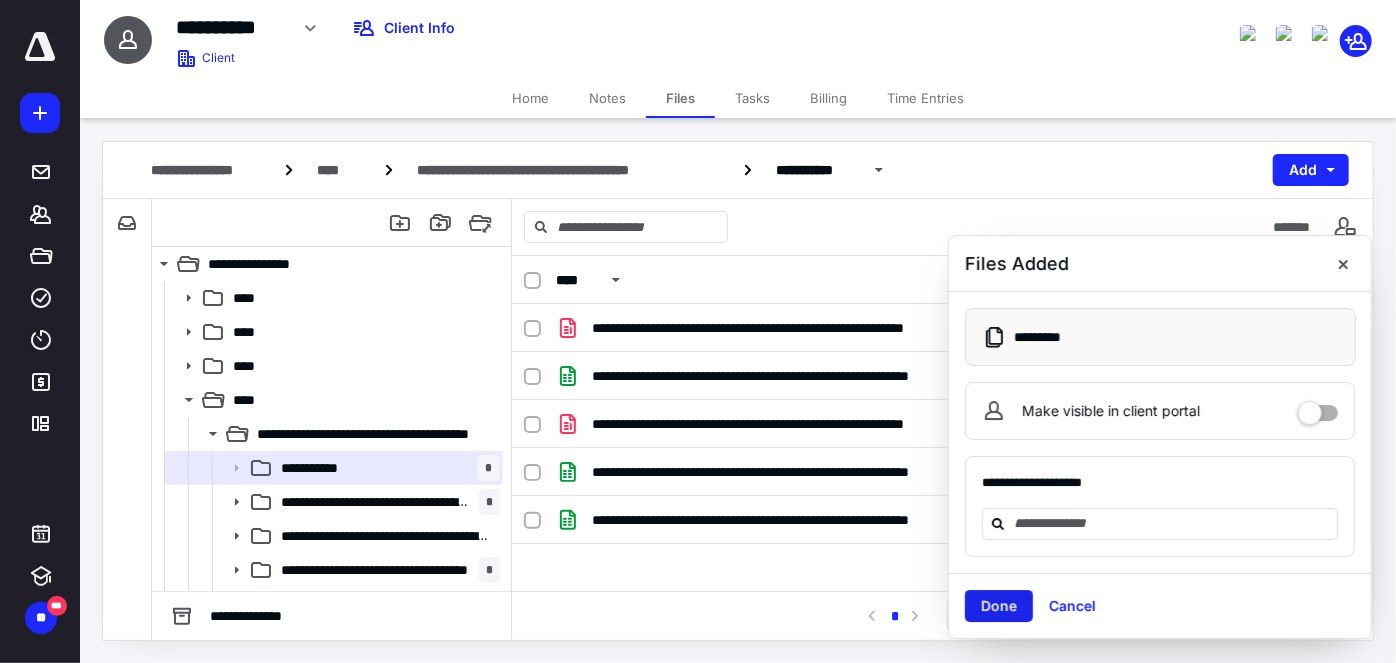 click on "Done" at bounding box center (999, 606) 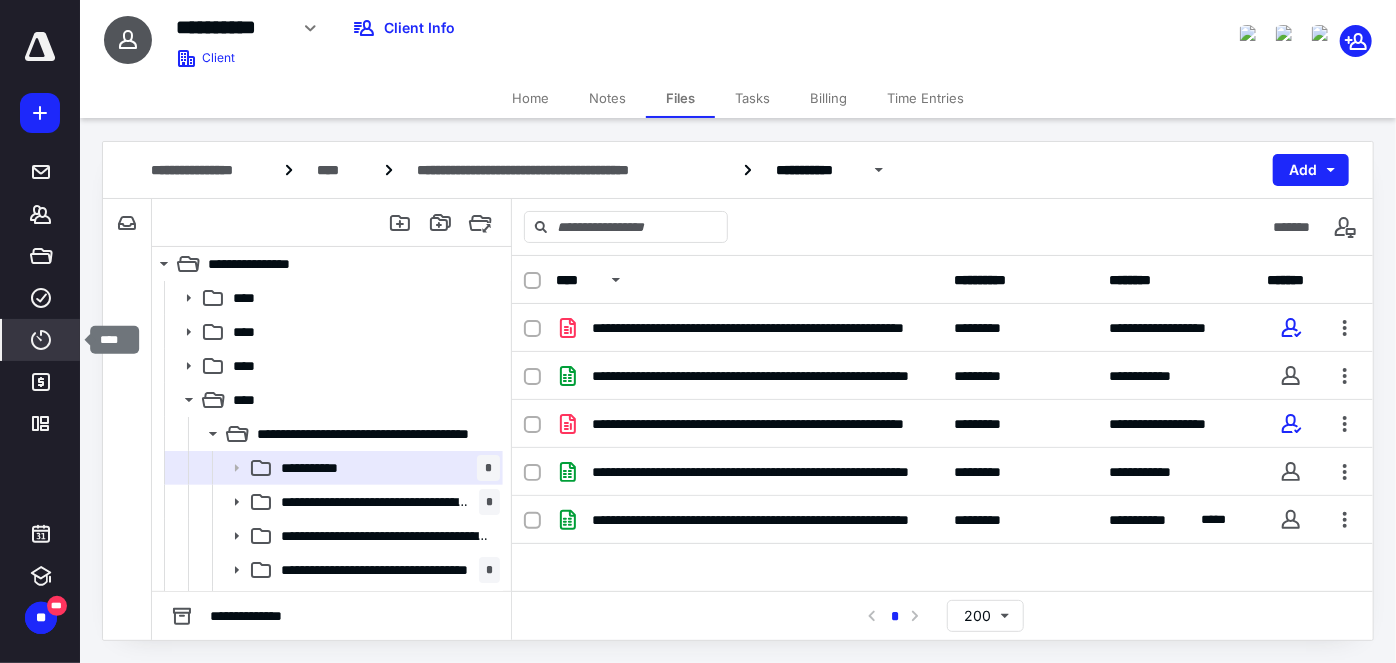 click on "****" at bounding box center [41, 340] 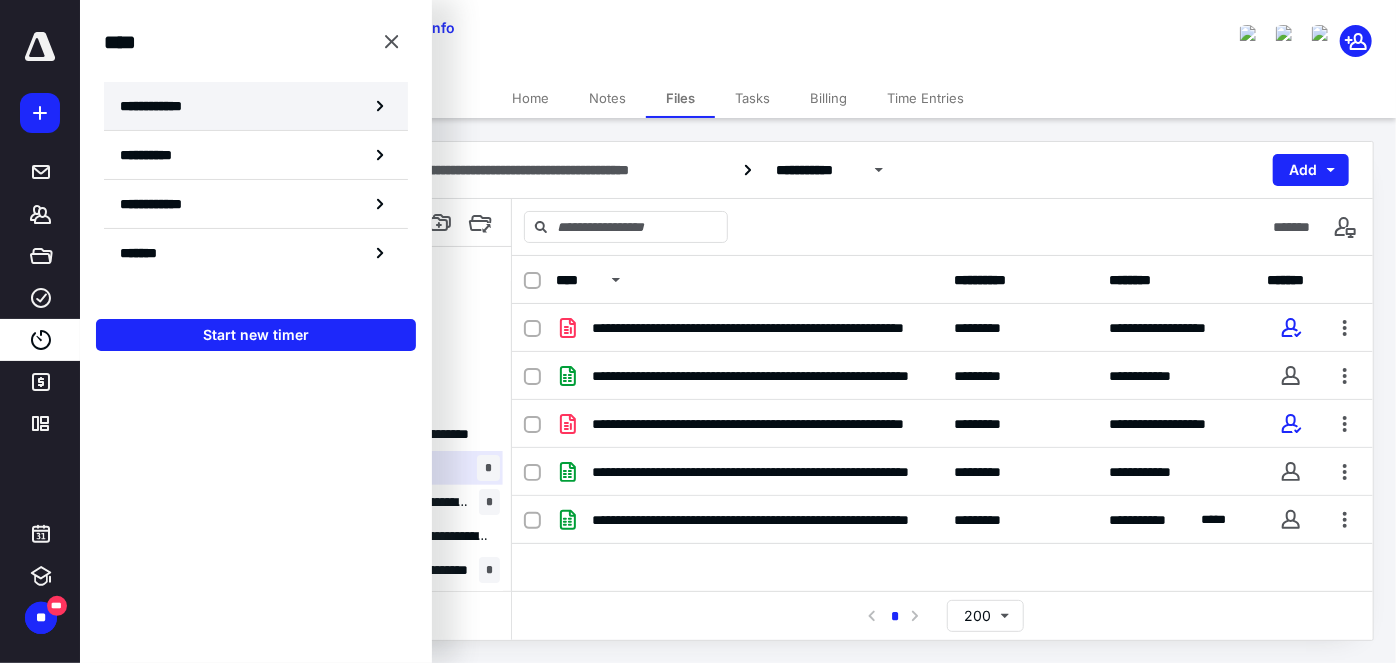 click on "**********" at bounding box center [162, 106] 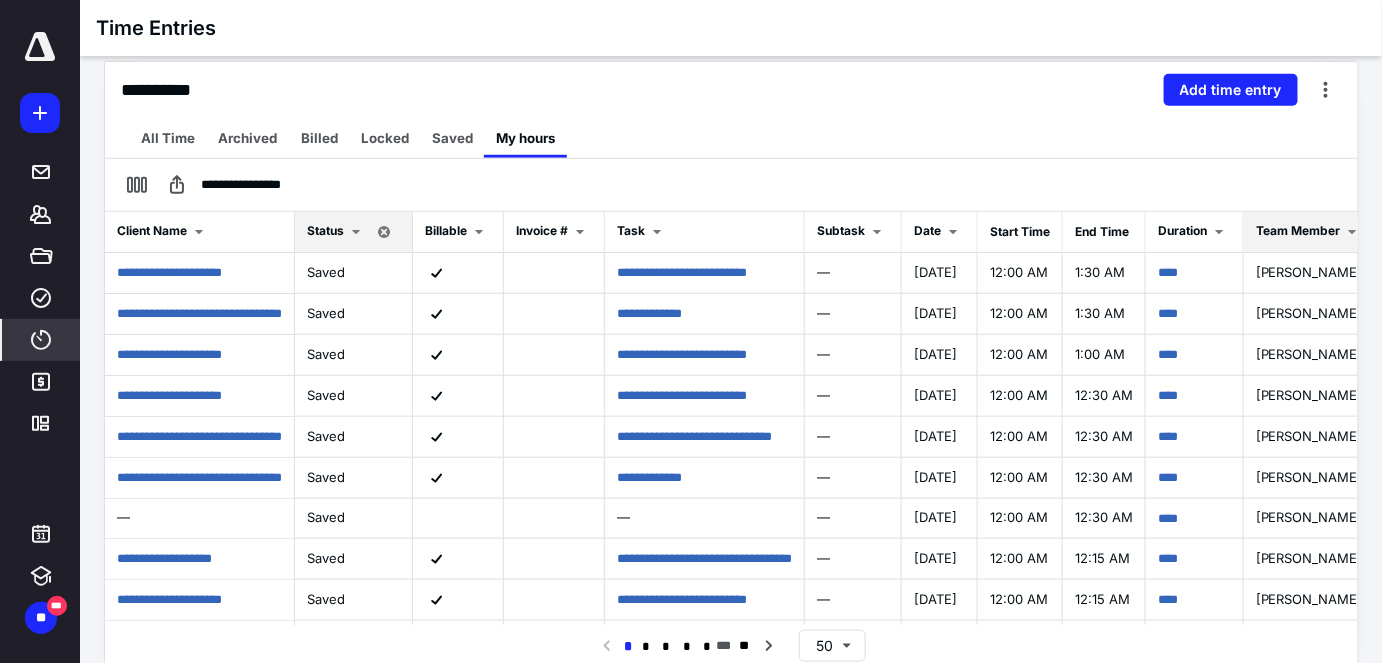 scroll, scrollTop: 442, scrollLeft: 0, axis: vertical 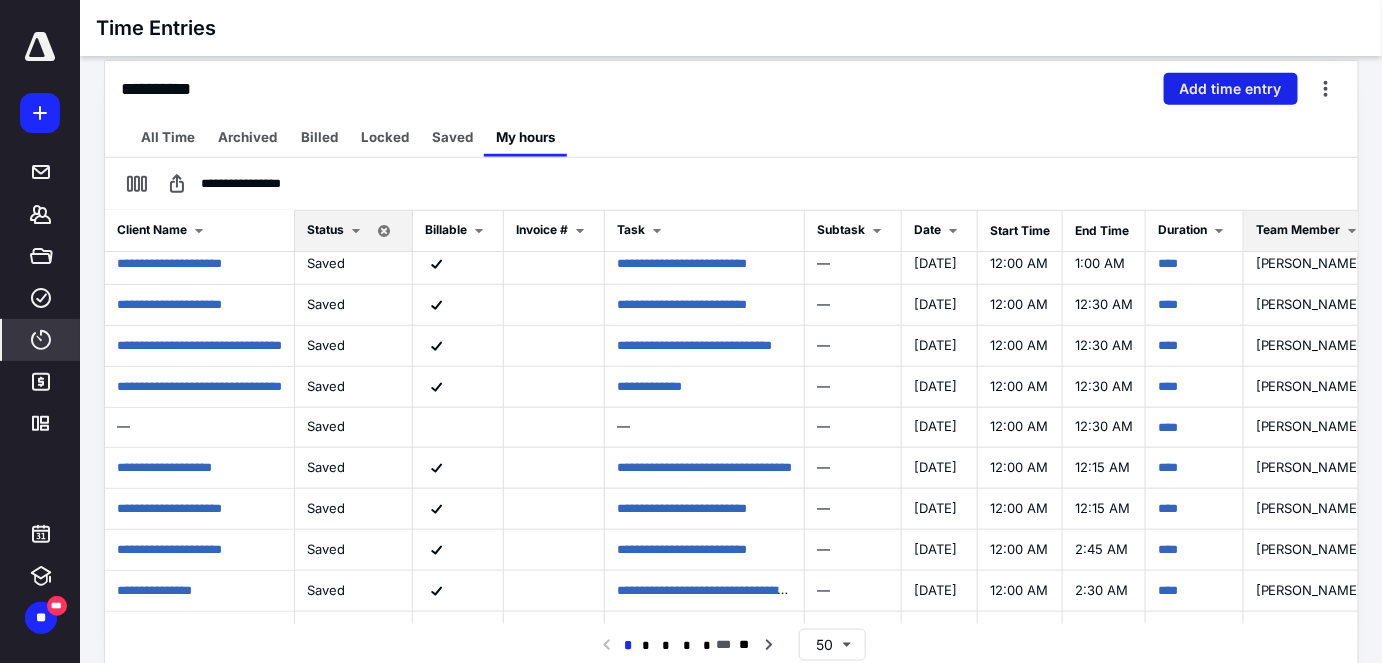 click on "Add time entry" at bounding box center [1231, 89] 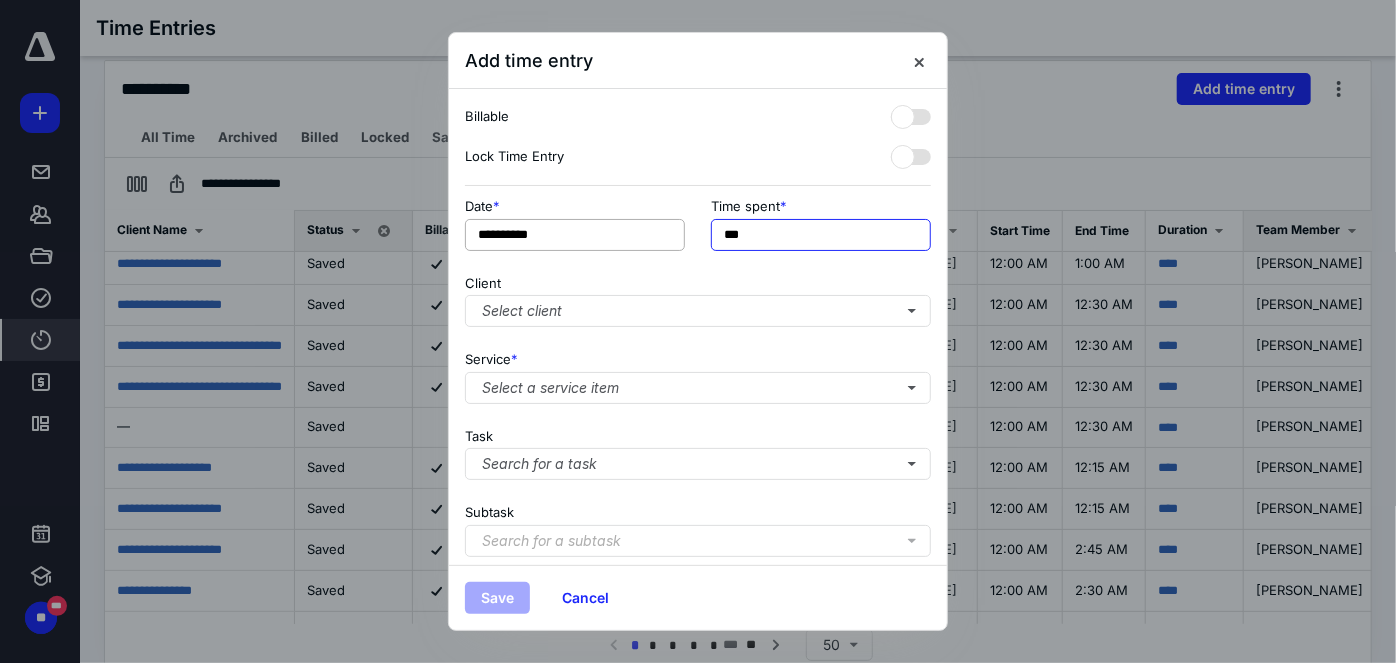 drag, startPoint x: 781, startPoint y: 227, endPoint x: 648, endPoint y: 248, distance: 134.64769 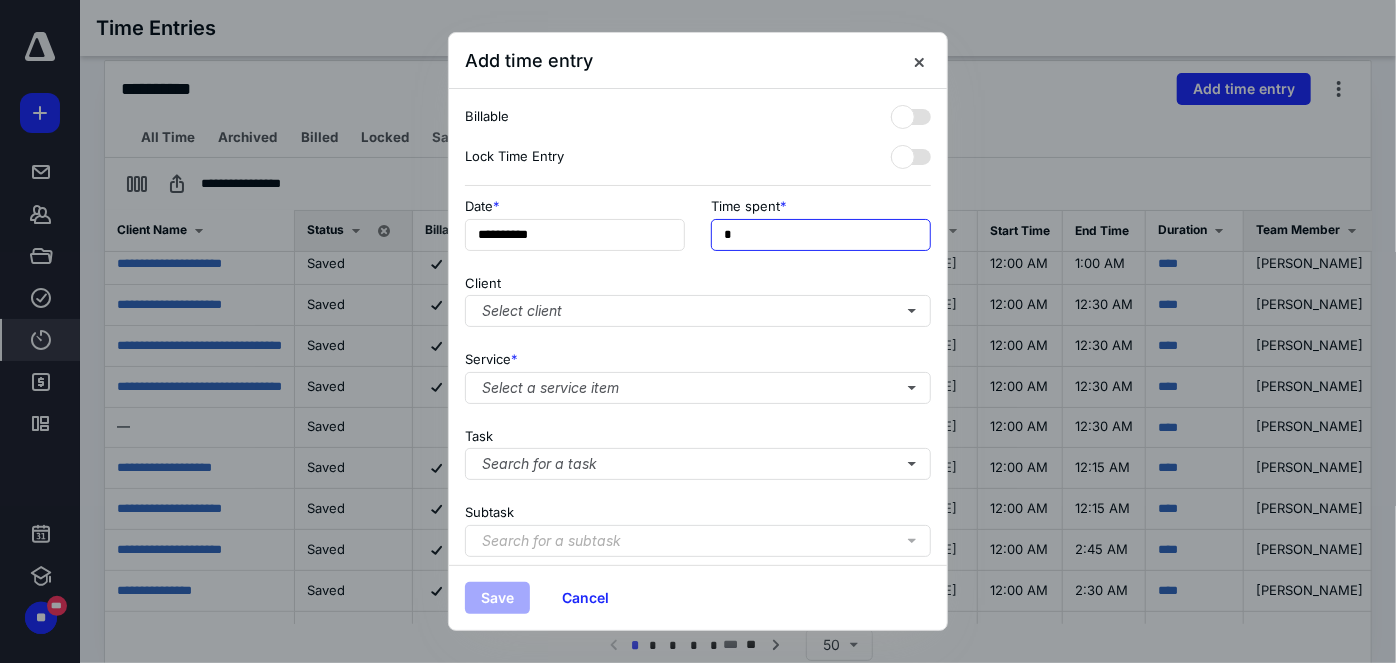 type on "**" 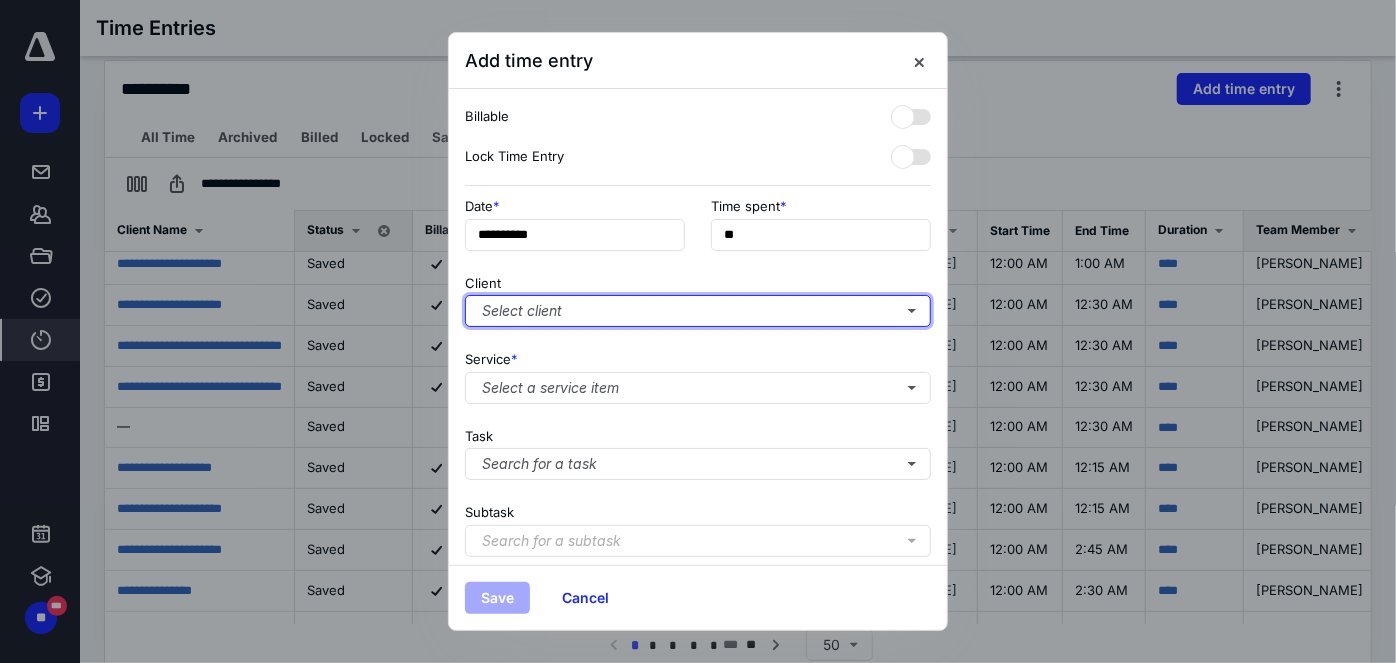 drag, startPoint x: 528, startPoint y: 313, endPoint x: 546, endPoint y: 331, distance: 25.455845 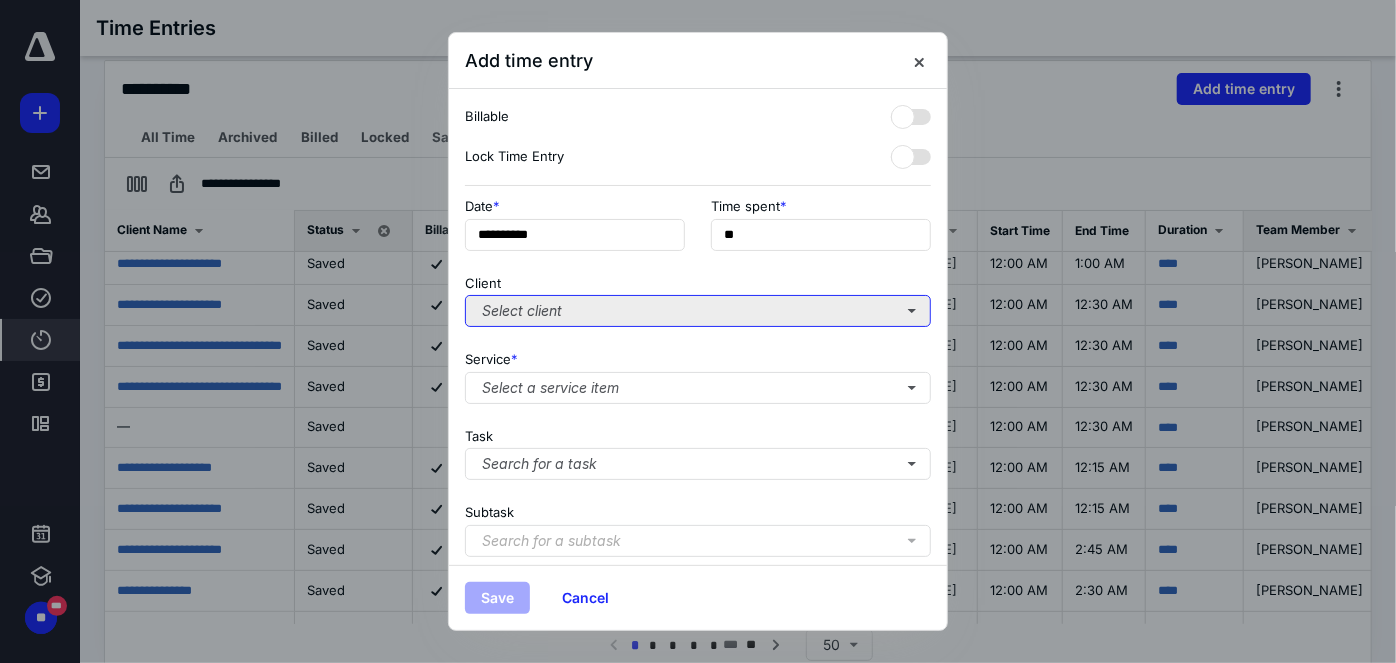 click on "Select client" at bounding box center [698, 311] 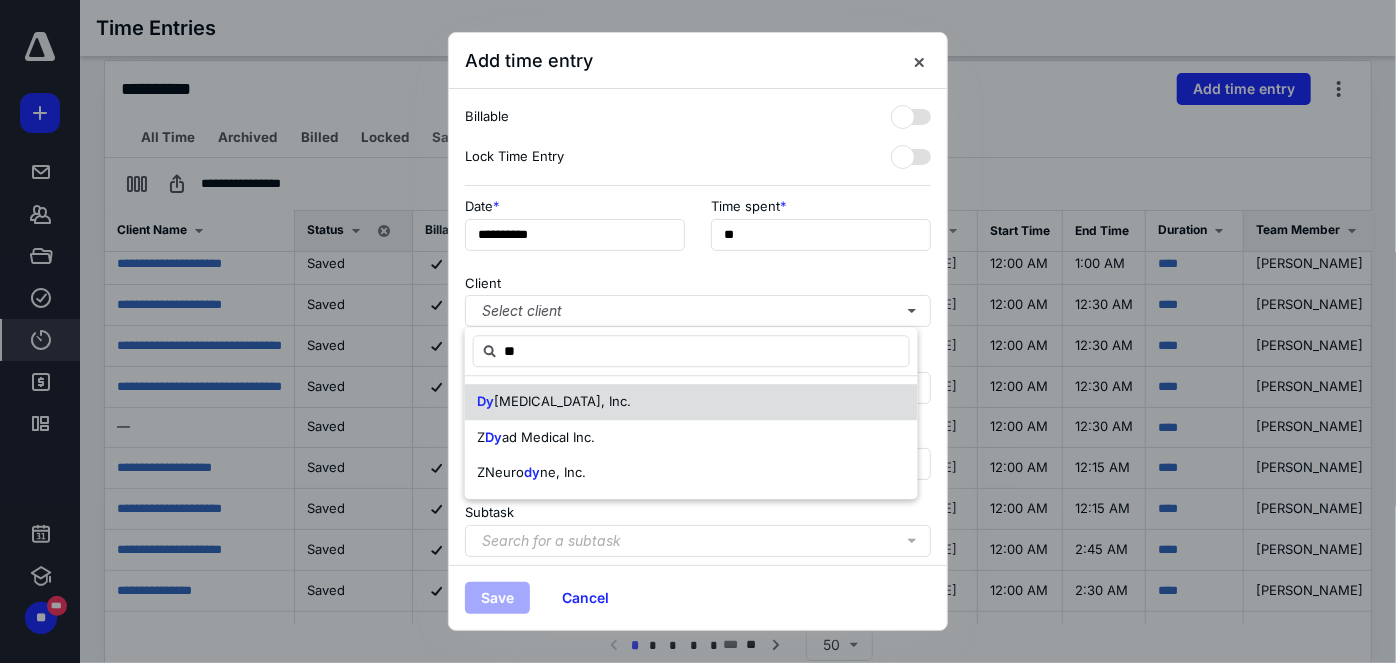 click on "[MEDICAL_DATA], Inc." at bounding box center (562, 401) 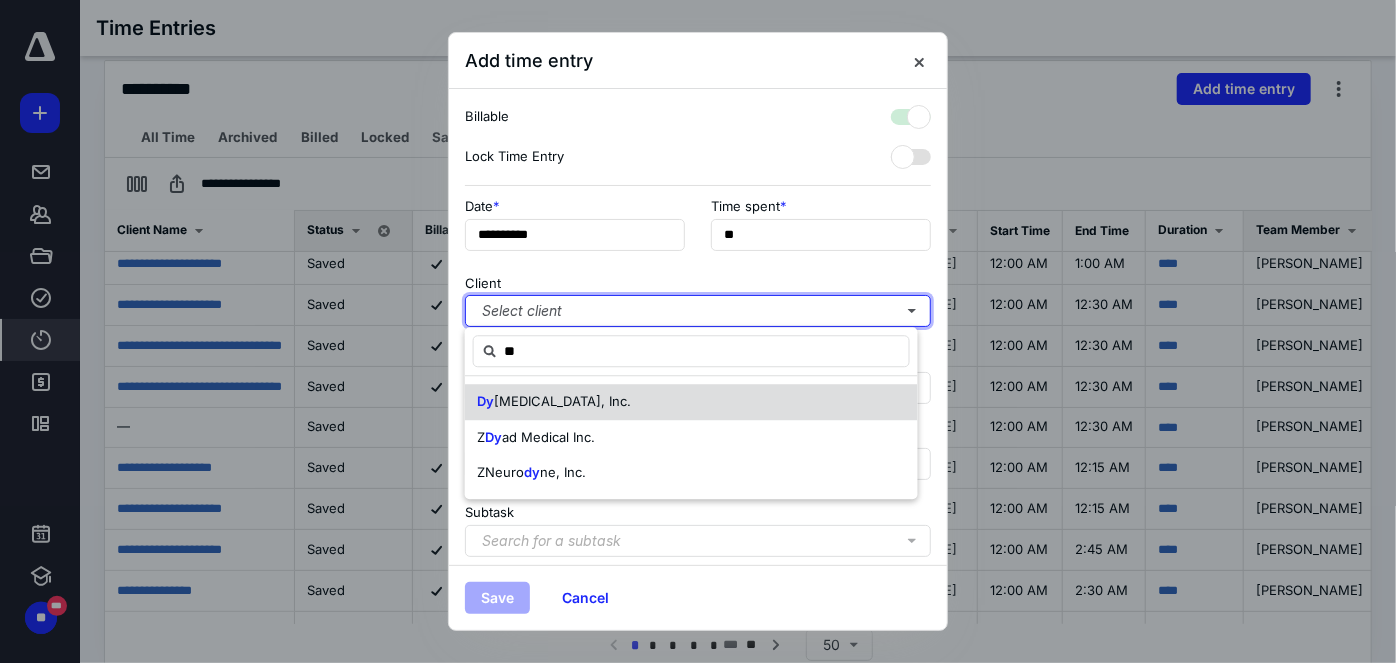 checkbox on "true" 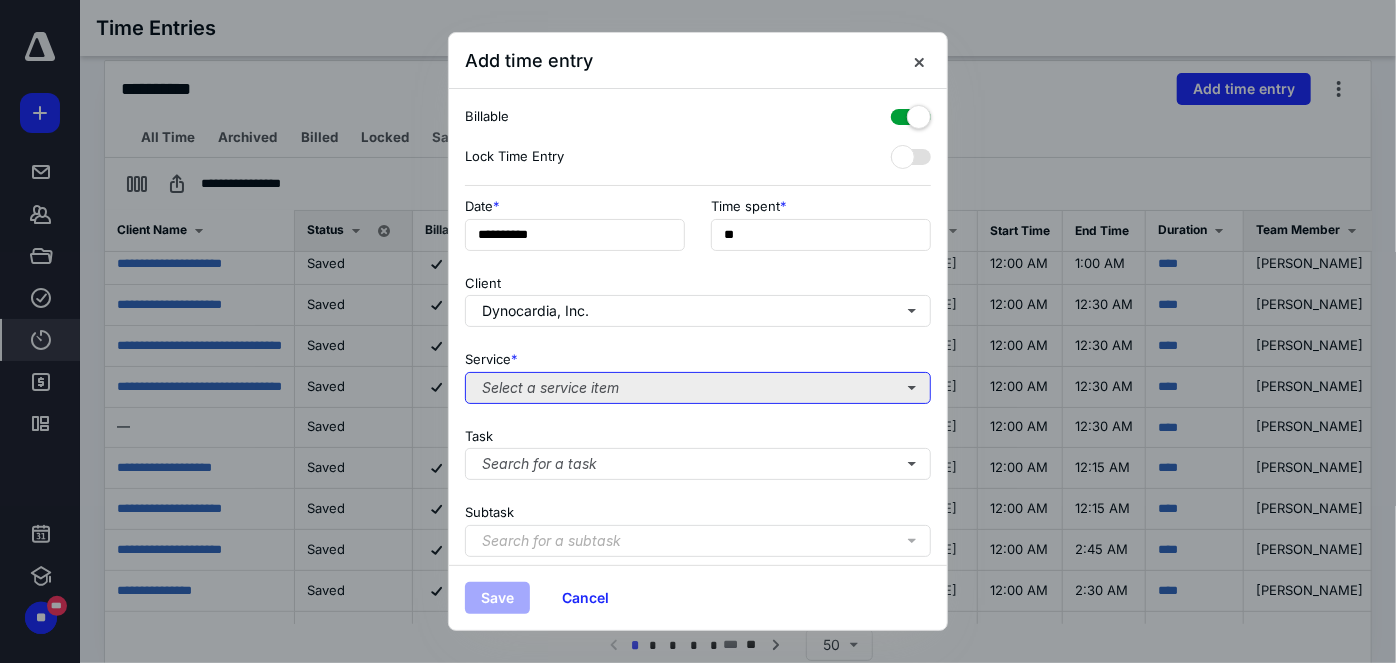 click on "Select a service item" at bounding box center [698, 388] 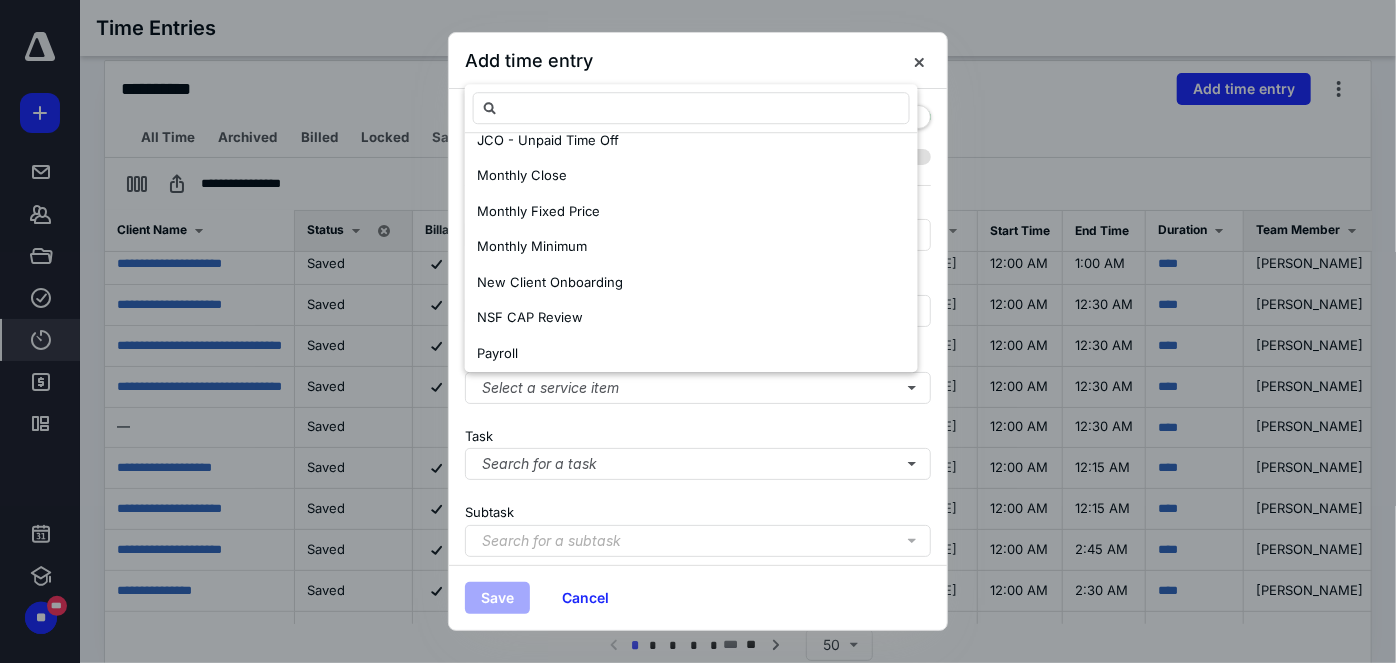 scroll, scrollTop: 1272, scrollLeft: 0, axis: vertical 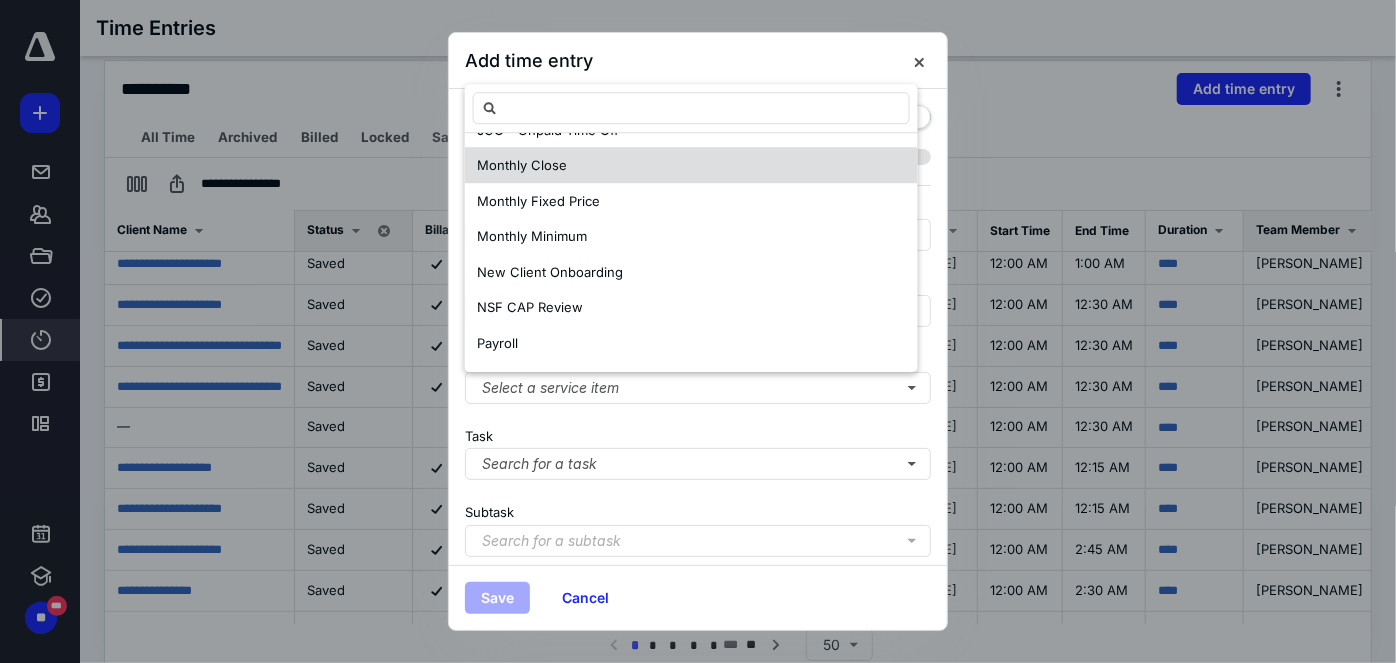 click on "Monthly Close" at bounding box center [522, 164] 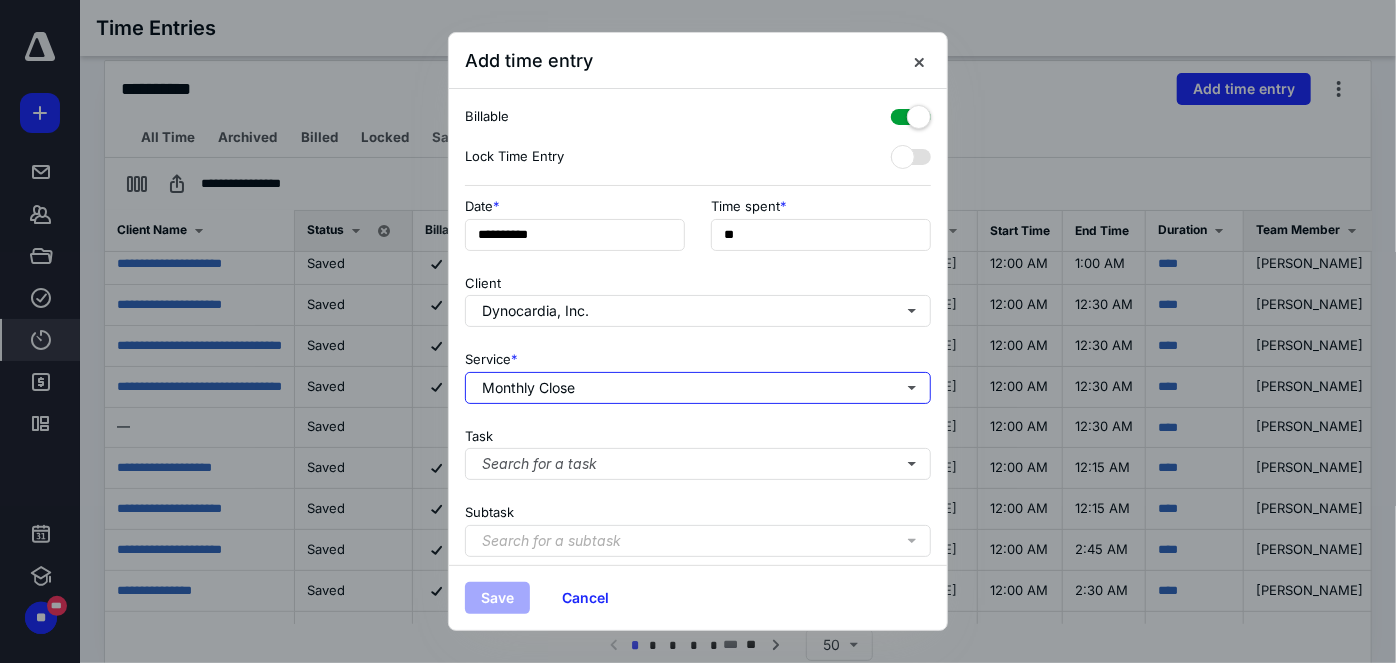 scroll, scrollTop: 0, scrollLeft: 0, axis: both 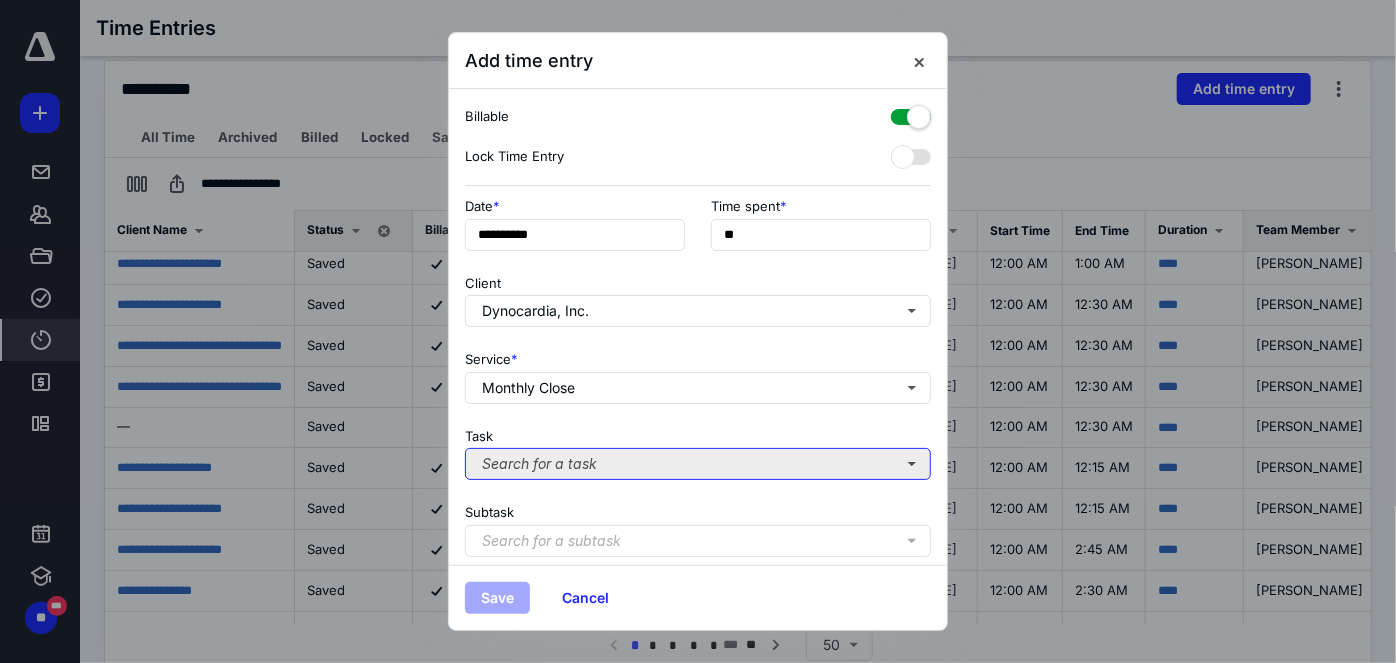 click on "Search for a task" at bounding box center (698, 464) 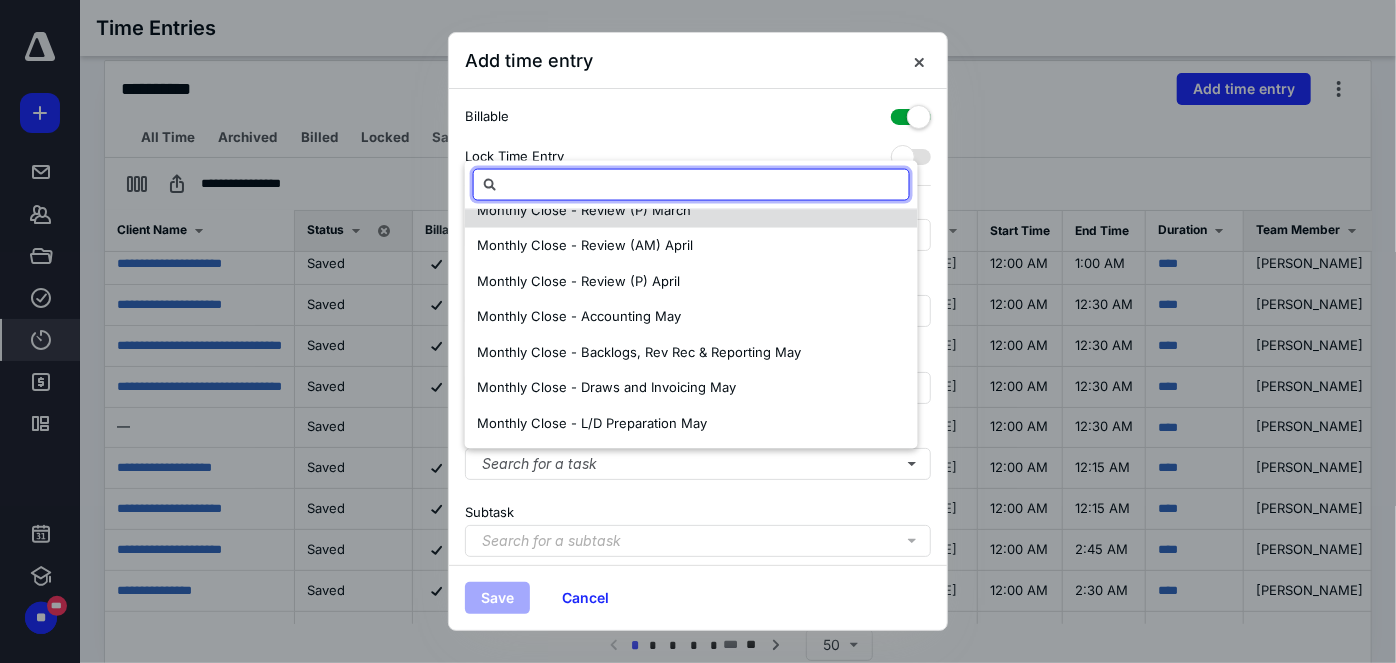 scroll, scrollTop: 90, scrollLeft: 0, axis: vertical 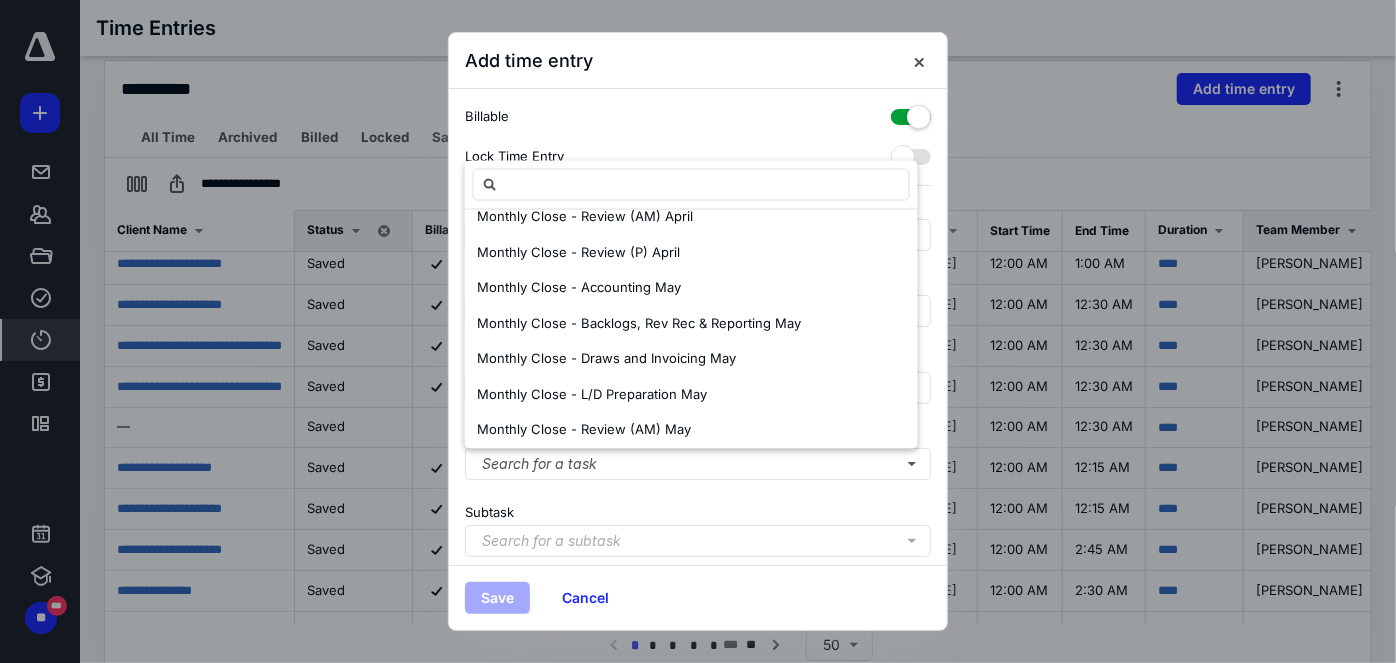 click on "**********" at bounding box center [698, 327] 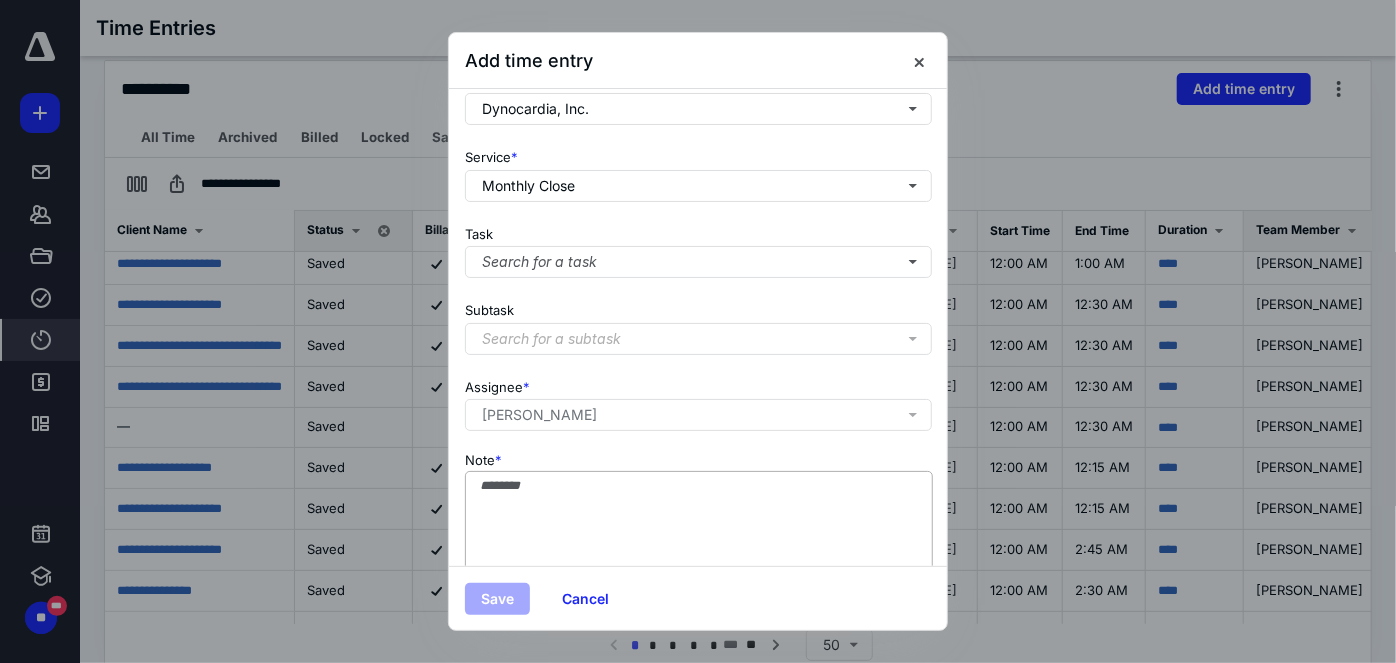scroll, scrollTop: 222, scrollLeft: 0, axis: vertical 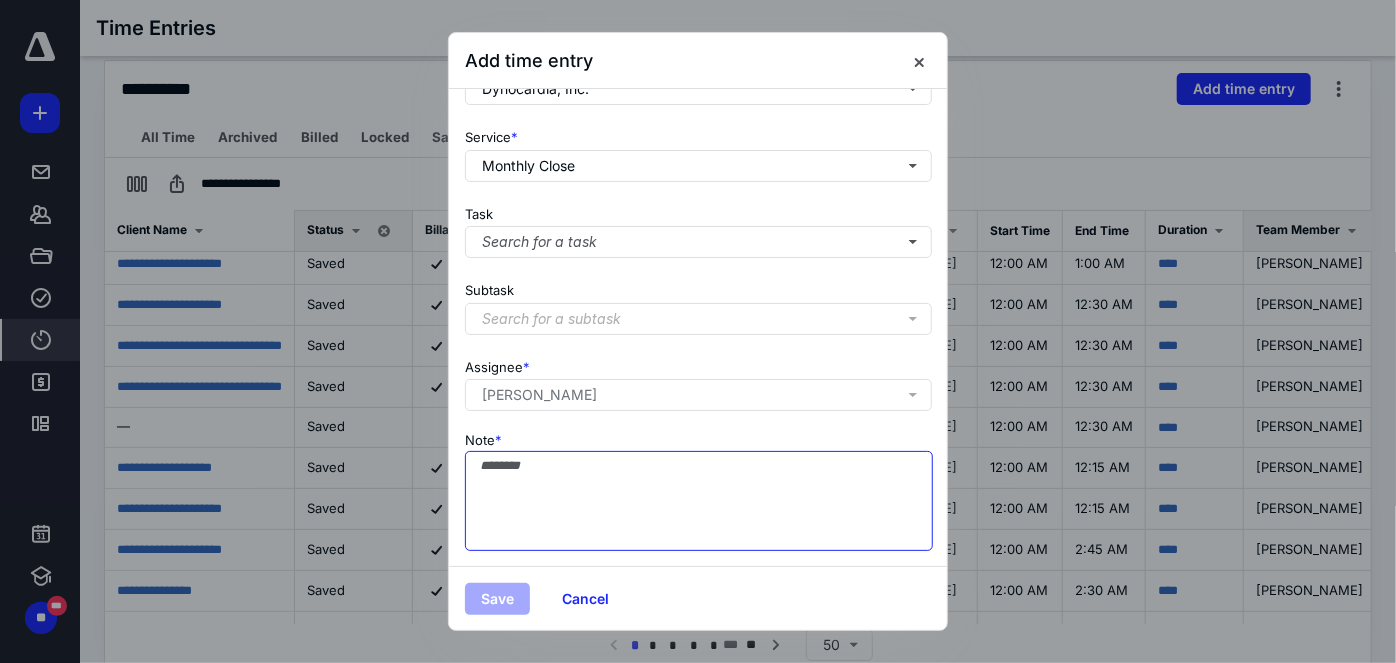click on "Note *" at bounding box center [699, 501] 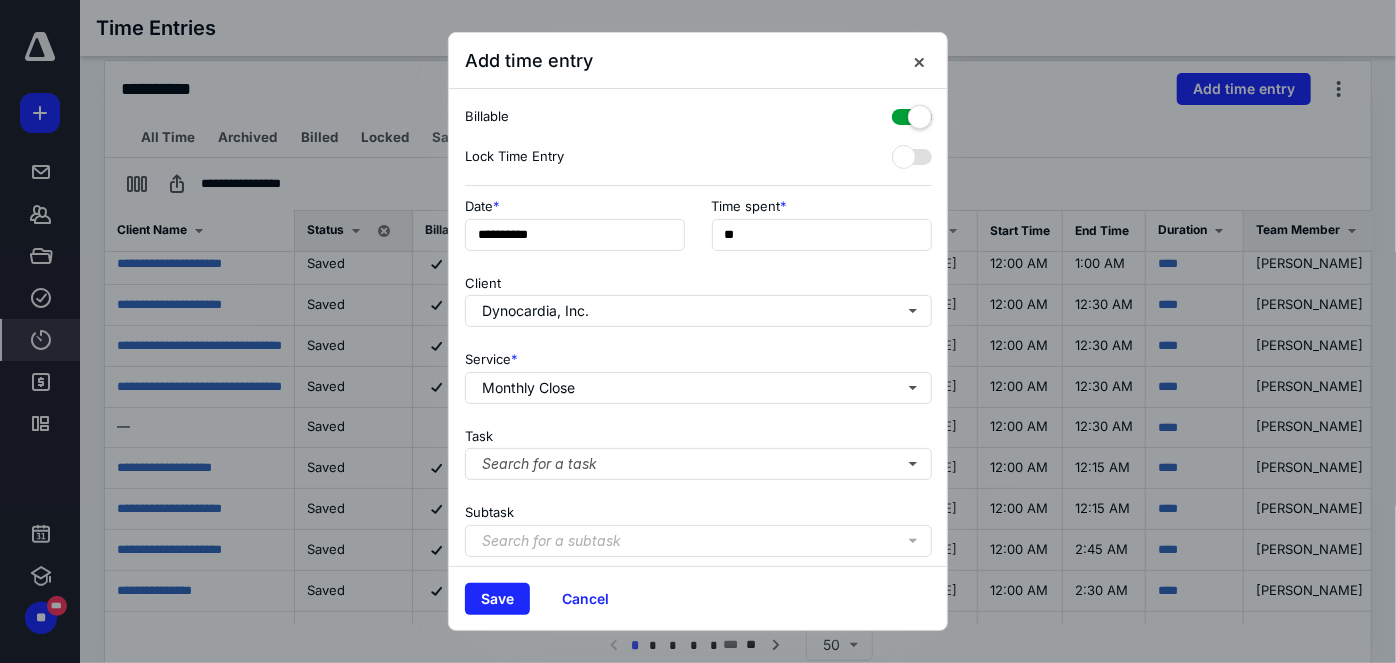 scroll, scrollTop: 222, scrollLeft: 0, axis: vertical 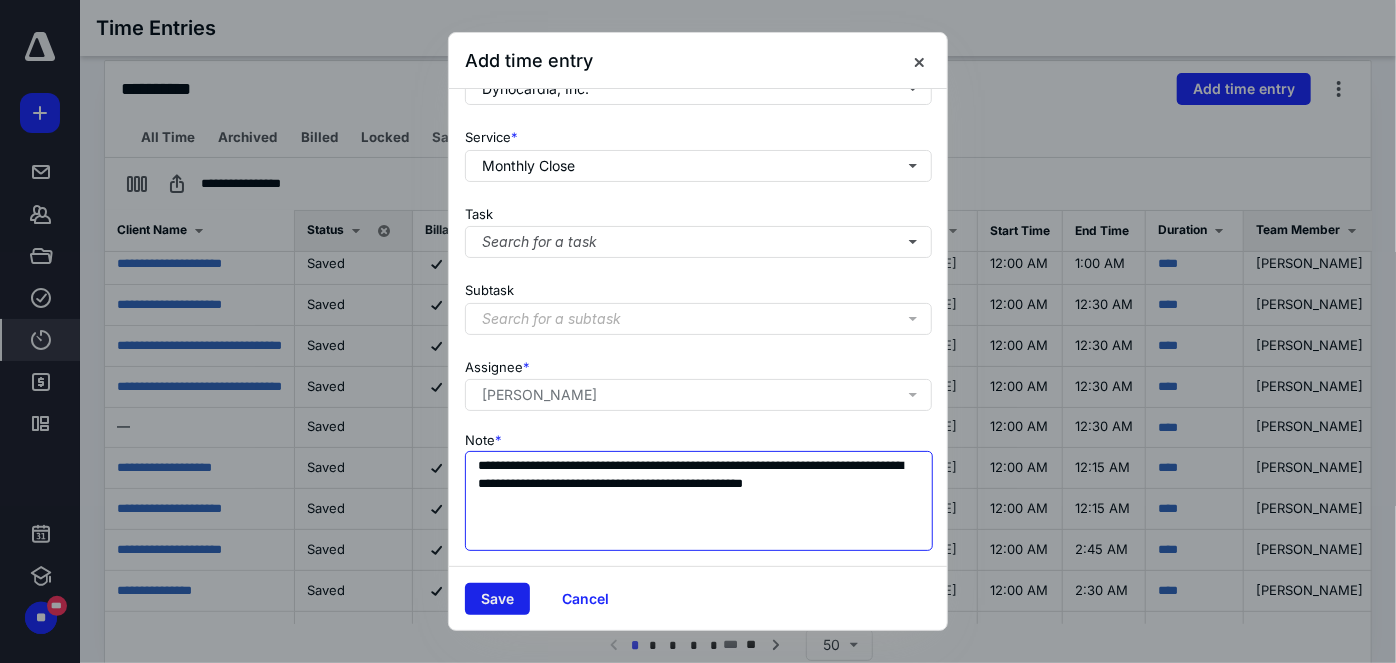 type on "**********" 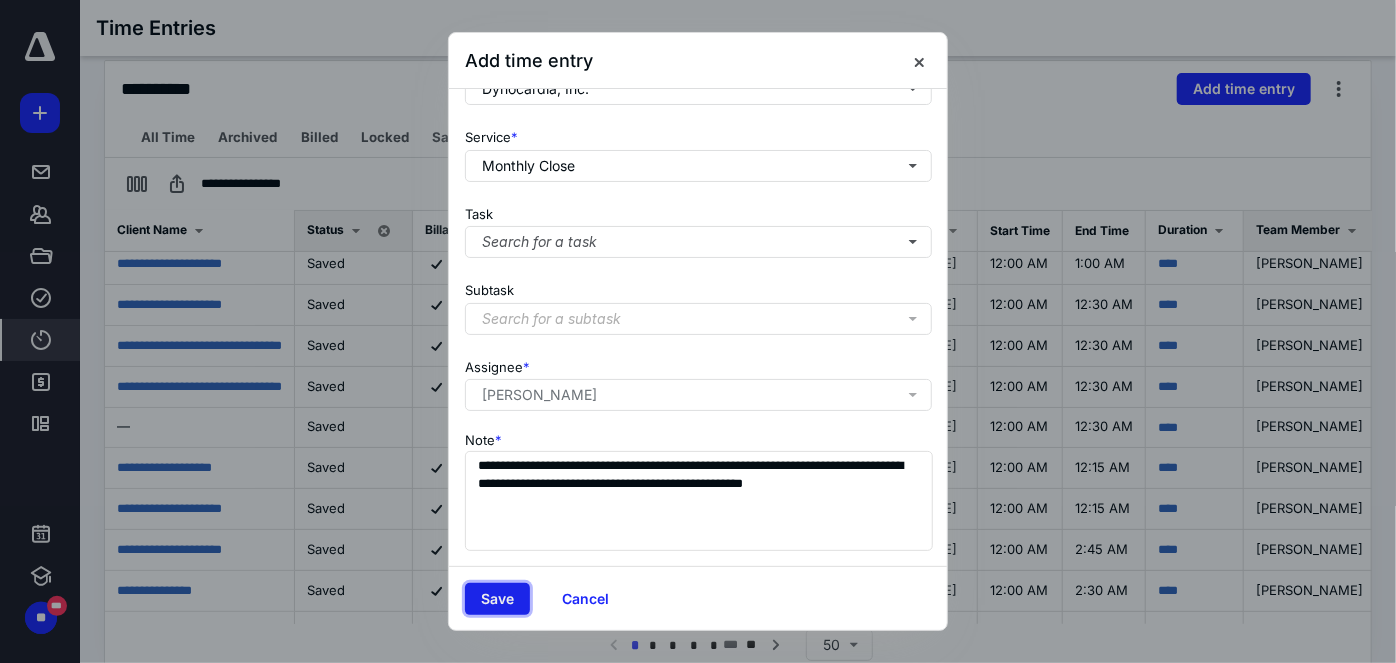 click on "Save" at bounding box center (497, 599) 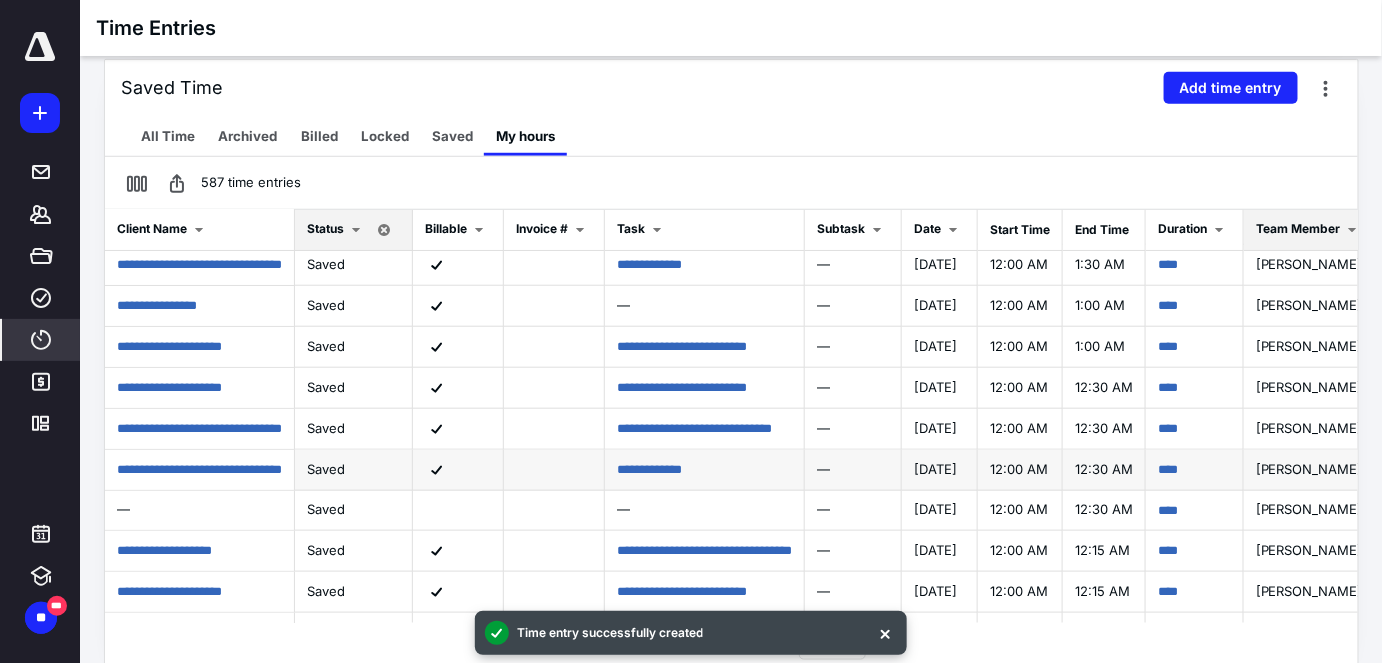 scroll, scrollTop: 90, scrollLeft: 0, axis: vertical 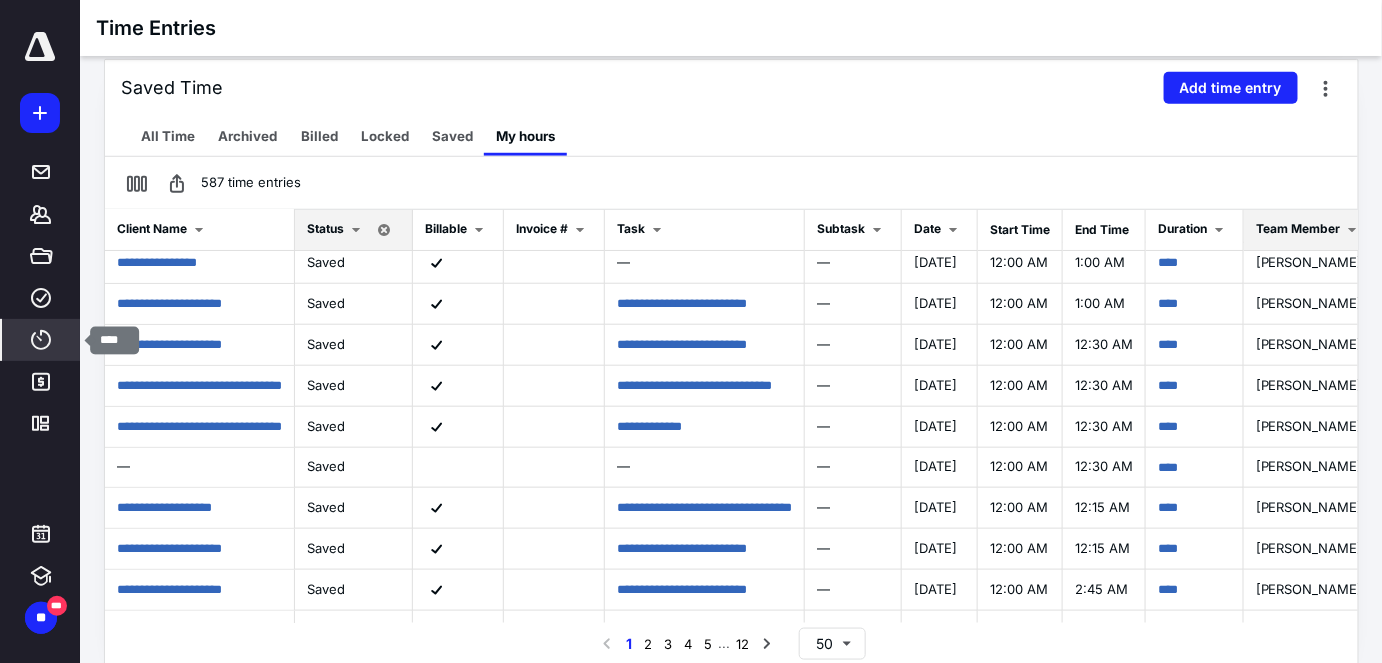 click 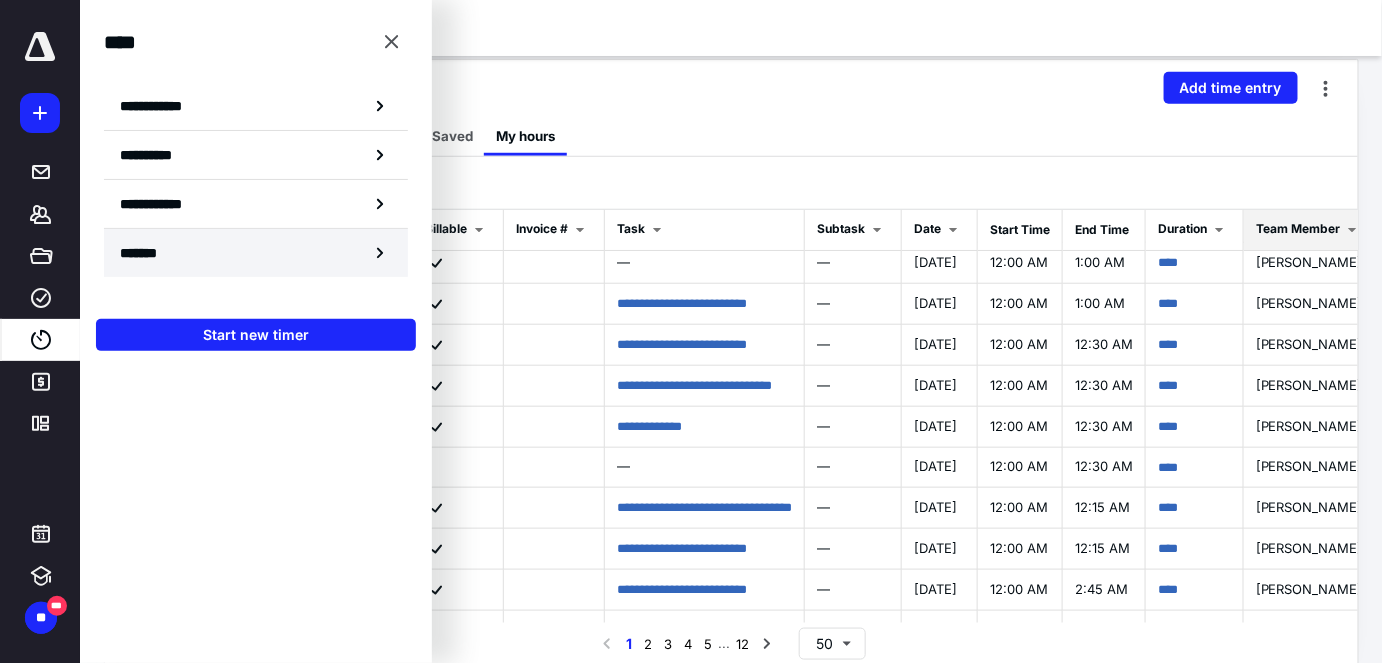 click on "*******" at bounding box center [146, 253] 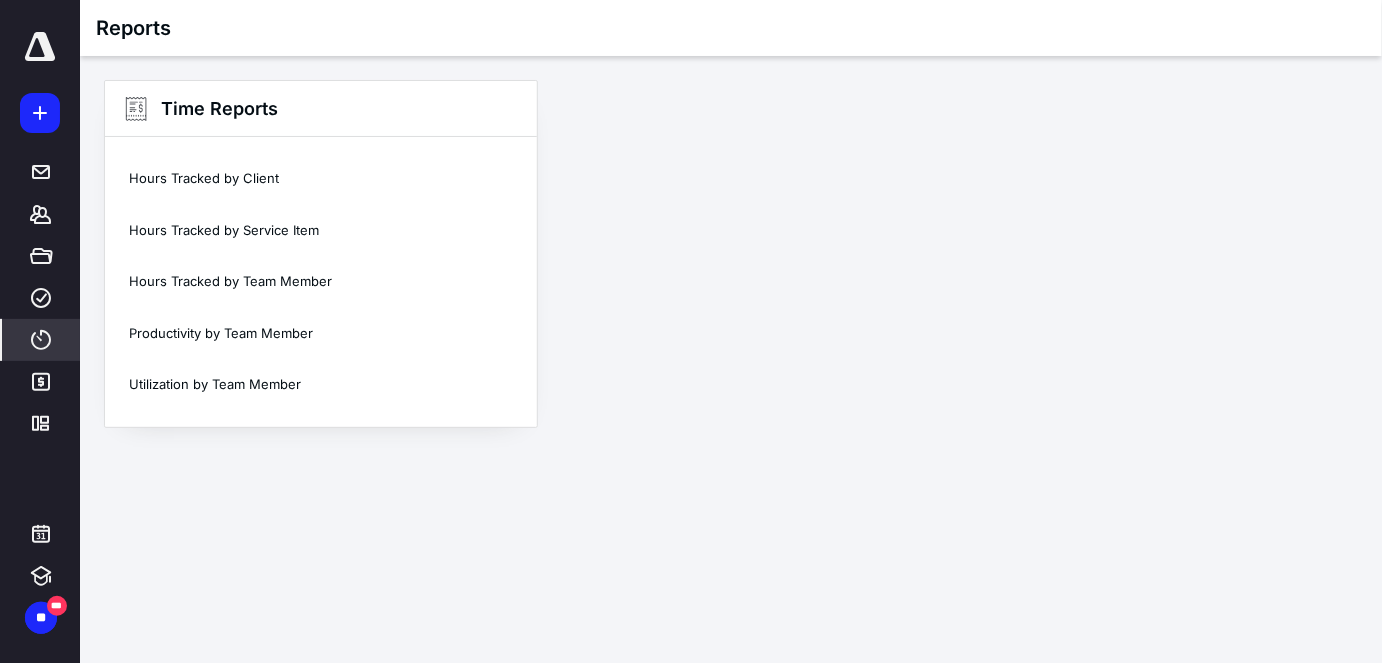 scroll, scrollTop: 0, scrollLeft: 0, axis: both 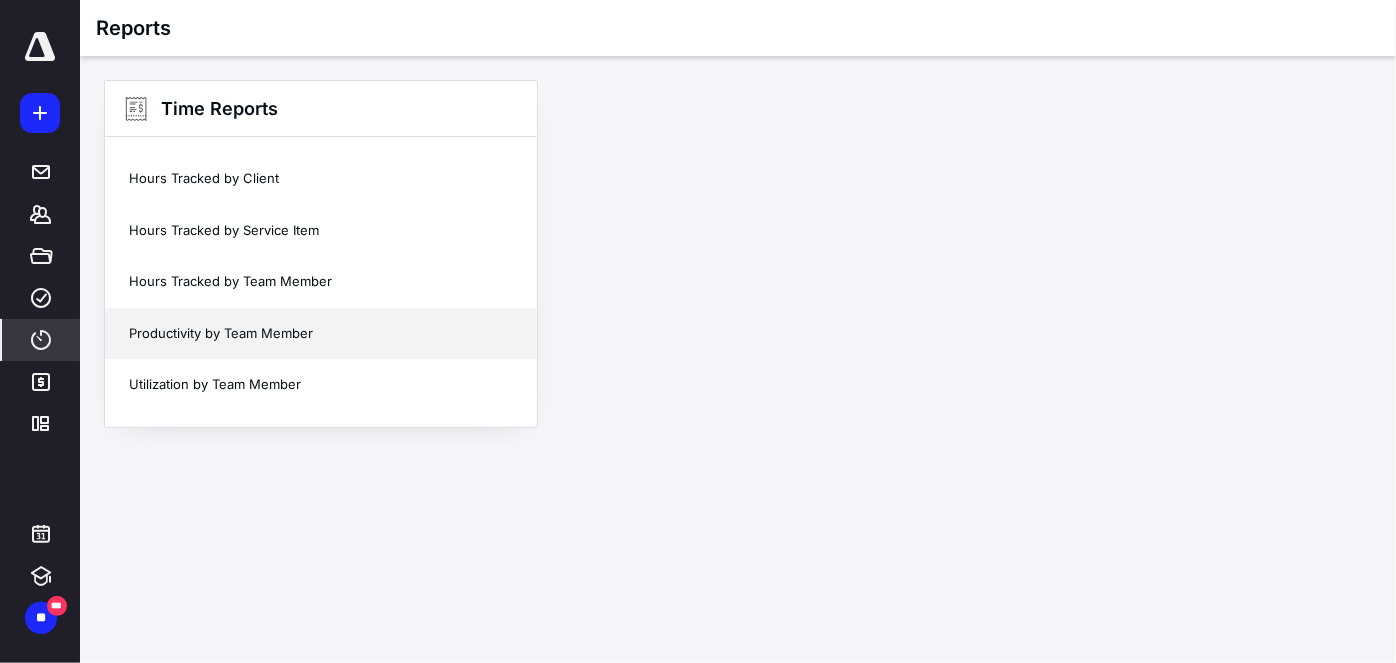 click on "Productivity by Team Member" at bounding box center [321, 334] 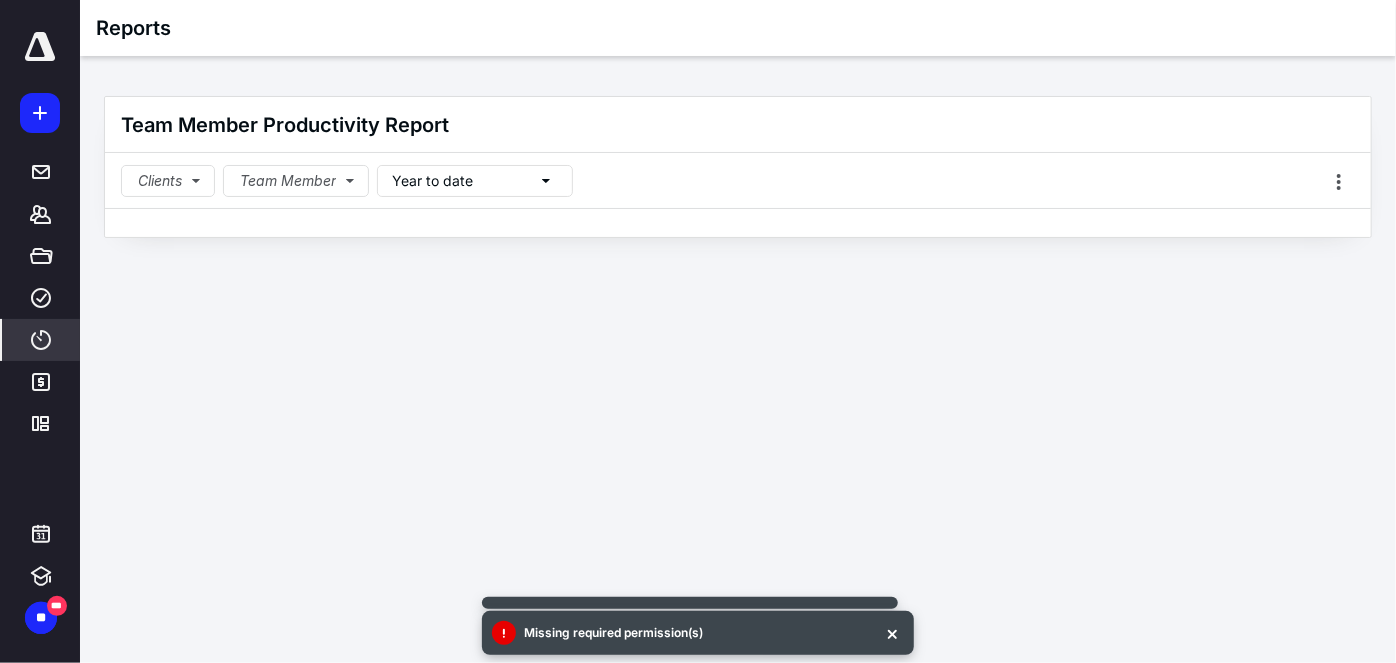 click on "Year to date" at bounding box center (432, 181) 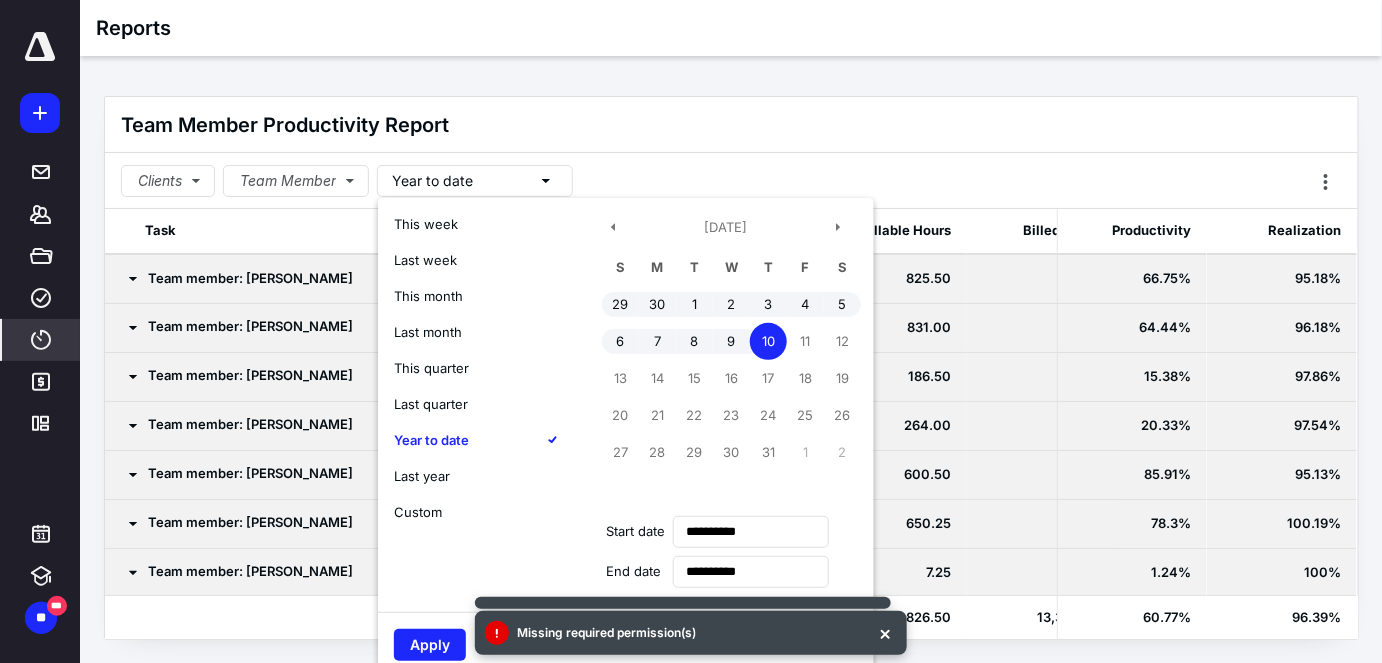 click on "This month" at bounding box center [428, 296] 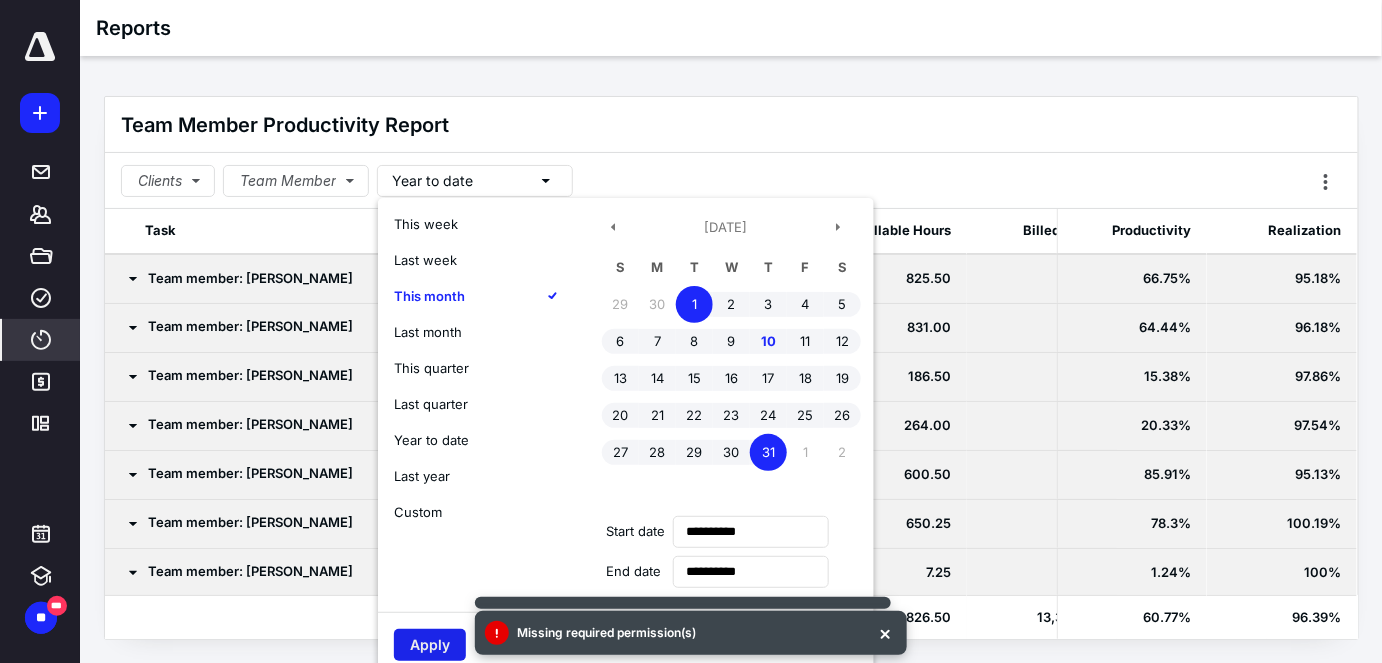 click on "Apply" at bounding box center (430, 645) 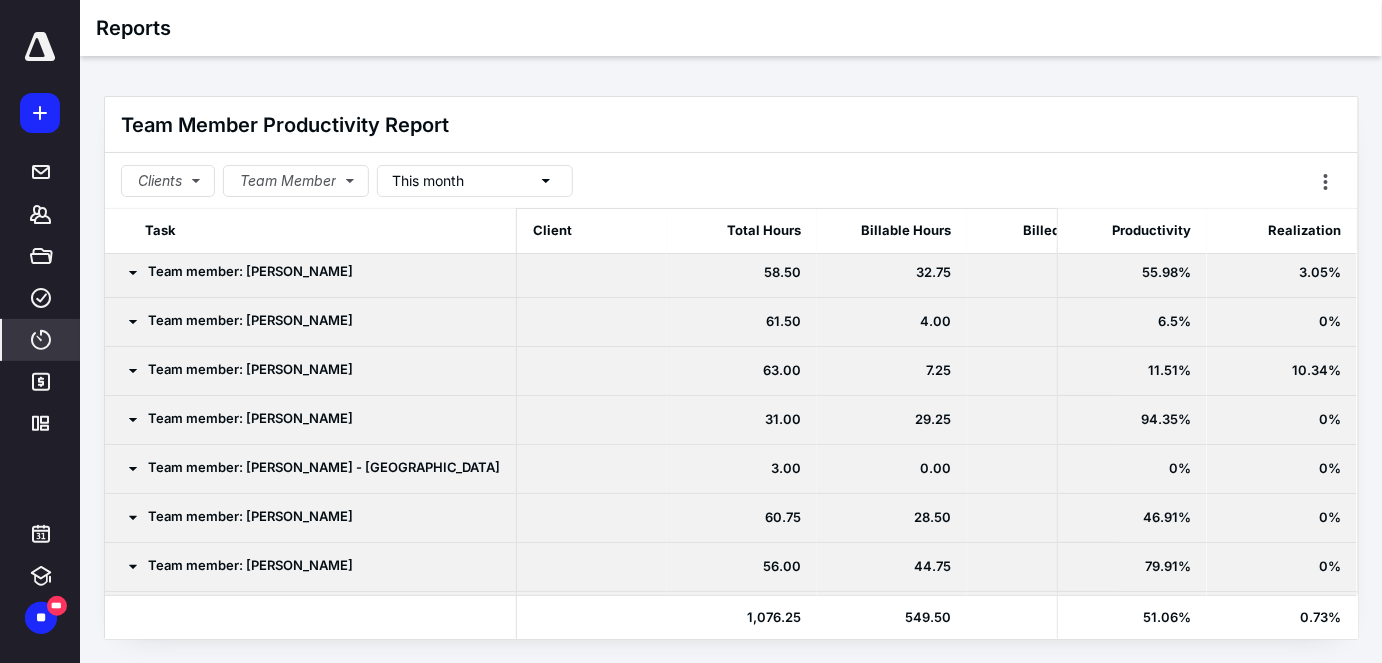 scroll, scrollTop: 0, scrollLeft: 0, axis: both 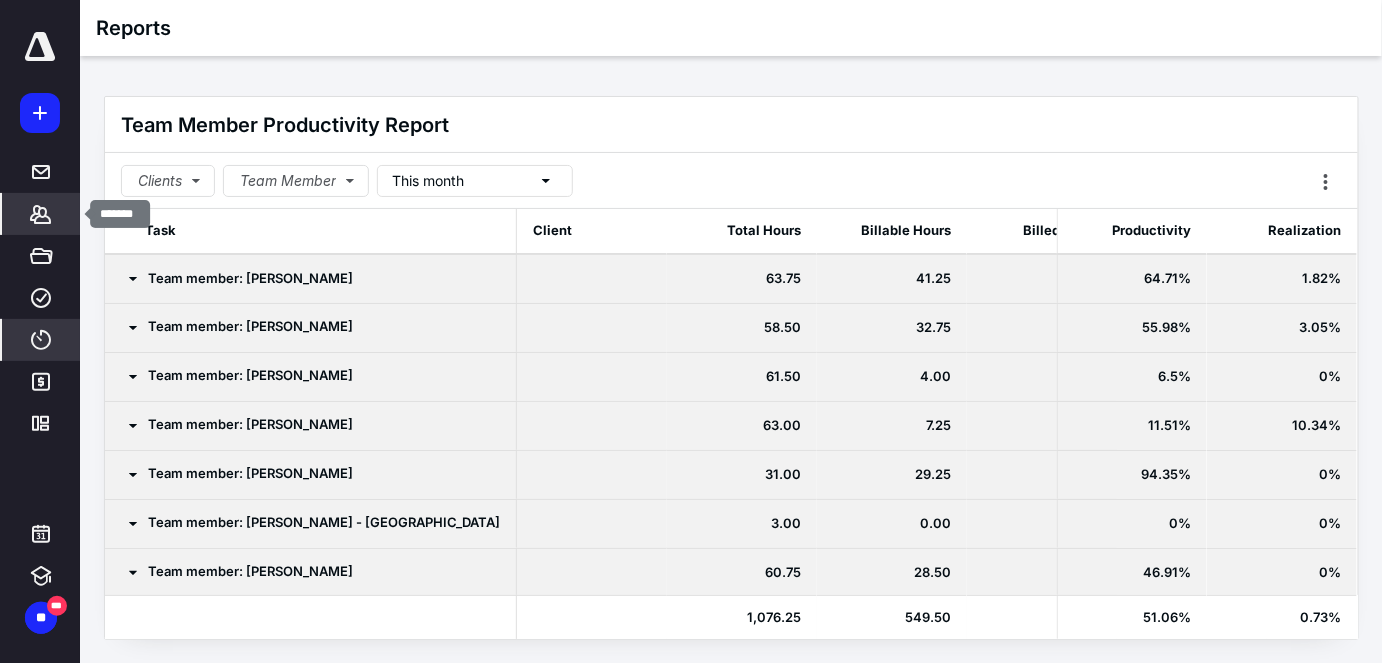 click 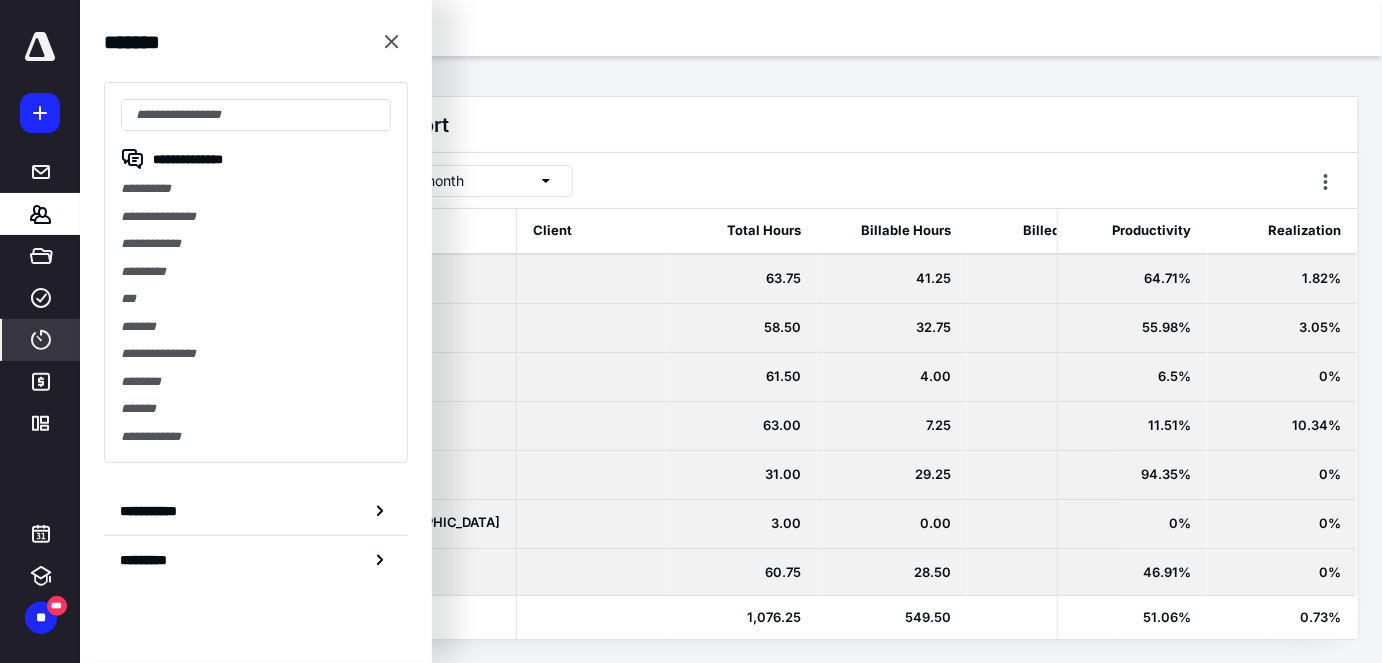 click on "58.50" at bounding box center (742, 327) 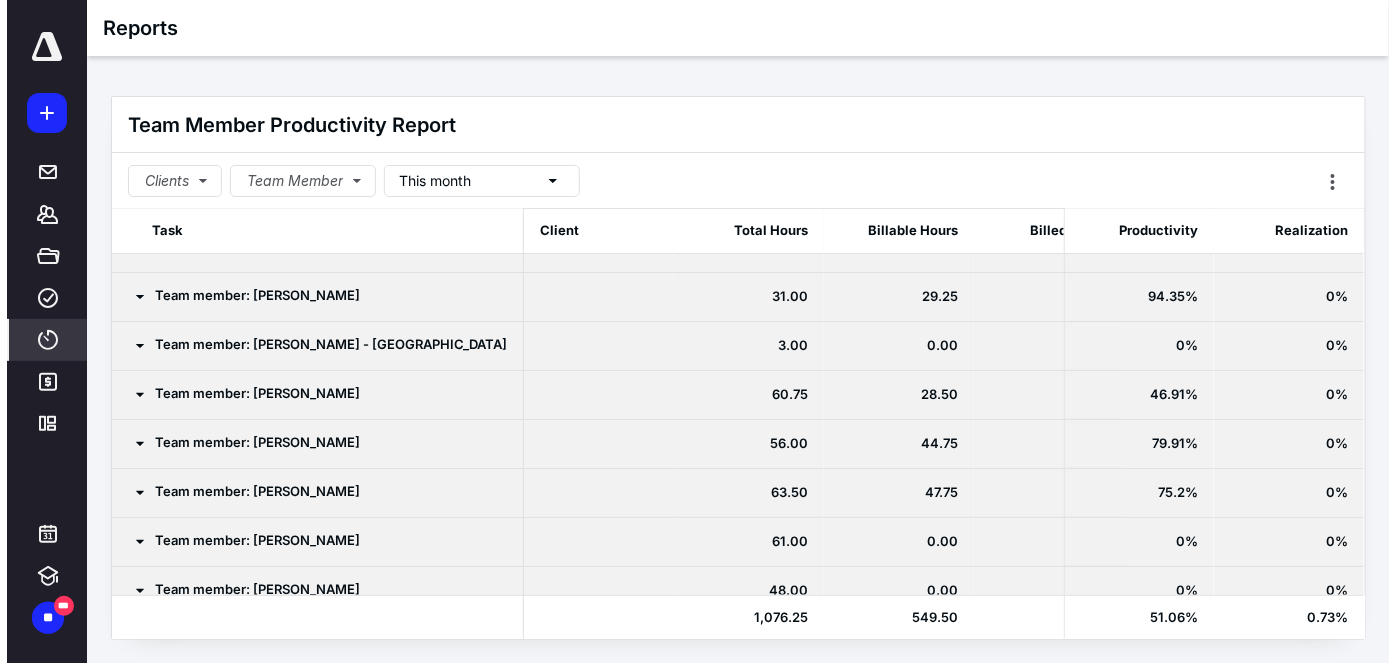 scroll, scrollTop: 181, scrollLeft: 0, axis: vertical 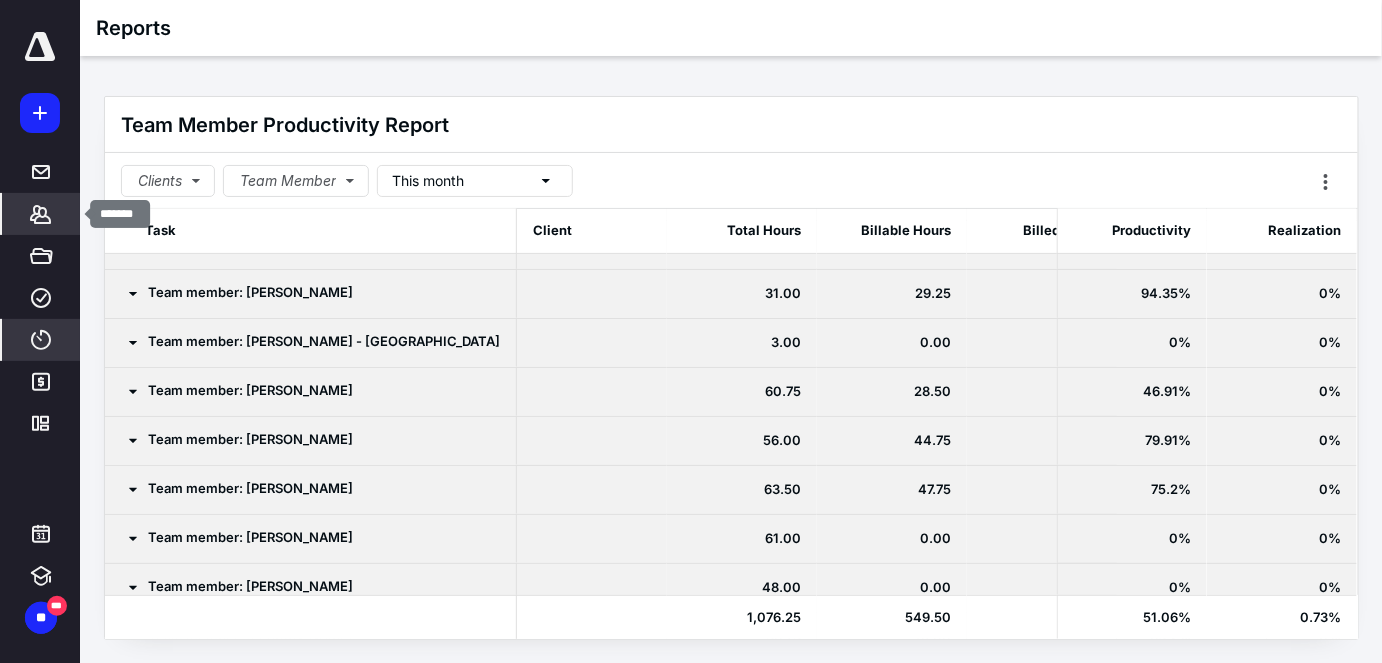 click 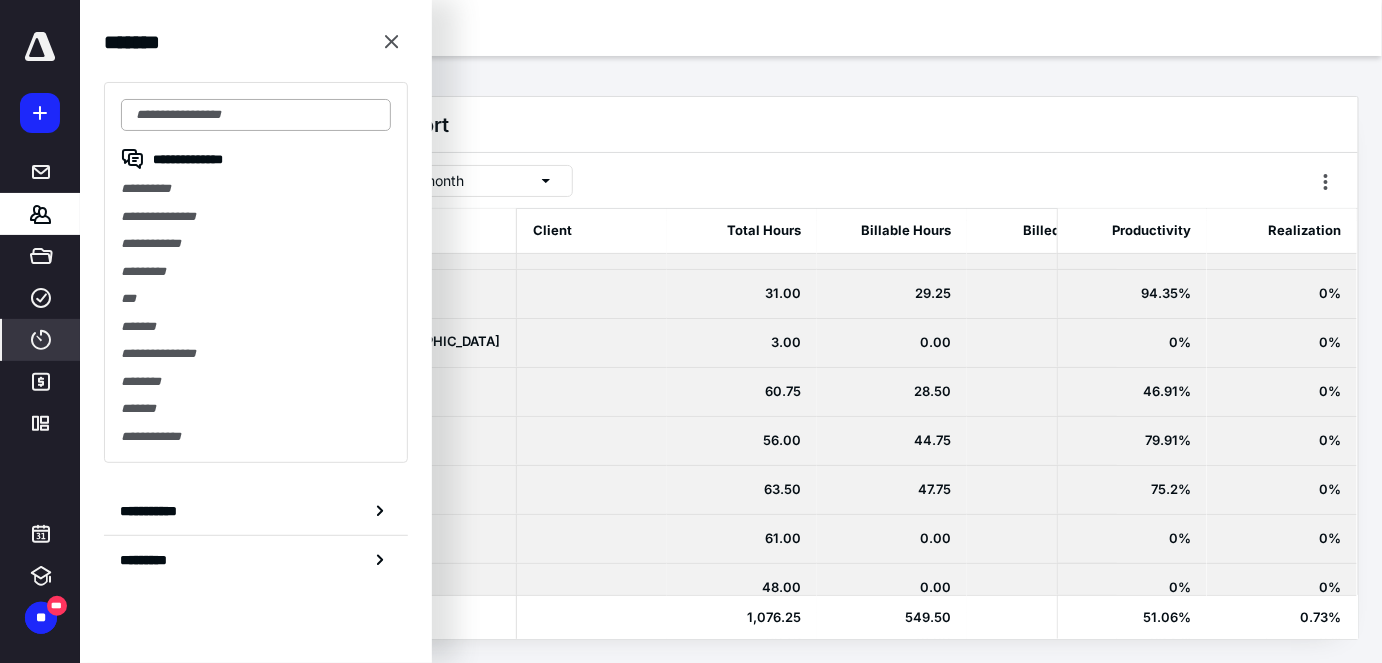 click at bounding box center [256, 115] 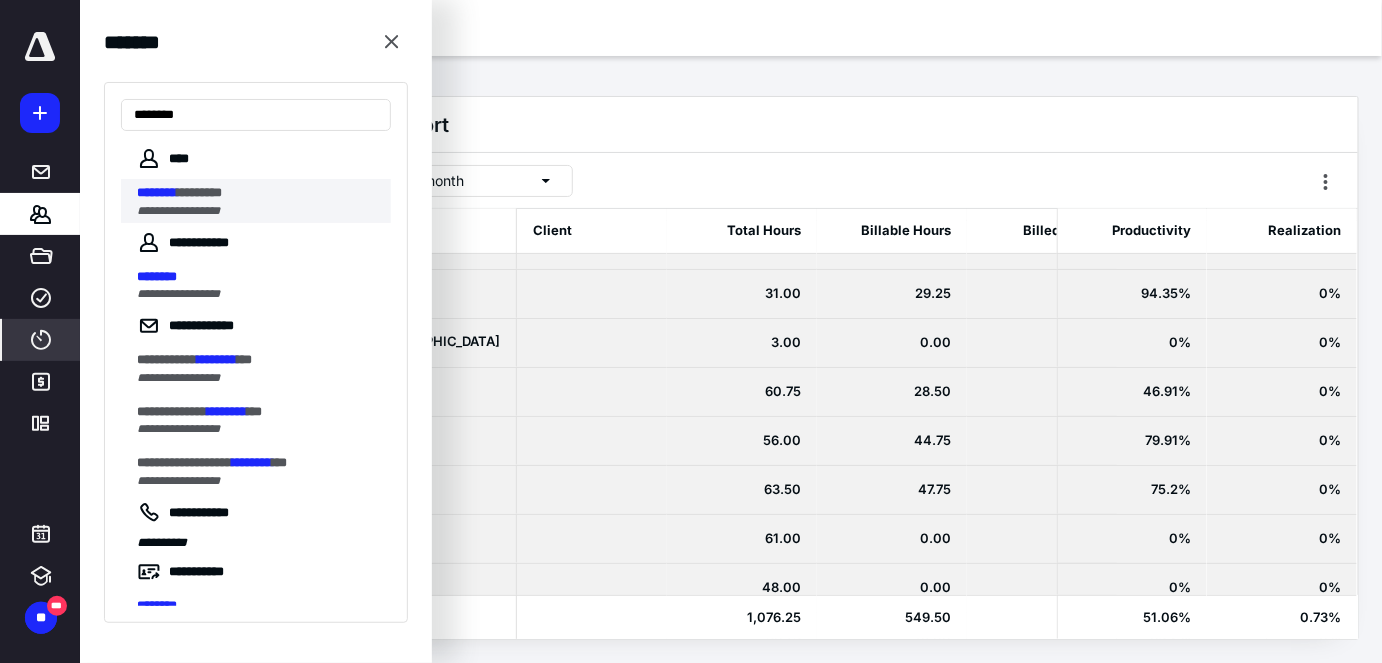 type on "********" 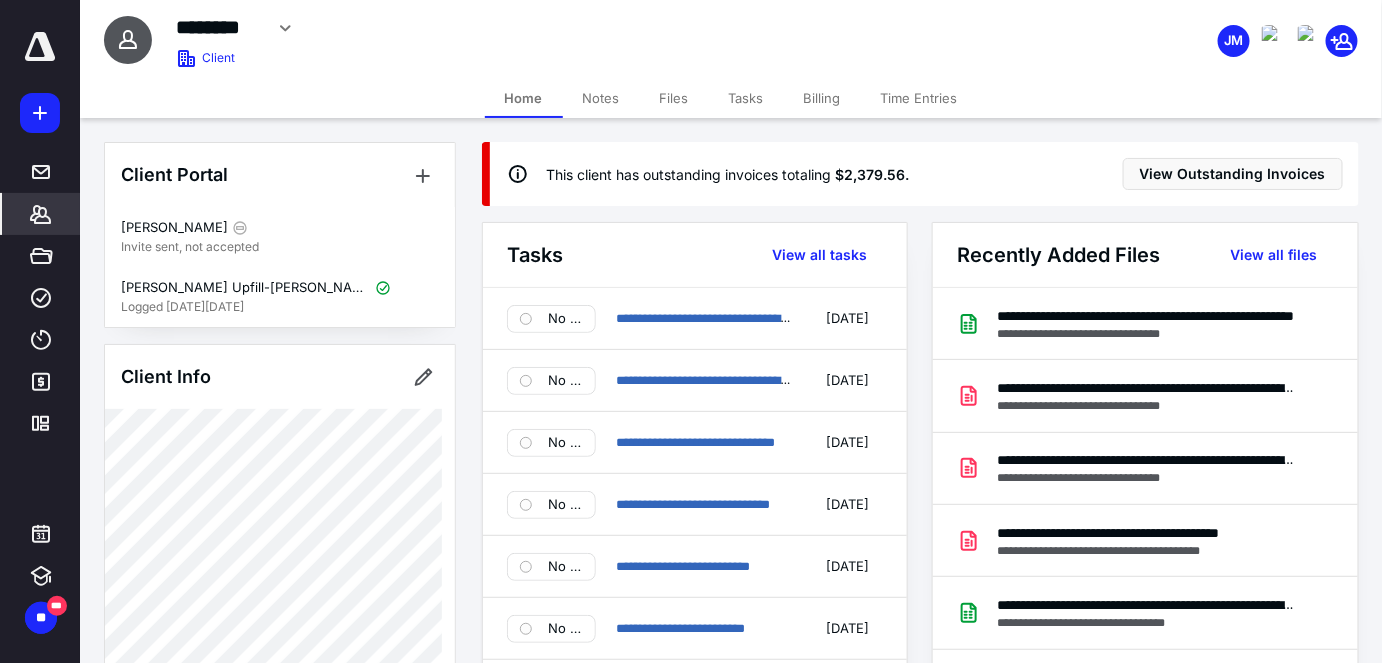 click on "Billing" at bounding box center (822, 98) 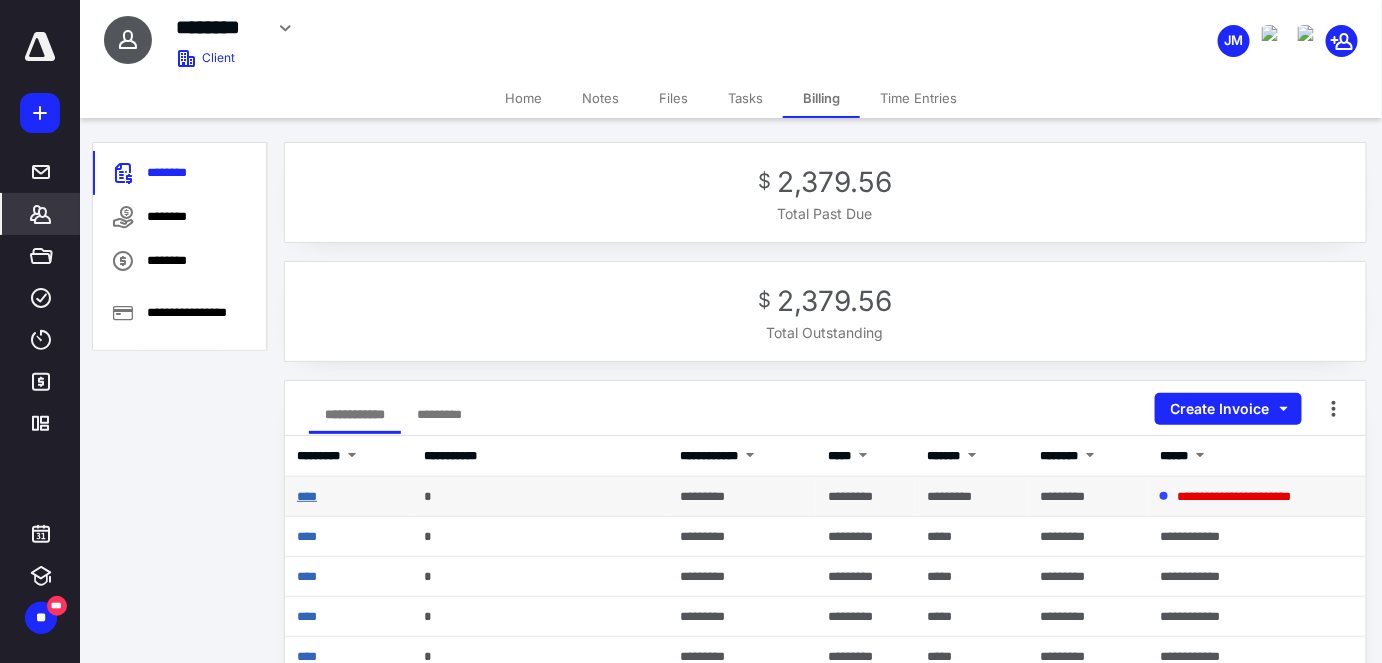 click on "****" at bounding box center [307, 496] 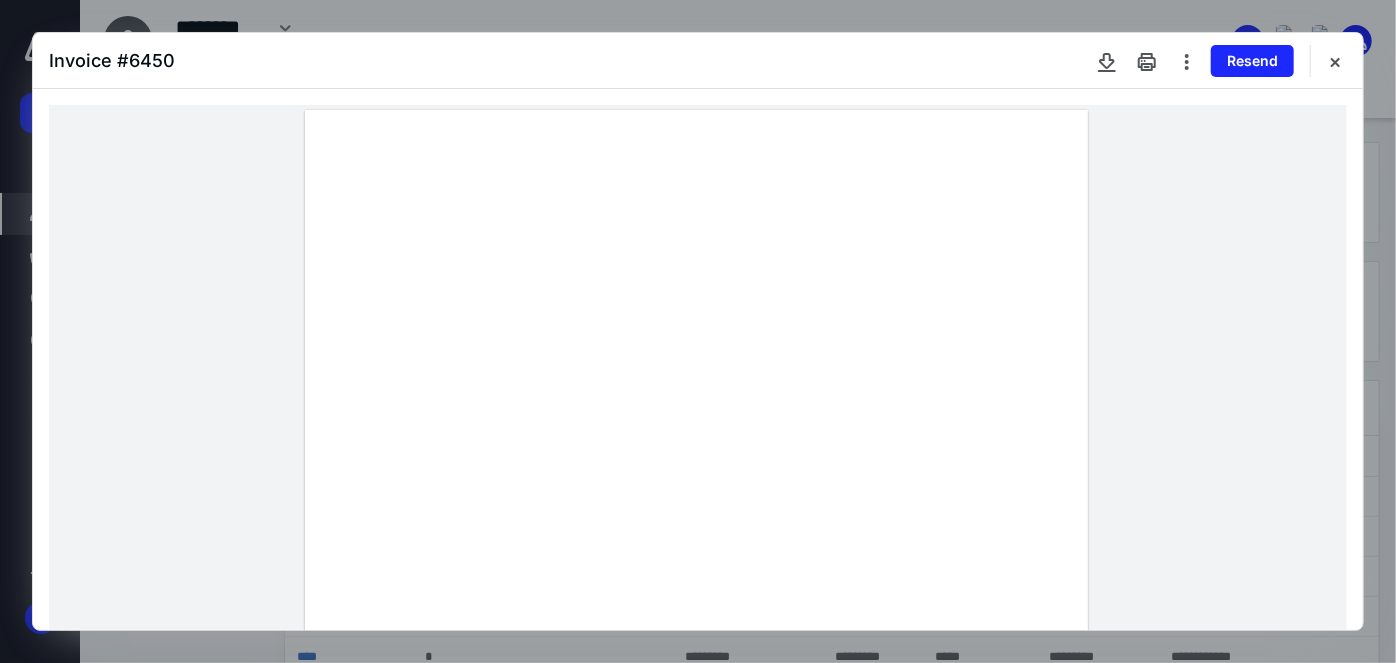 drag, startPoint x: 533, startPoint y: 48, endPoint x: 358, endPoint y: 205, distance: 235.10423 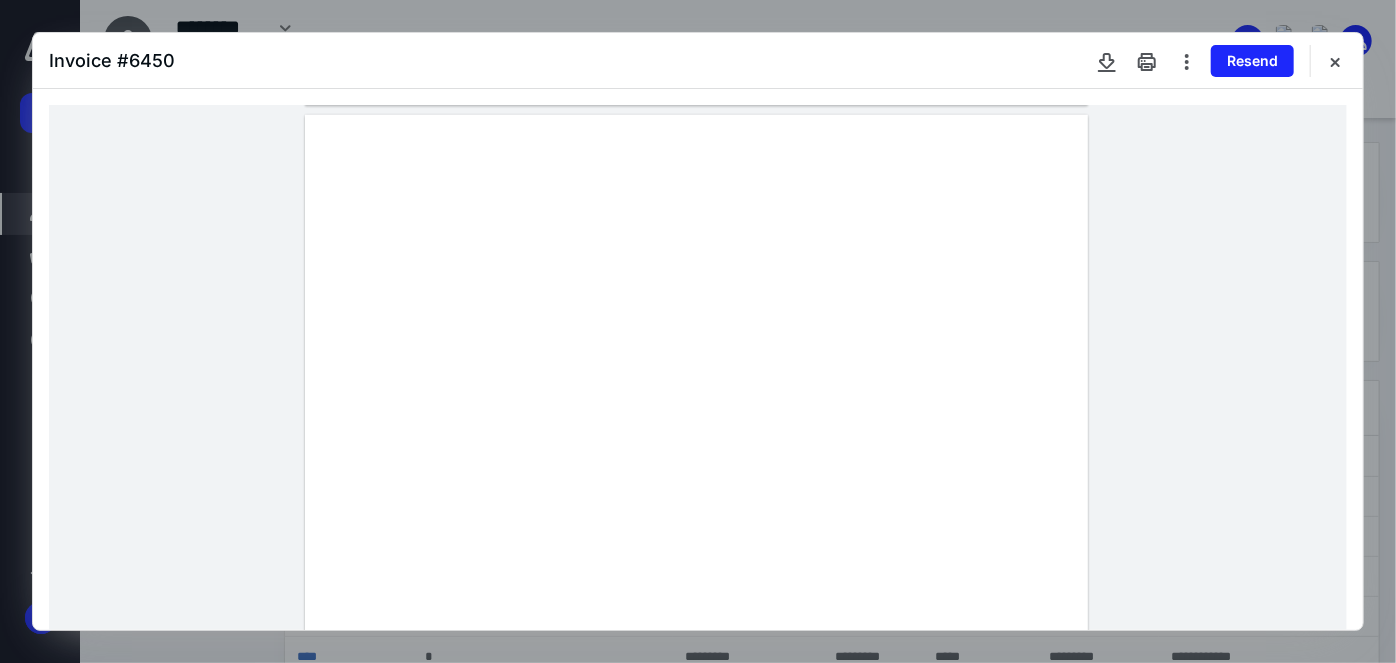 scroll, scrollTop: 1021, scrollLeft: 0, axis: vertical 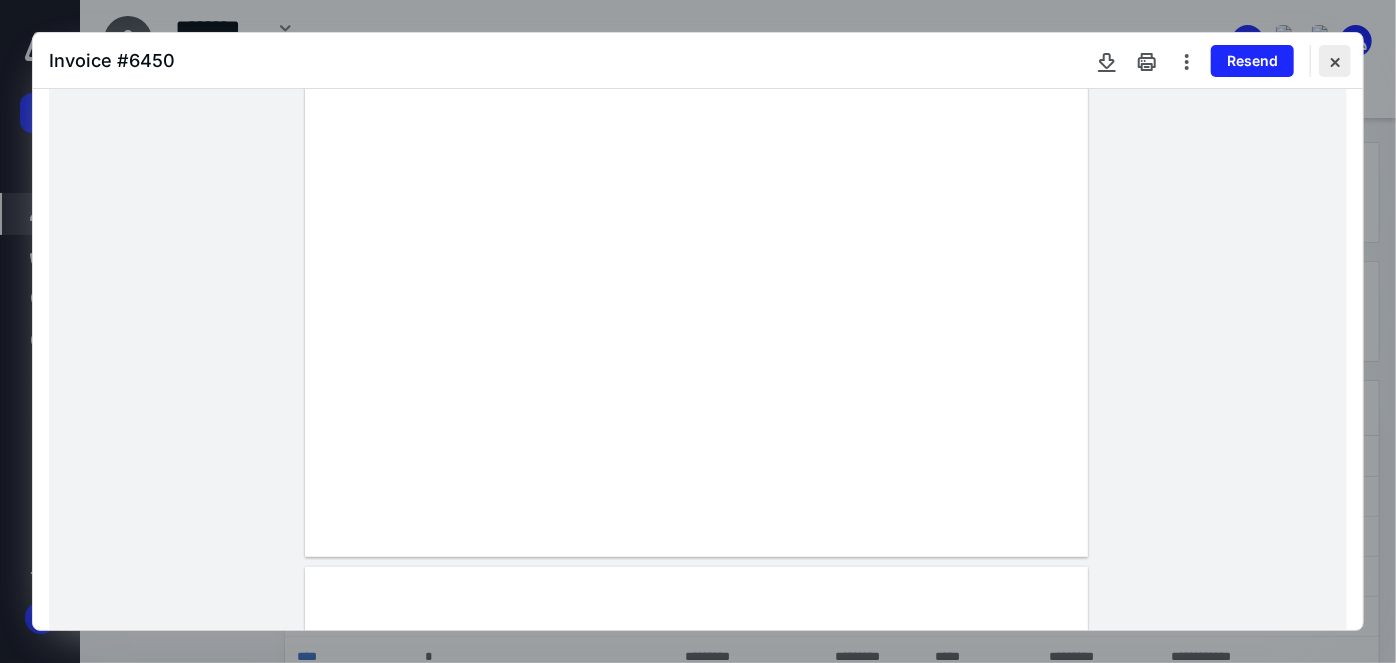 click at bounding box center [1335, 61] 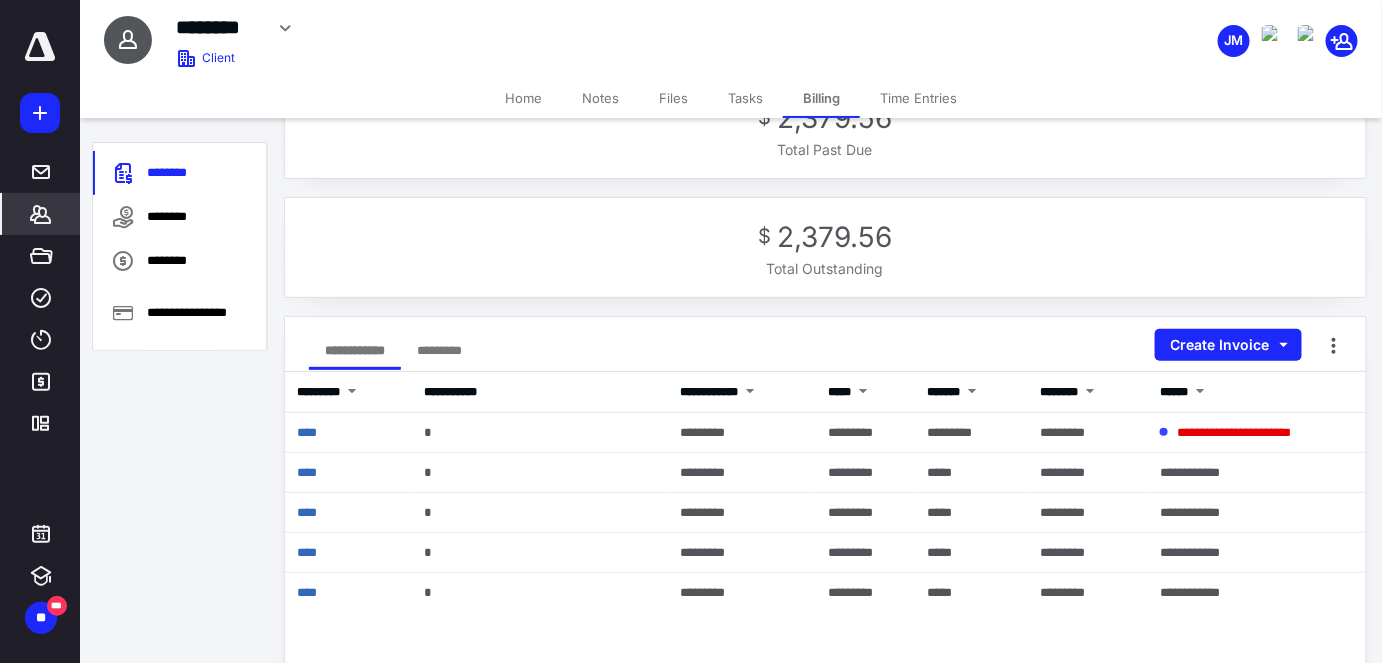 scroll, scrollTop: 181, scrollLeft: 0, axis: vertical 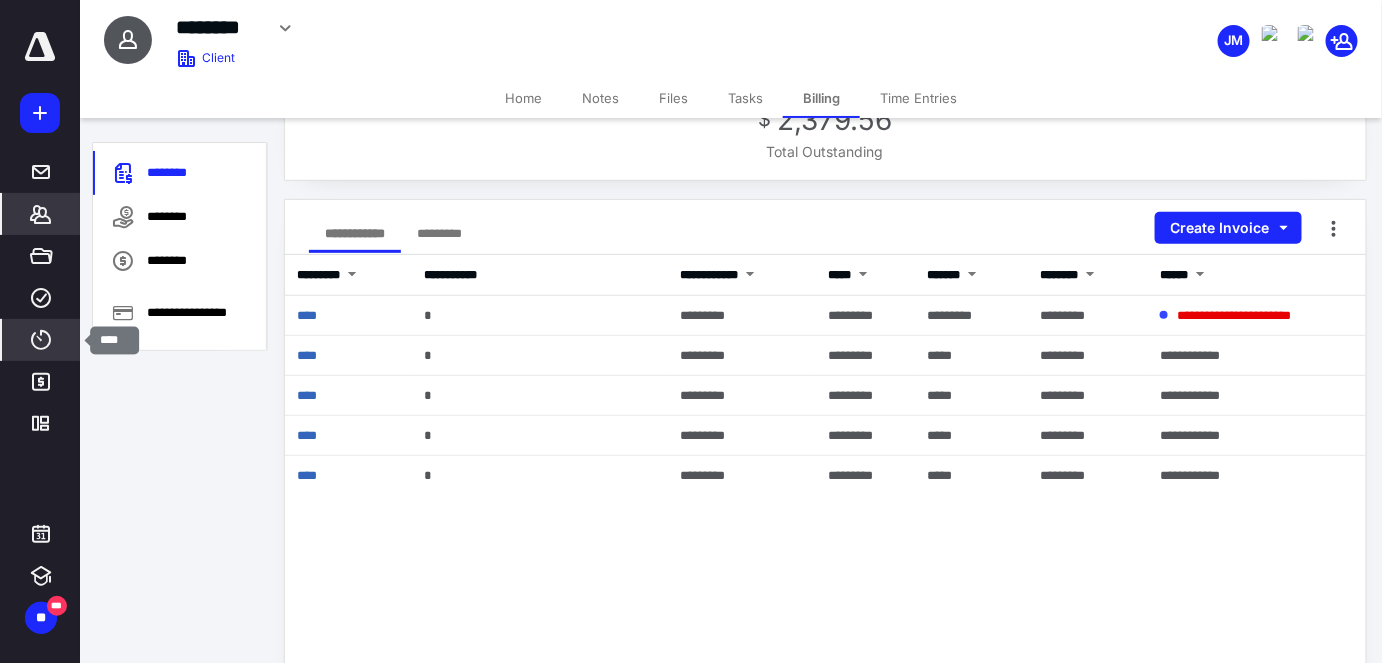 click 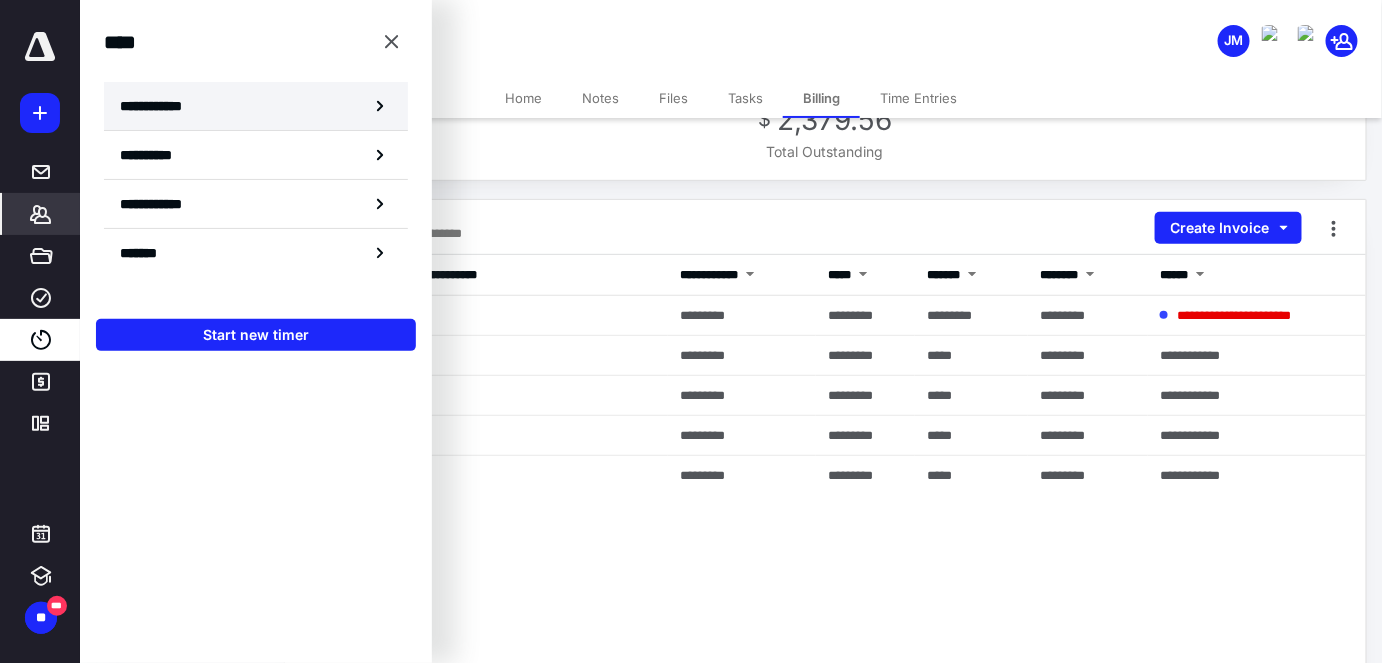 click on "**********" at bounding box center [256, 106] 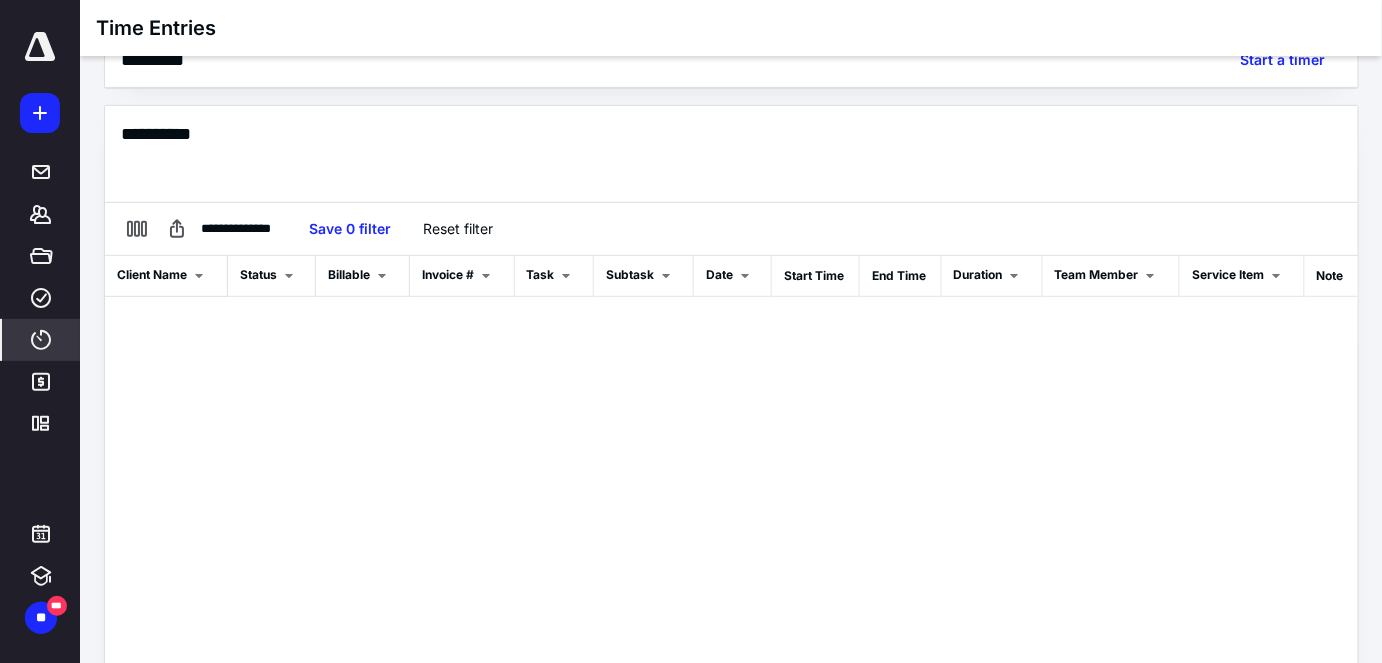 scroll, scrollTop: 120, scrollLeft: 0, axis: vertical 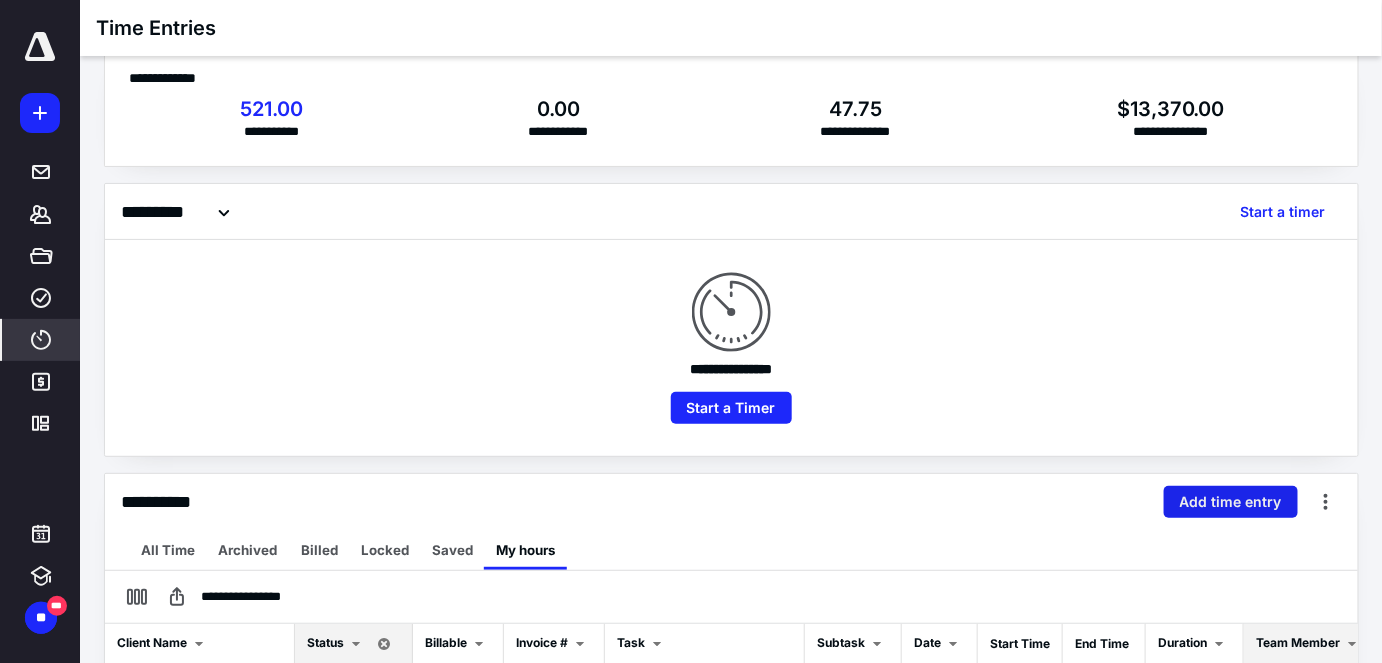 click on "Add time entry" at bounding box center [1231, 502] 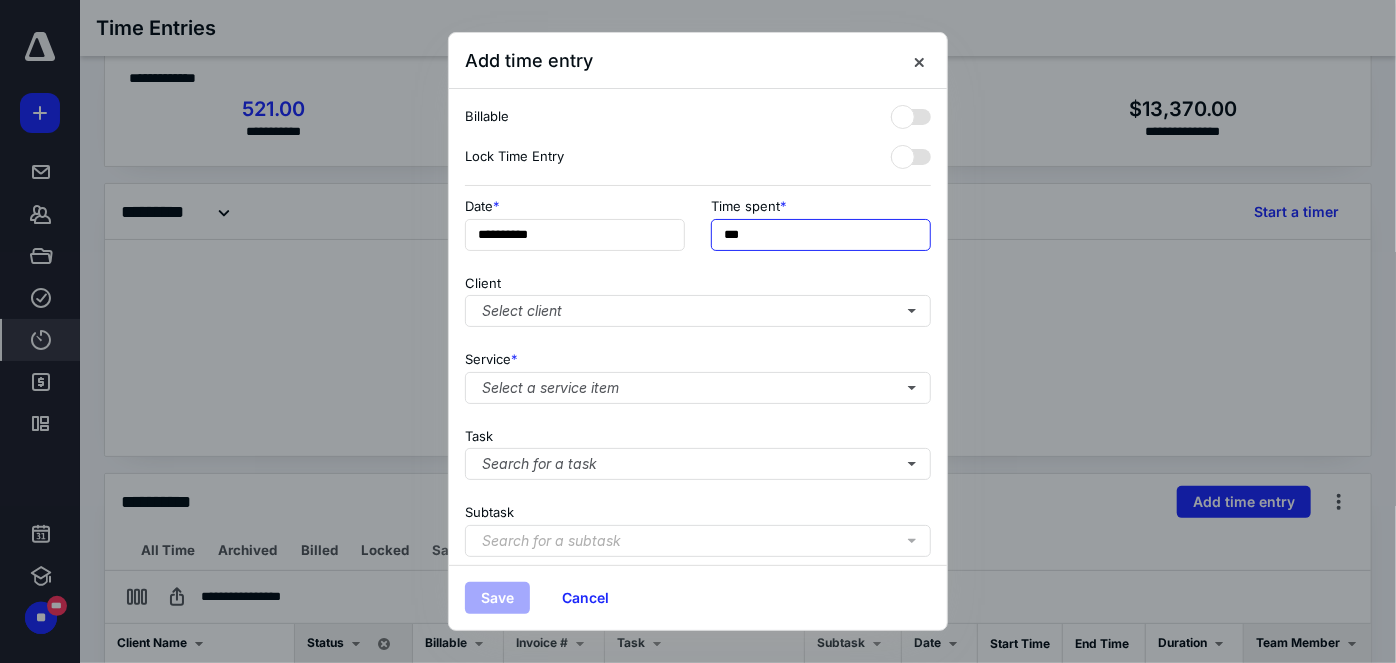 drag, startPoint x: 788, startPoint y: 238, endPoint x: 541, endPoint y: 254, distance: 247.51767 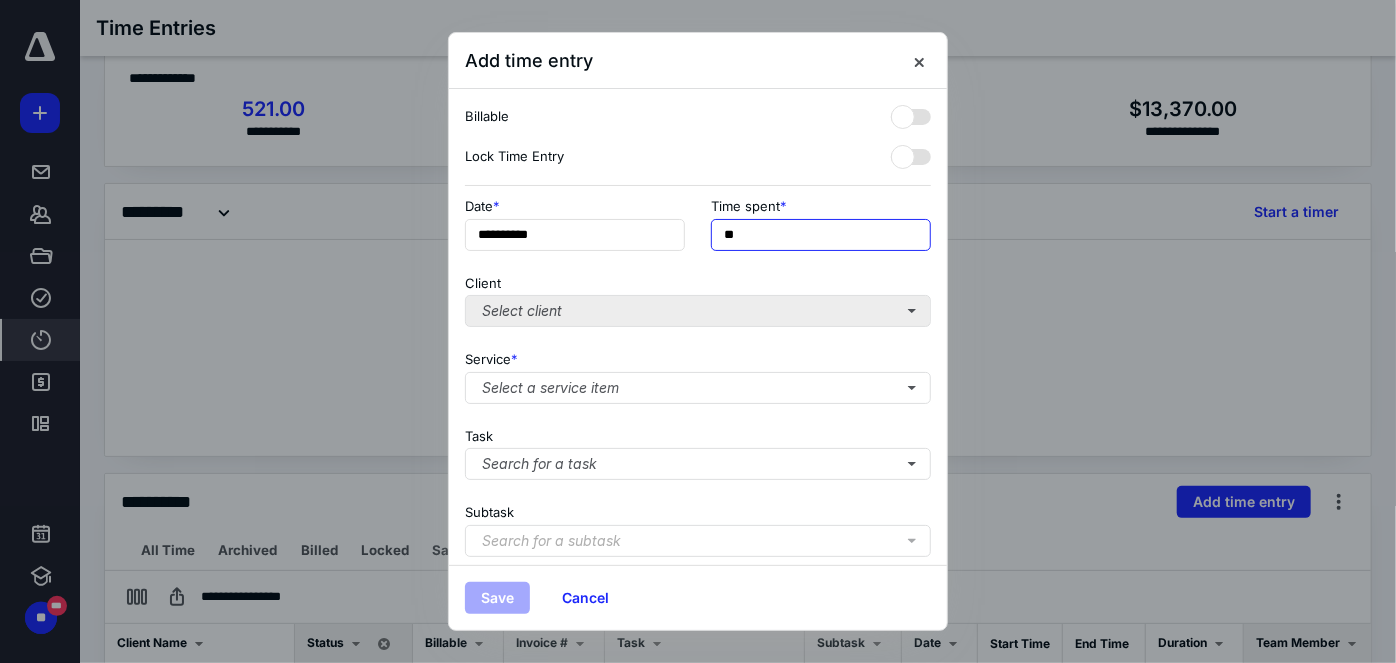 type on "***" 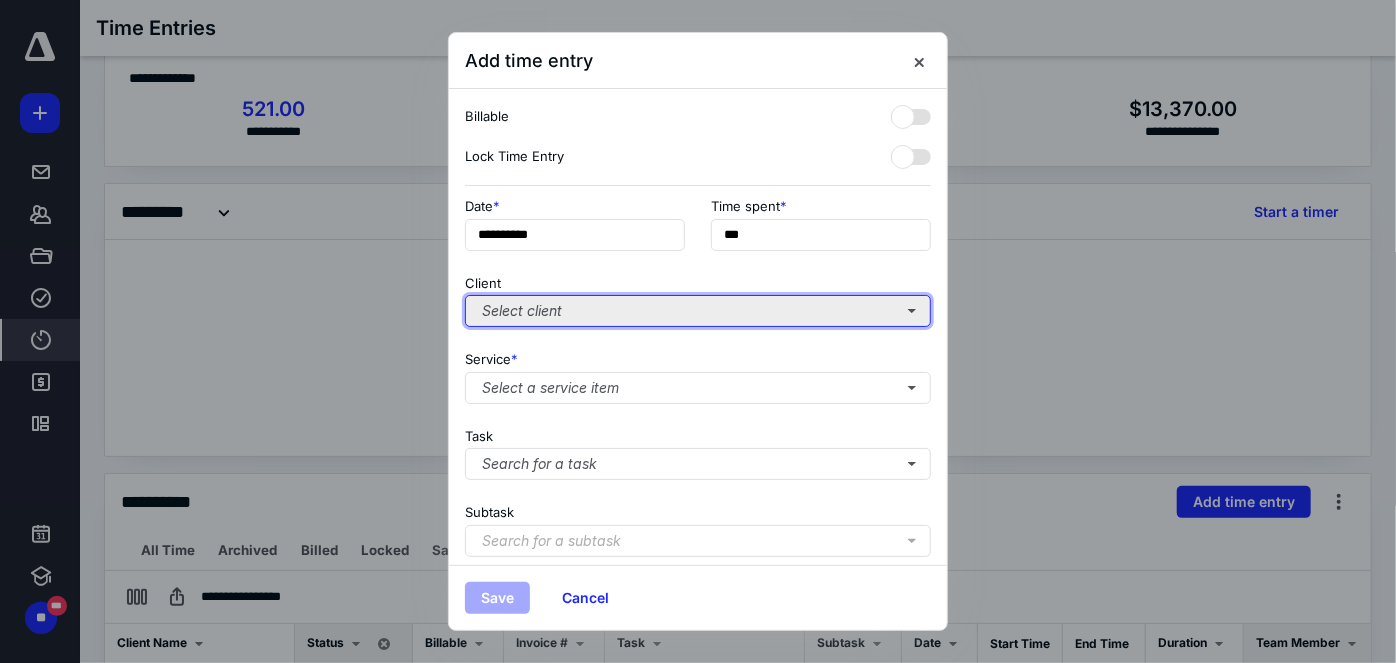 click on "Select client" at bounding box center (698, 311) 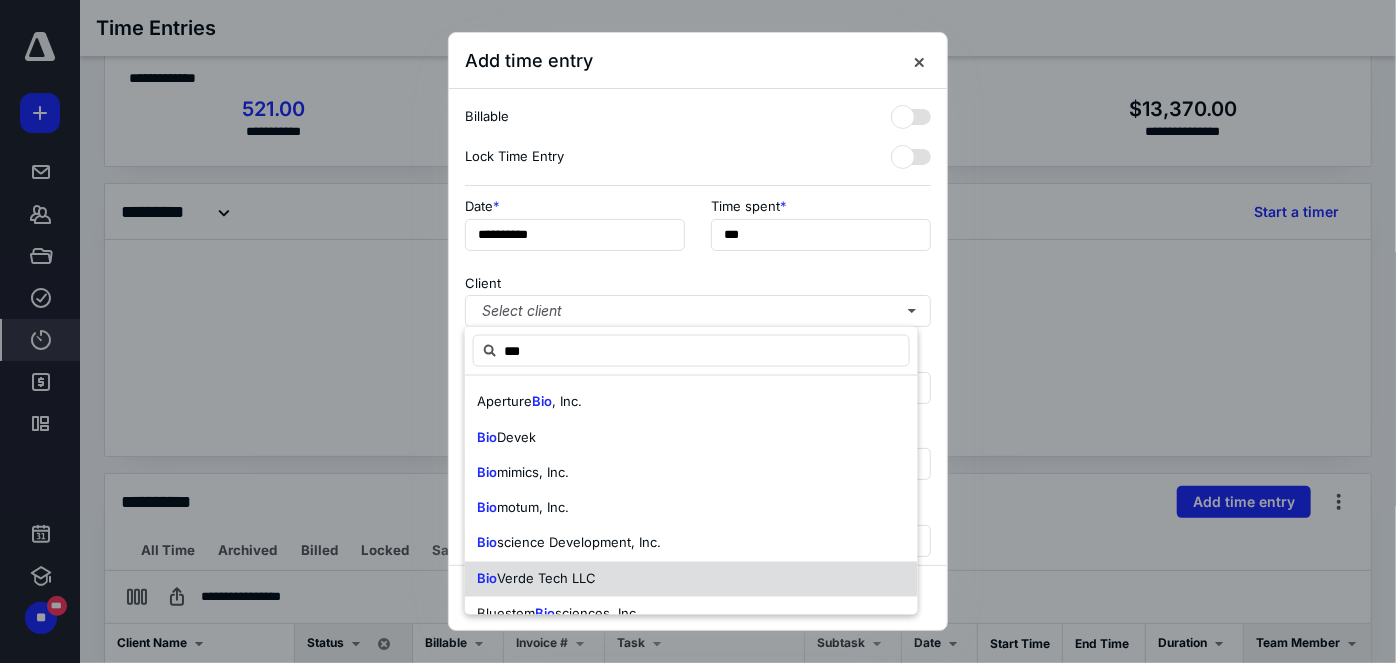 click on "Verde Tech LLC" at bounding box center [546, 578] 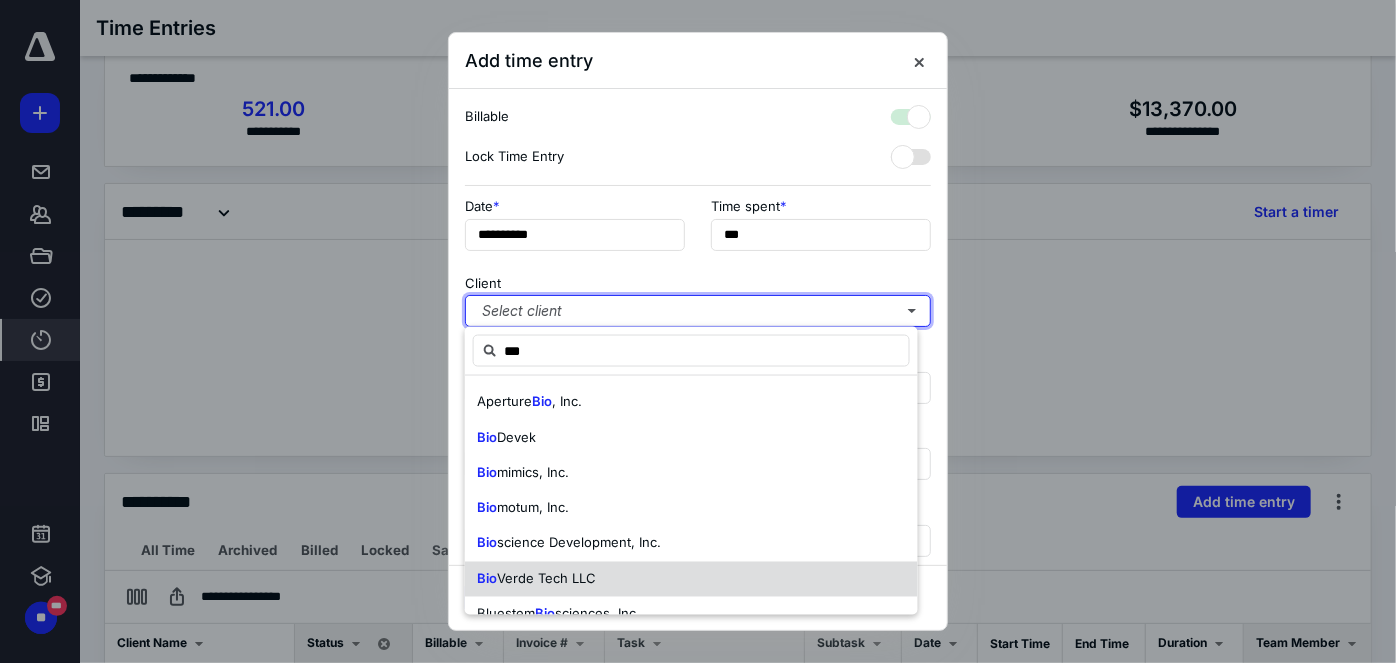 checkbox on "true" 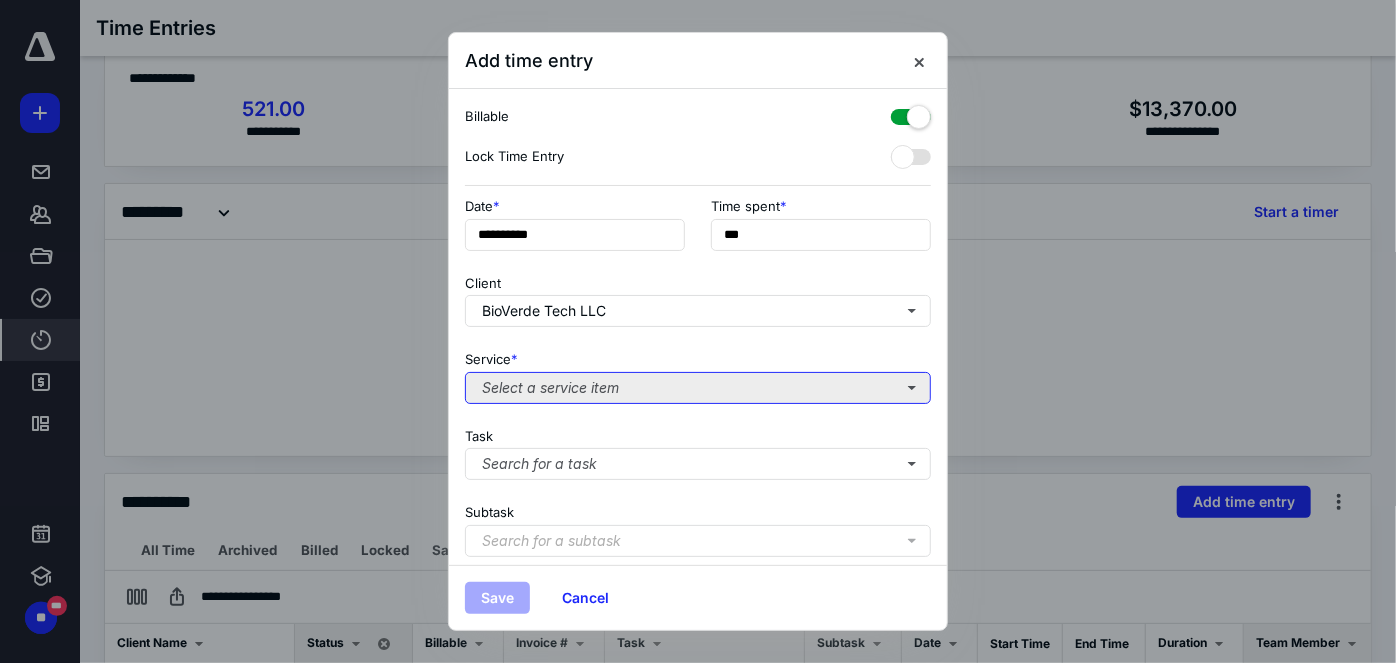 click on "Select a service item" at bounding box center [698, 388] 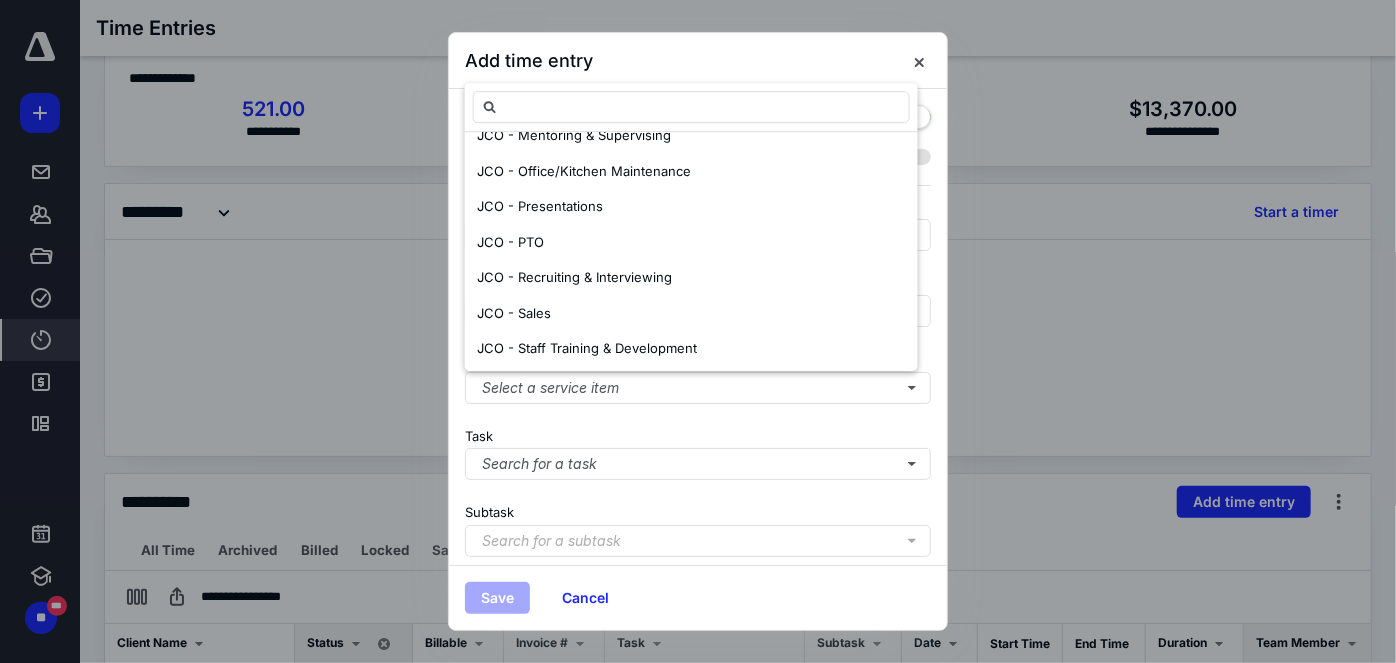scroll, scrollTop: 1090, scrollLeft: 0, axis: vertical 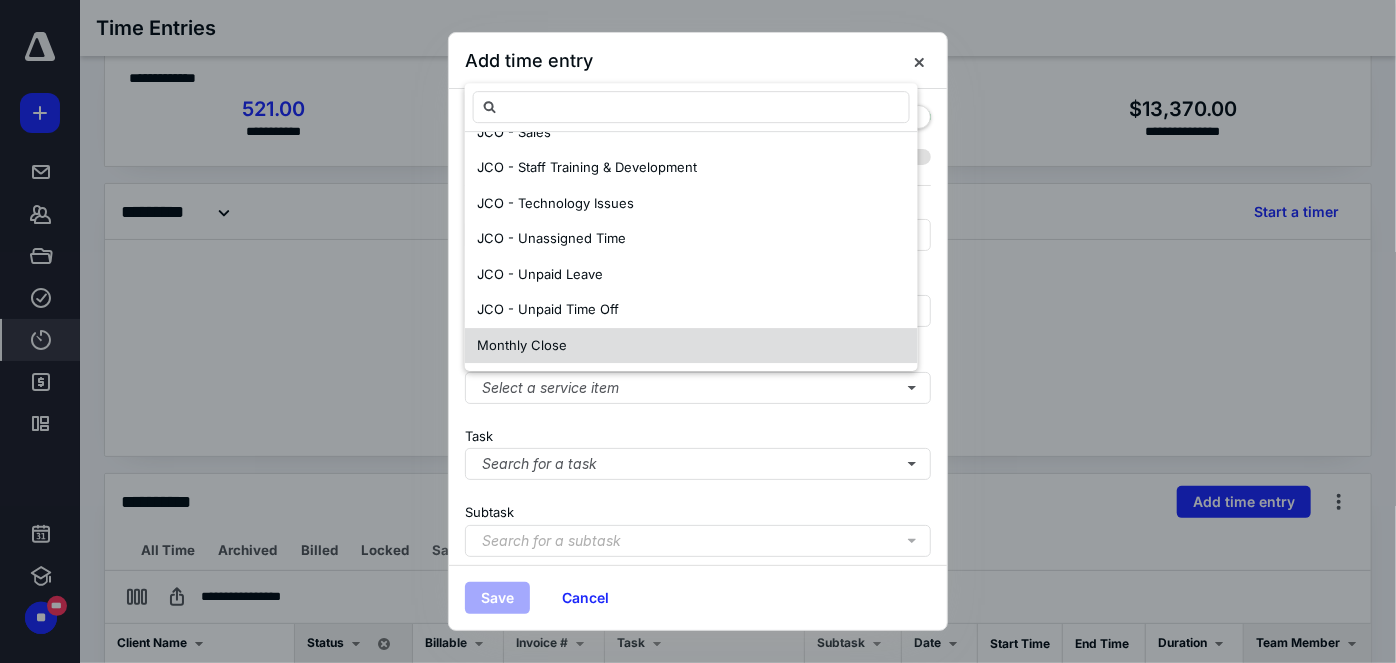 click on "Monthly Close" at bounding box center [691, 346] 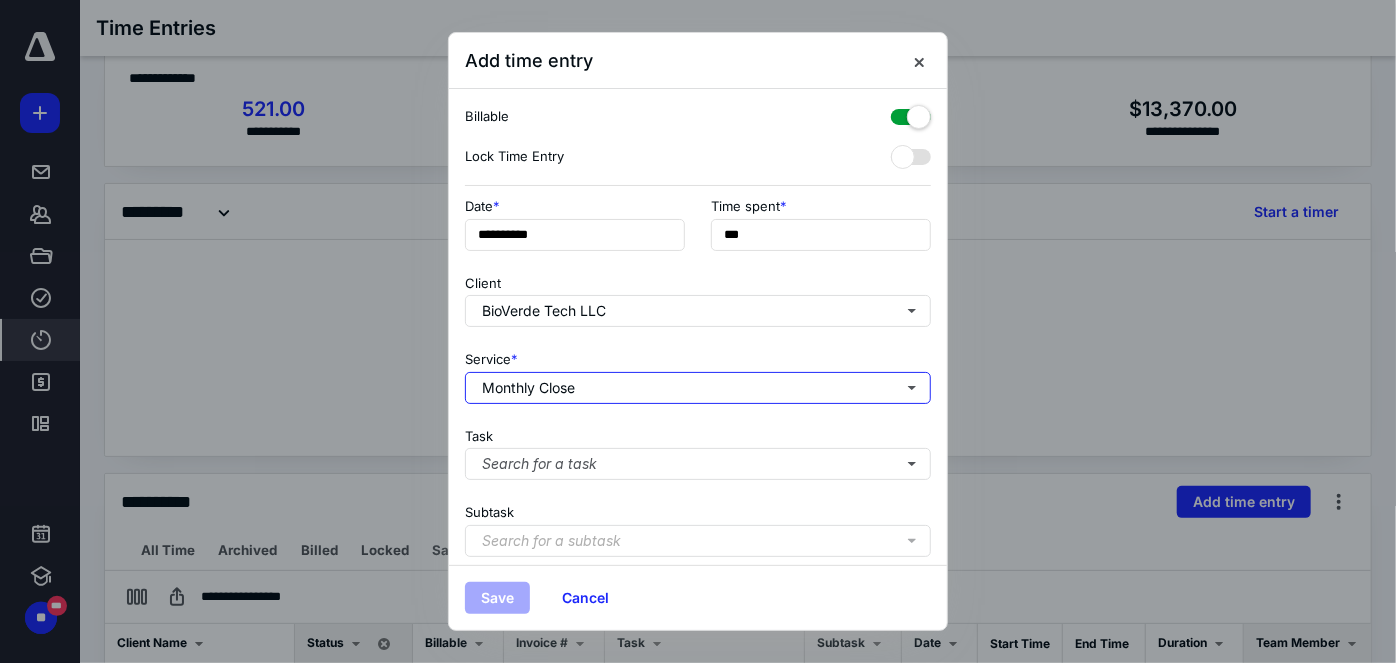 scroll, scrollTop: 0, scrollLeft: 0, axis: both 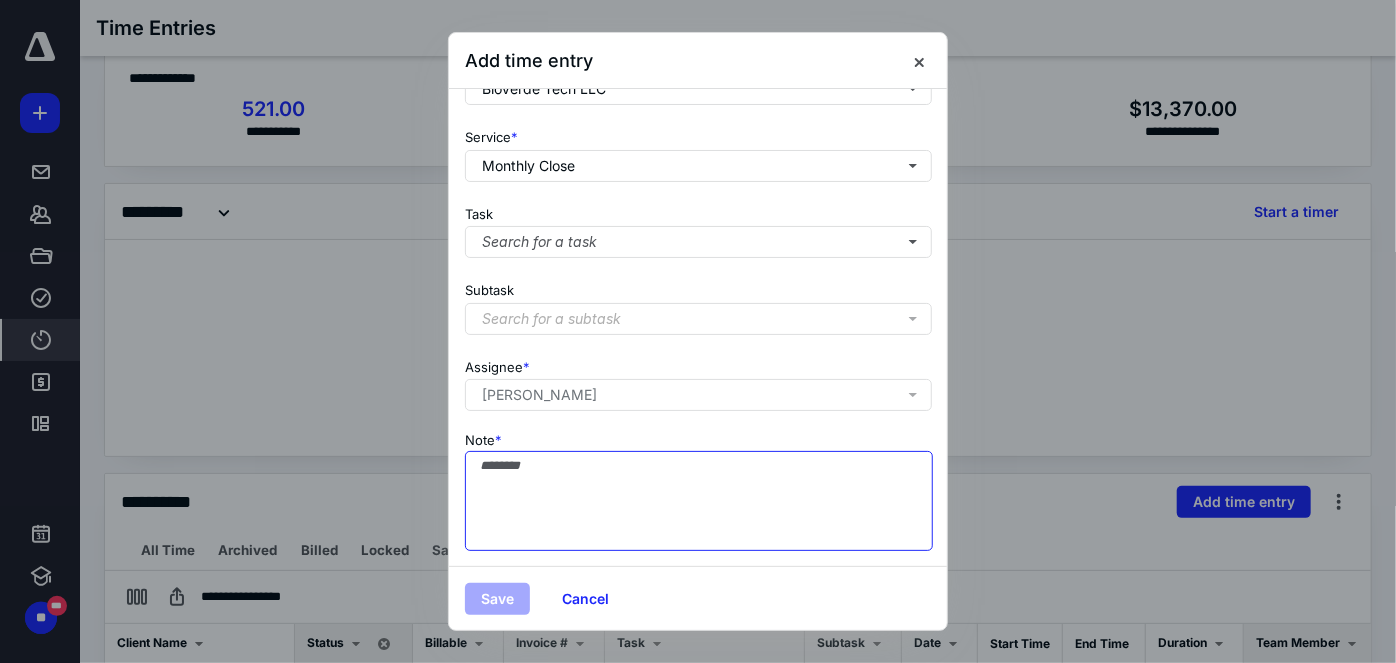 click on "Note *" at bounding box center (699, 501) 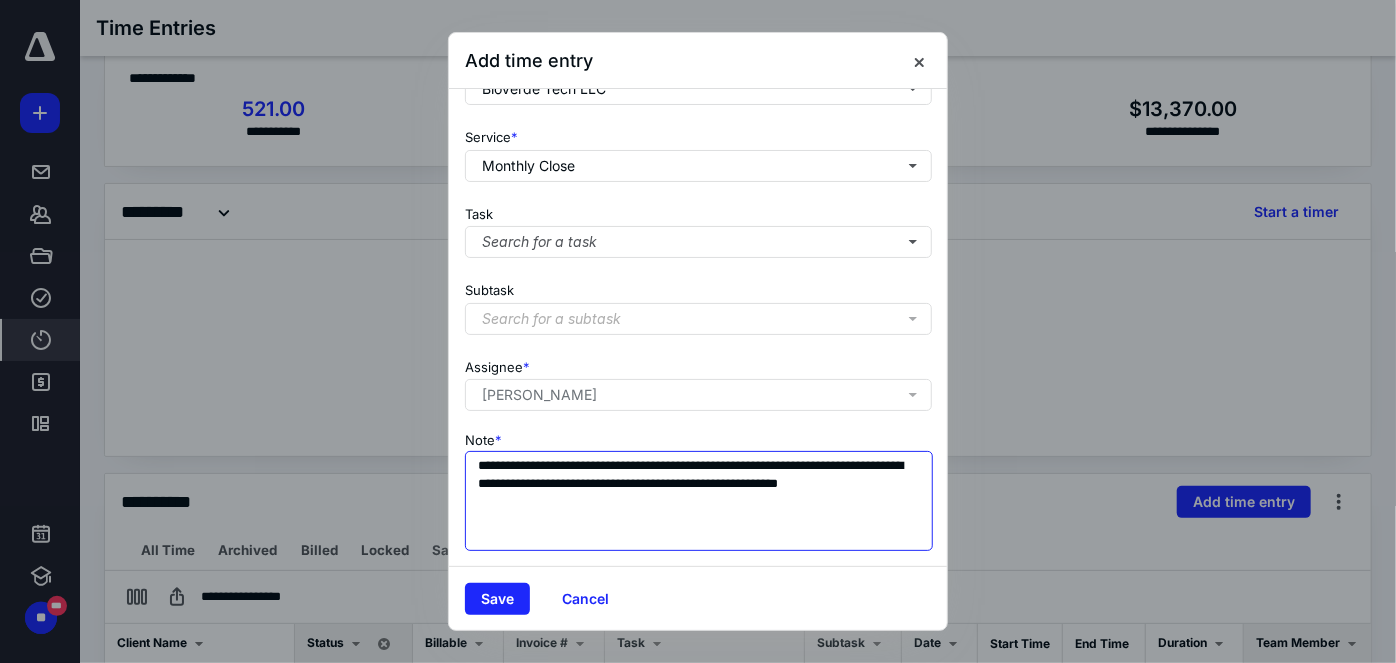 click on "**********" at bounding box center [699, 501] 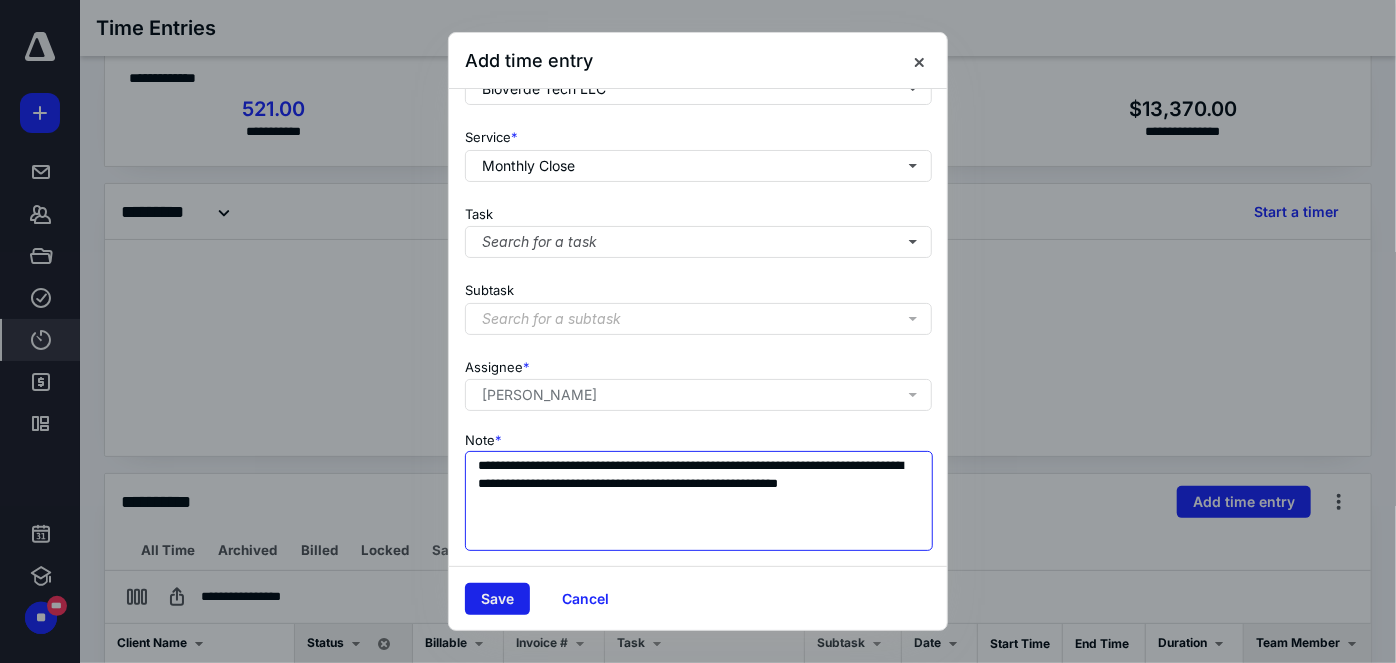 type on "**********" 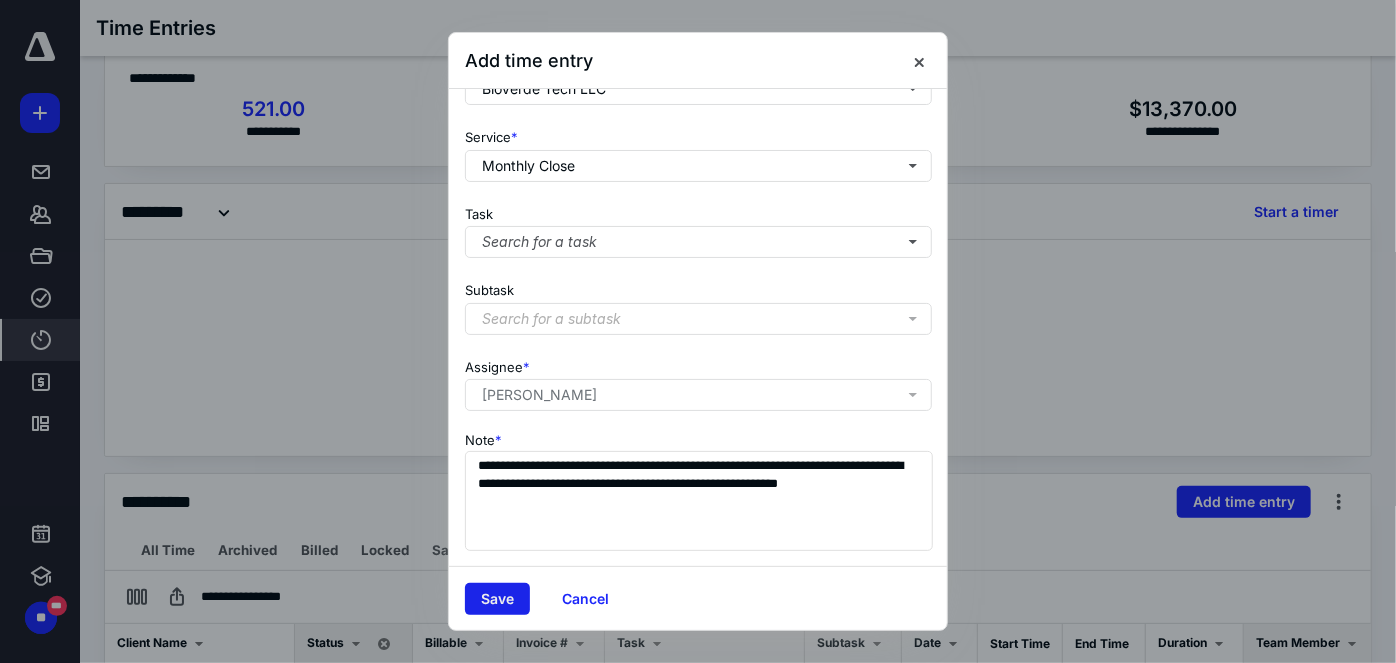 click on "Save" at bounding box center (497, 599) 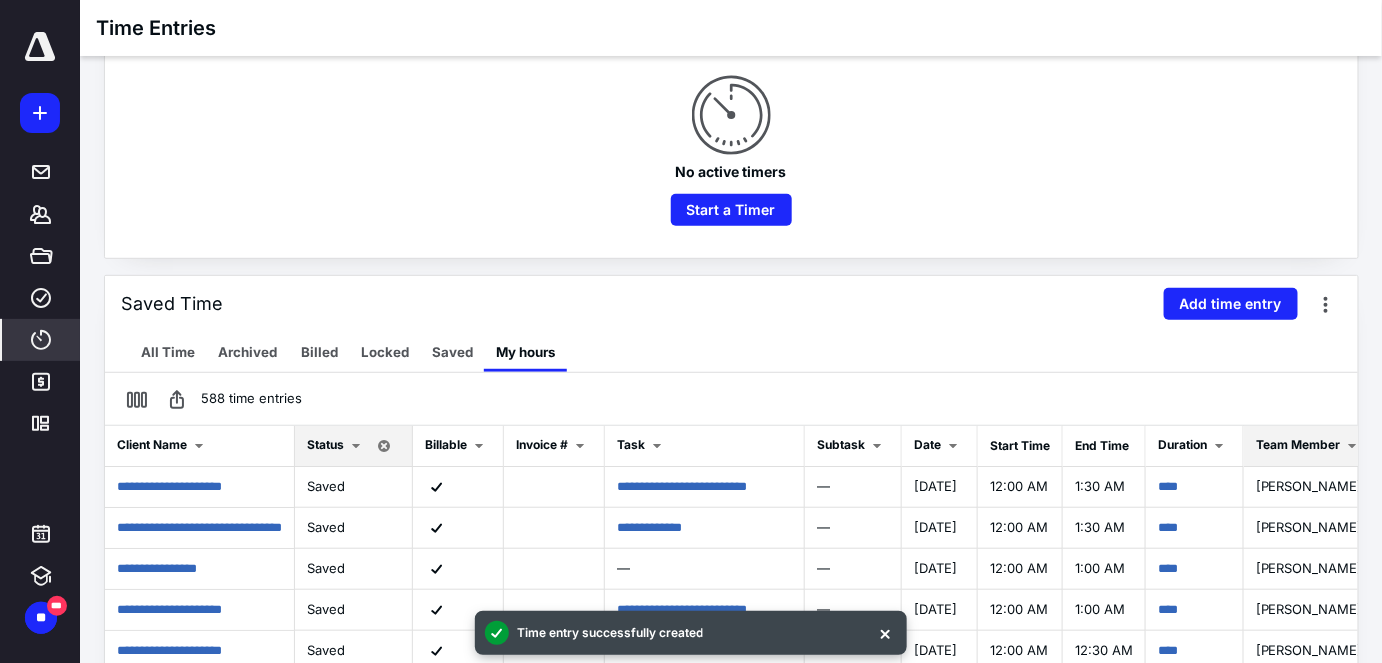 scroll, scrollTop: 301, scrollLeft: 0, axis: vertical 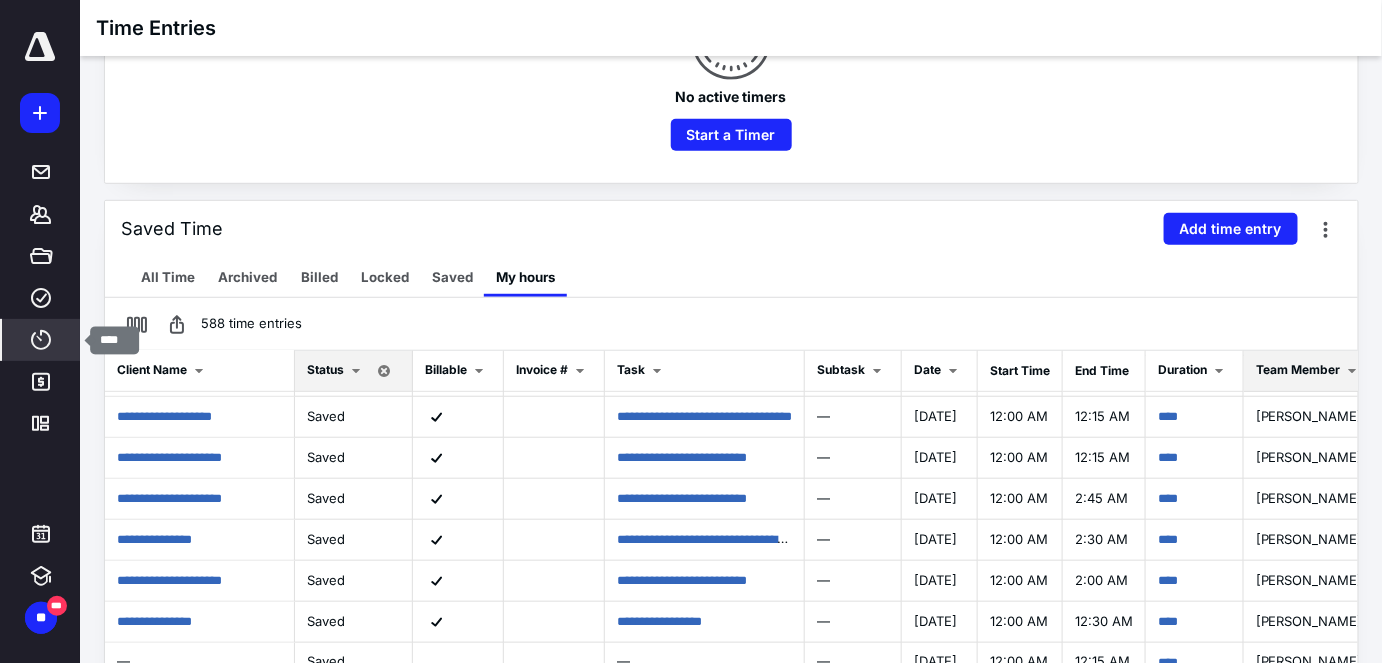 click 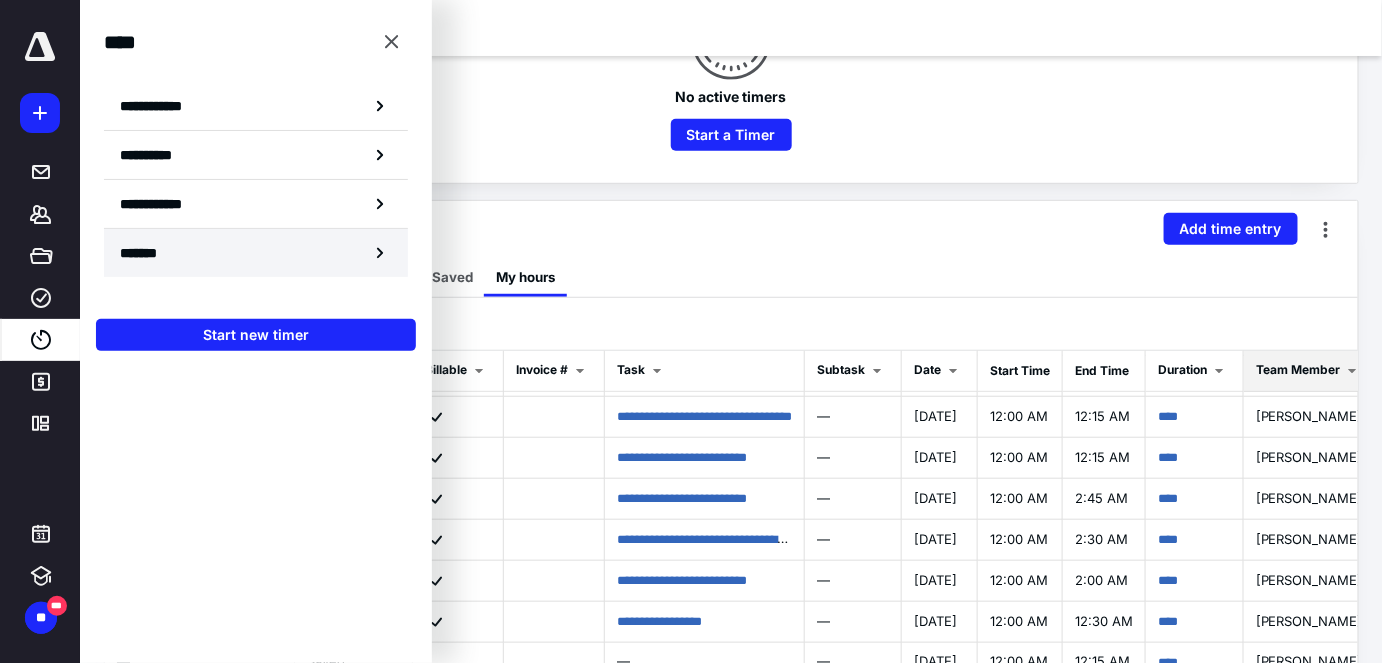 click on "*******" at bounding box center (146, 253) 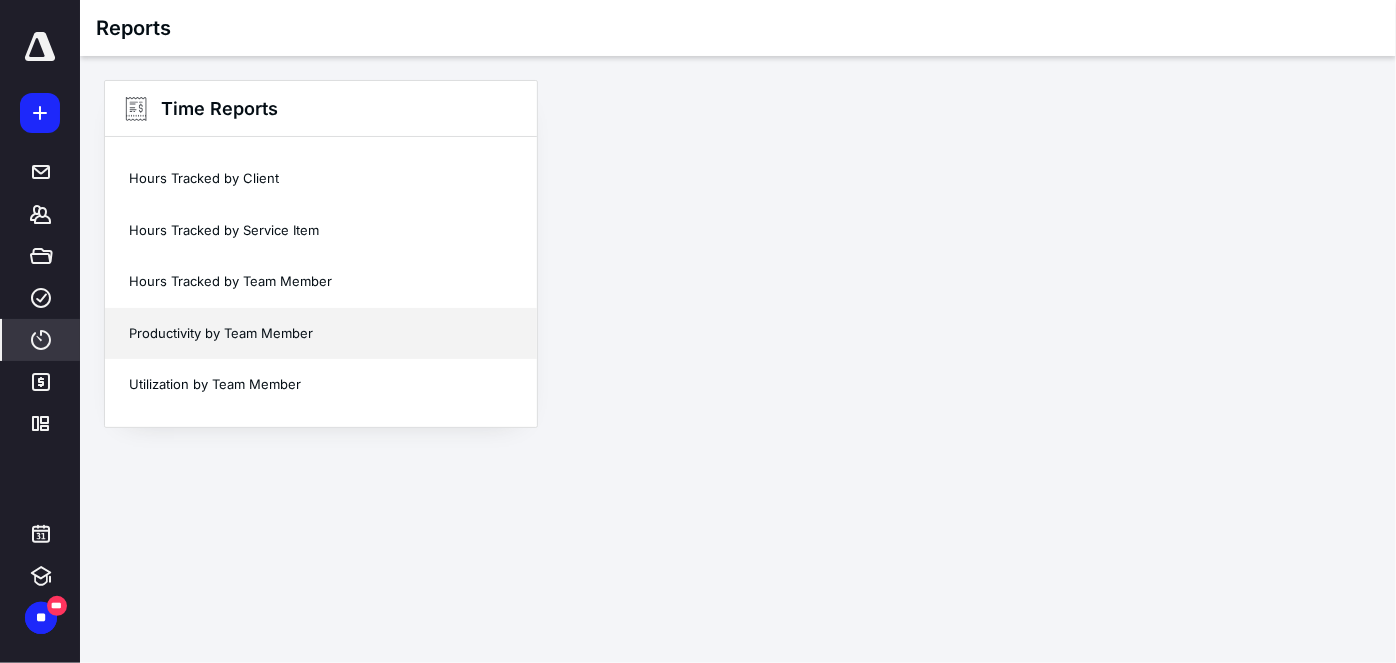 click on "Productivity by Team Member" at bounding box center [321, 334] 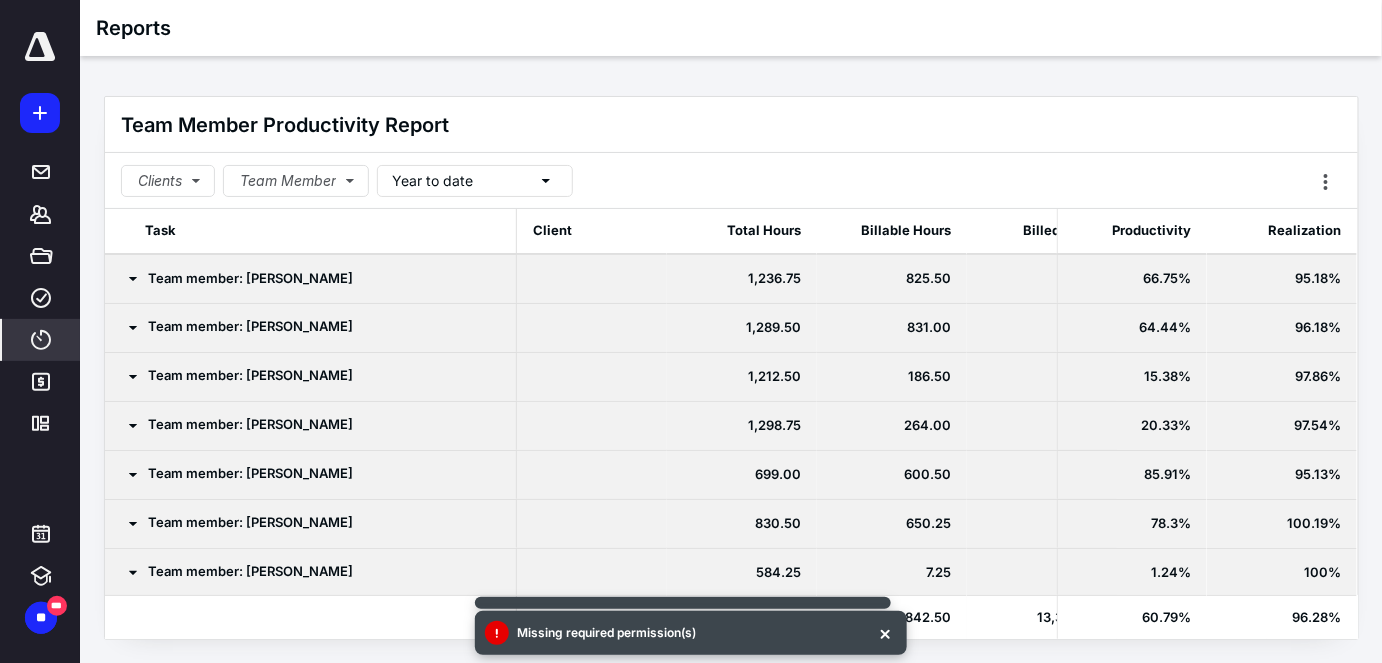 click on "Year to date" at bounding box center [432, 181] 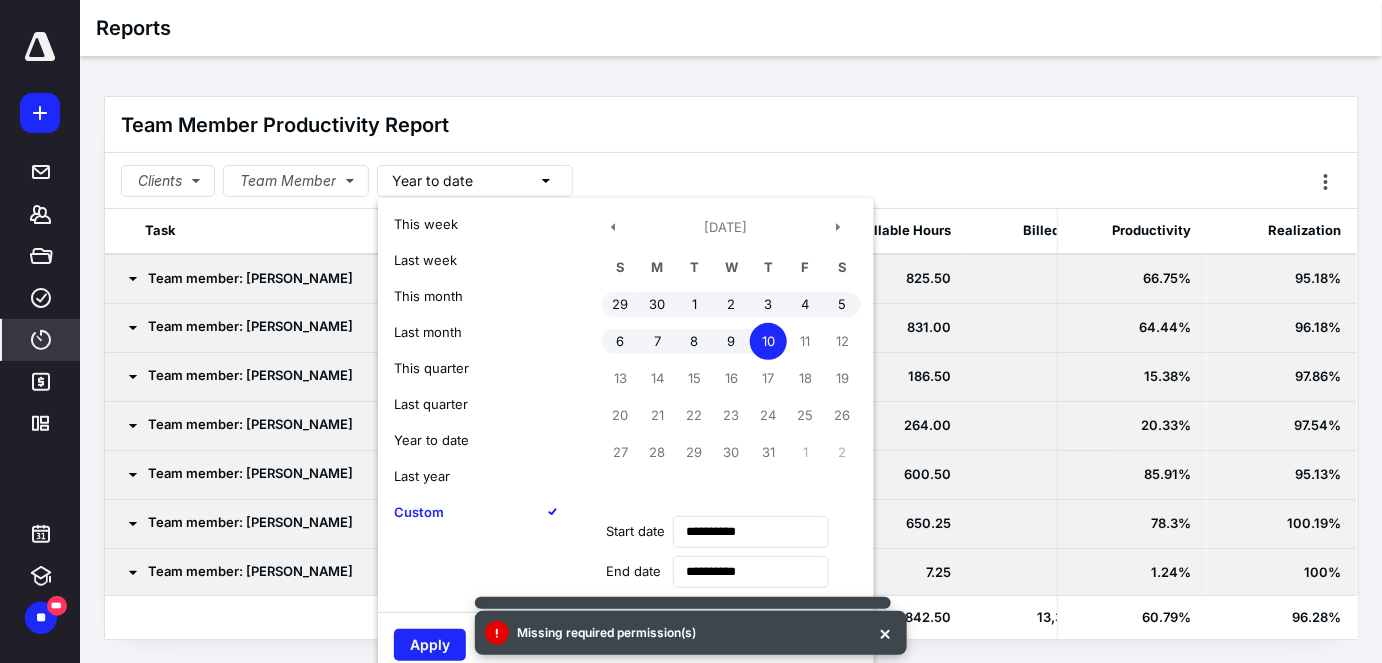 click on "This month" at bounding box center [428, 296] 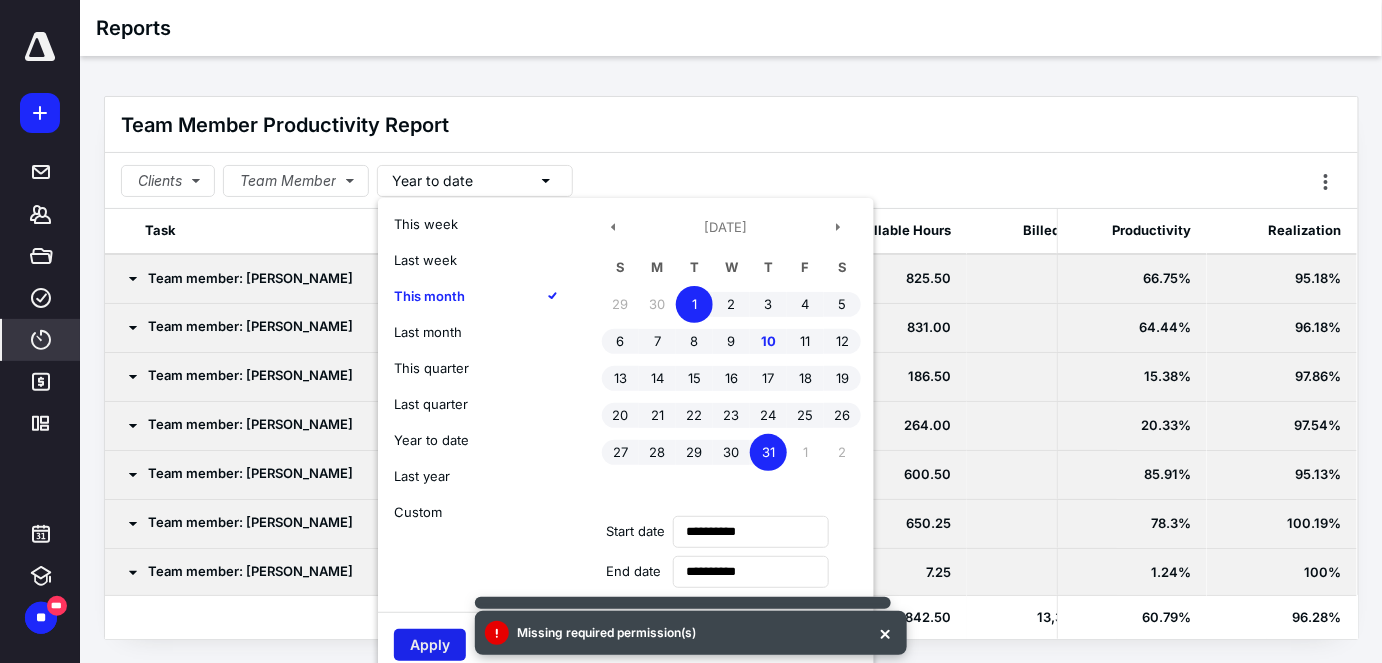 click on "Apply" at bounding box center (430, 645) 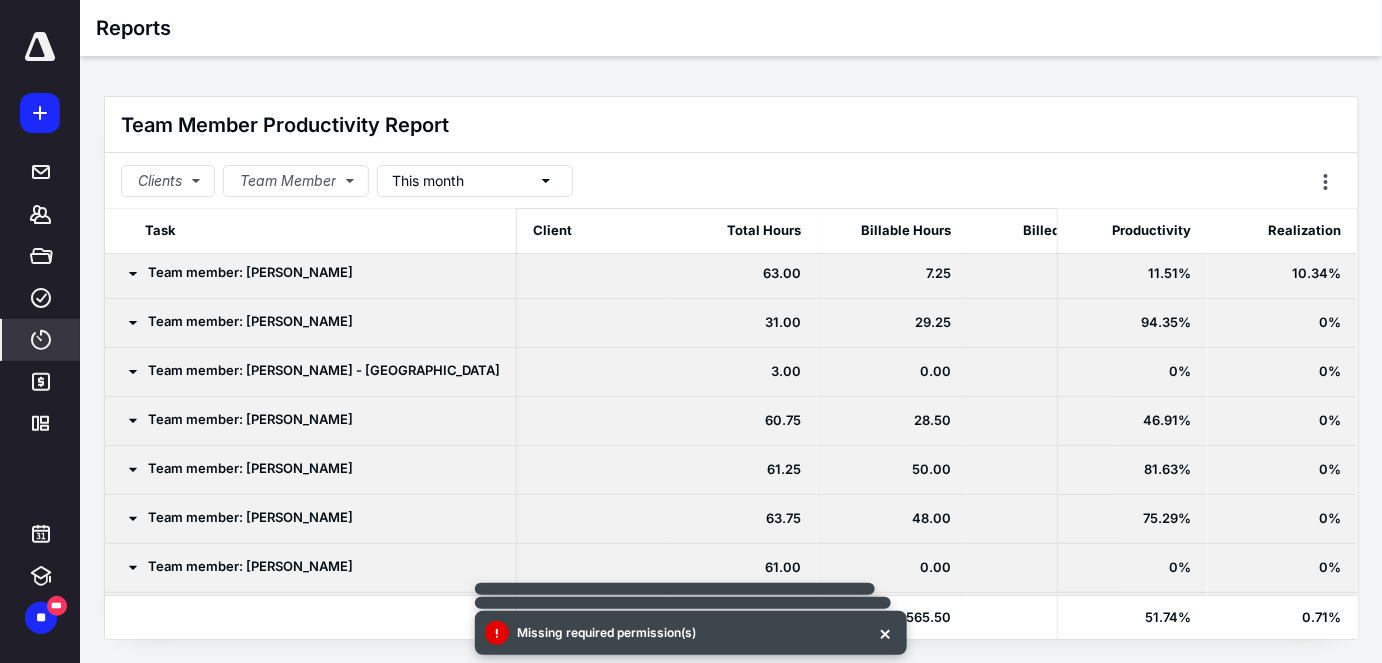 scroll, scrollTop: 181, scrollLeft: 0, axis: vertical 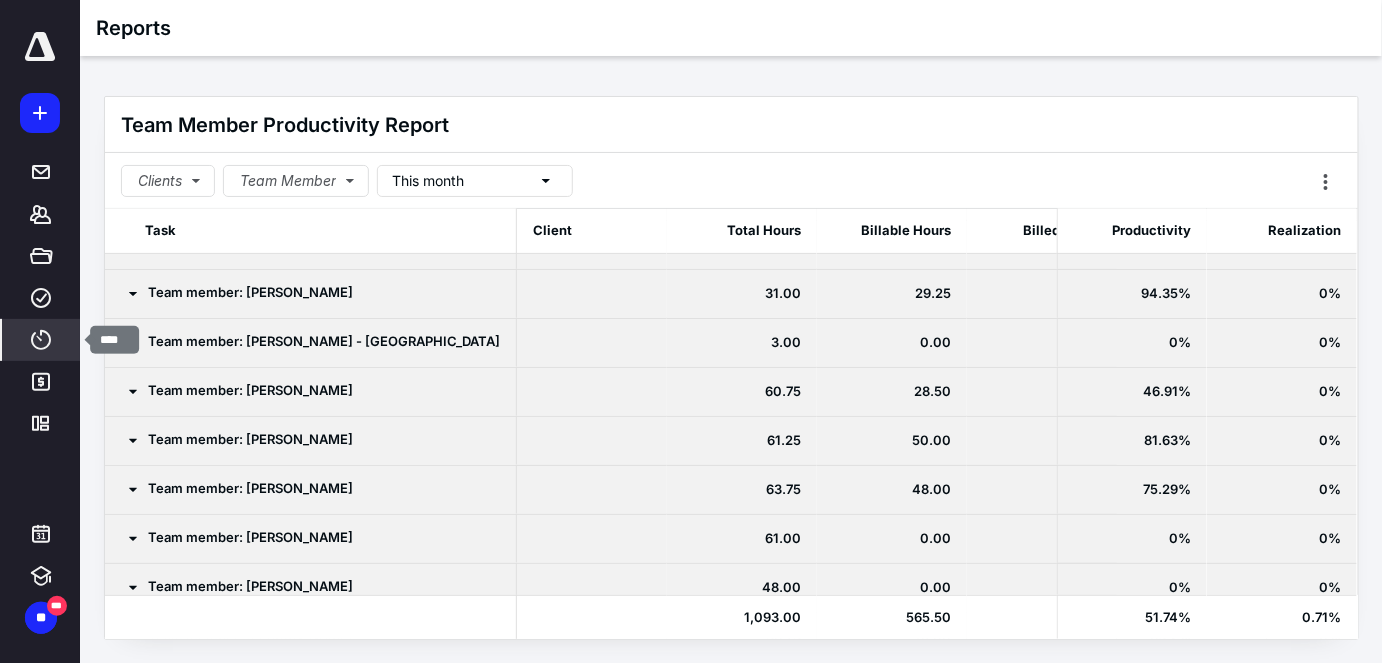 click 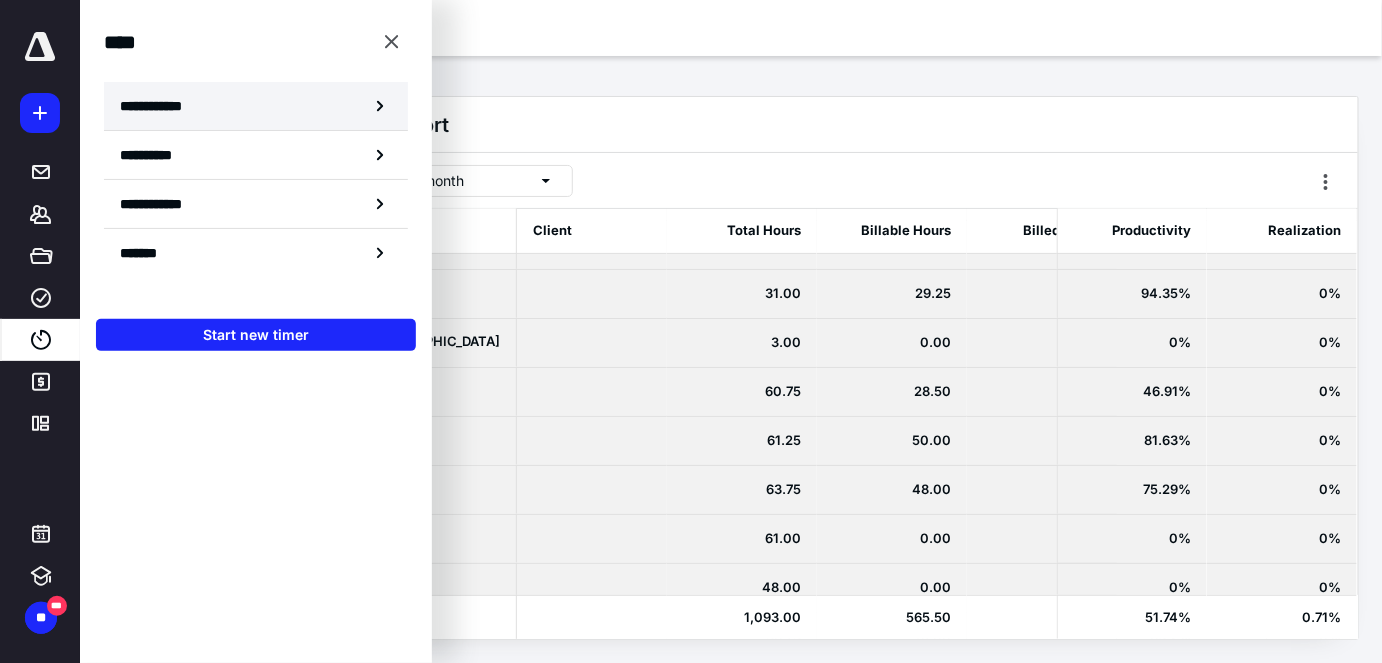 click on "**********" at bounding box center [162, 106] 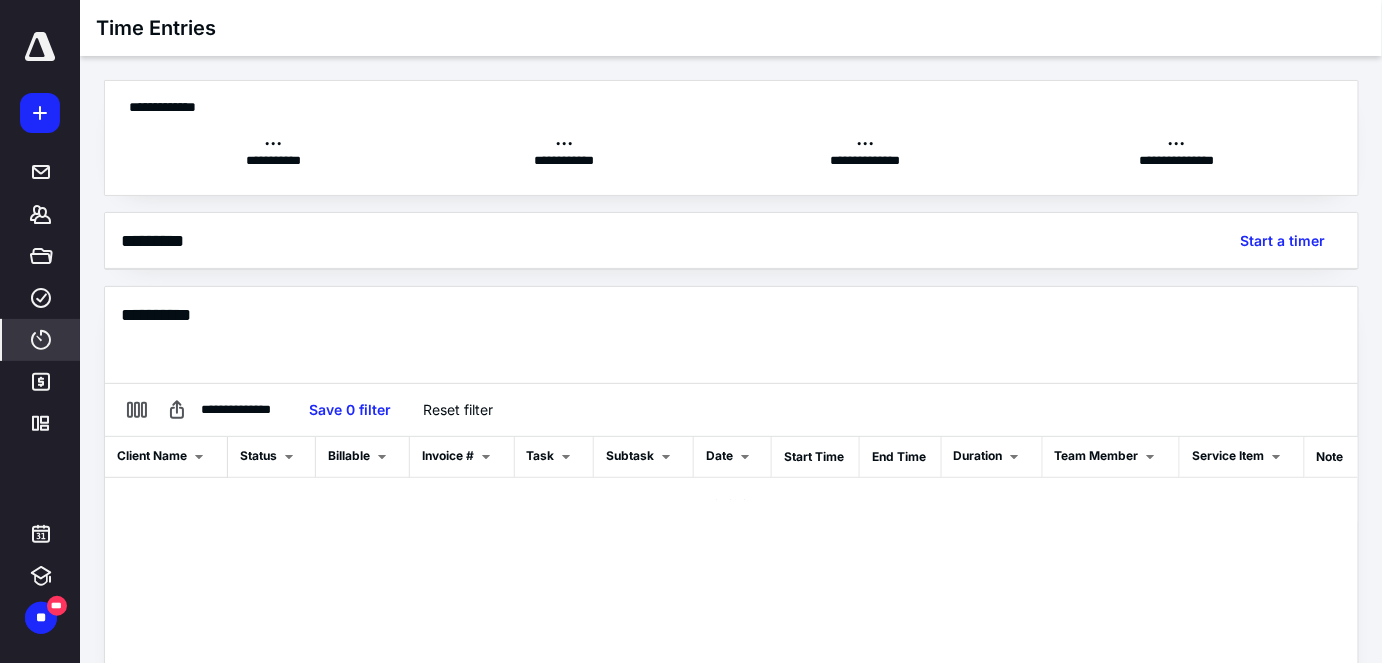 scroll, scrollTop: 0, scrollLeft: 0, axis: both 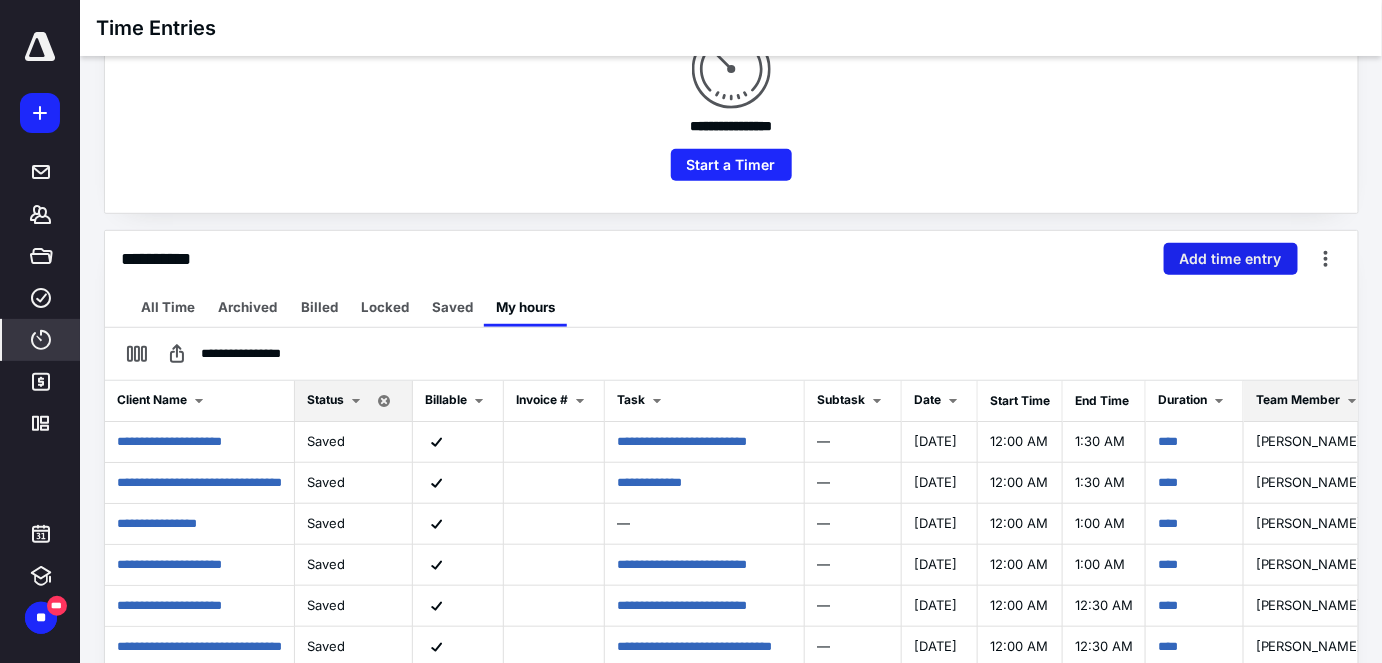 click on "Add time entry" at bounding box center (1231, 259) 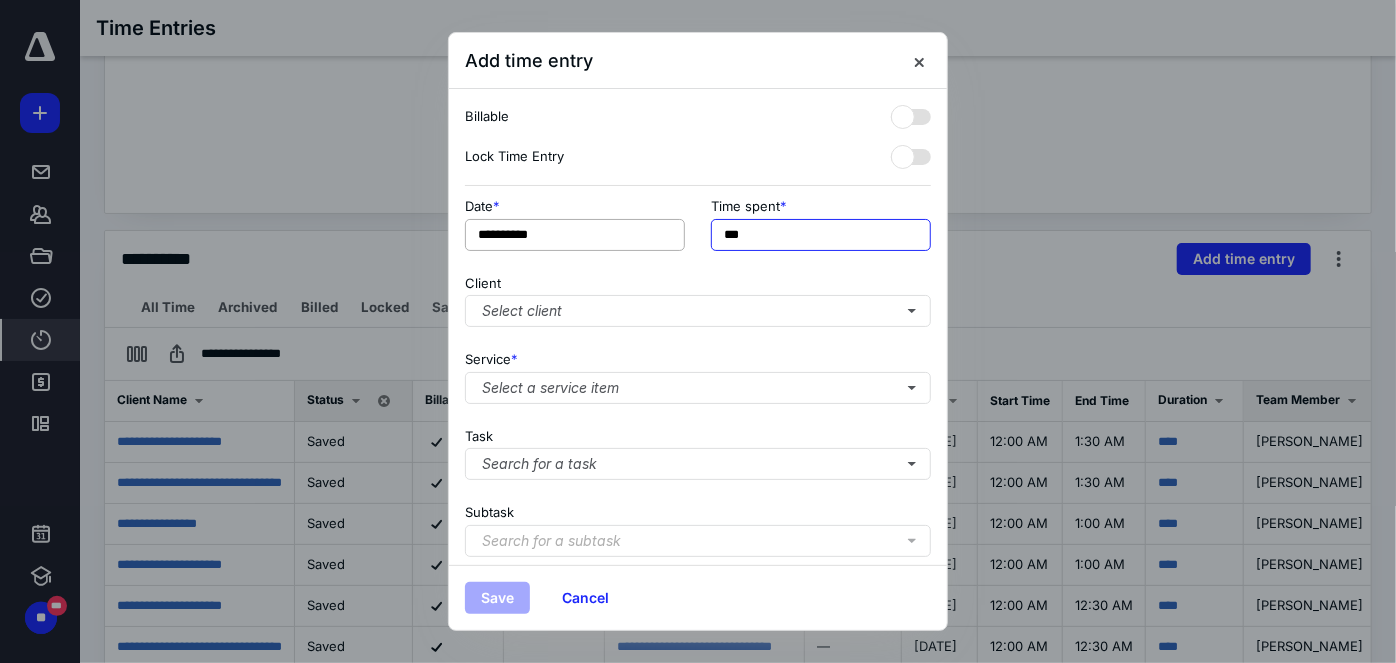 drag, startPoint x: 768, startPoint y: 232, endPoint x: 649, endPoint y: 248, distance: 120.070816 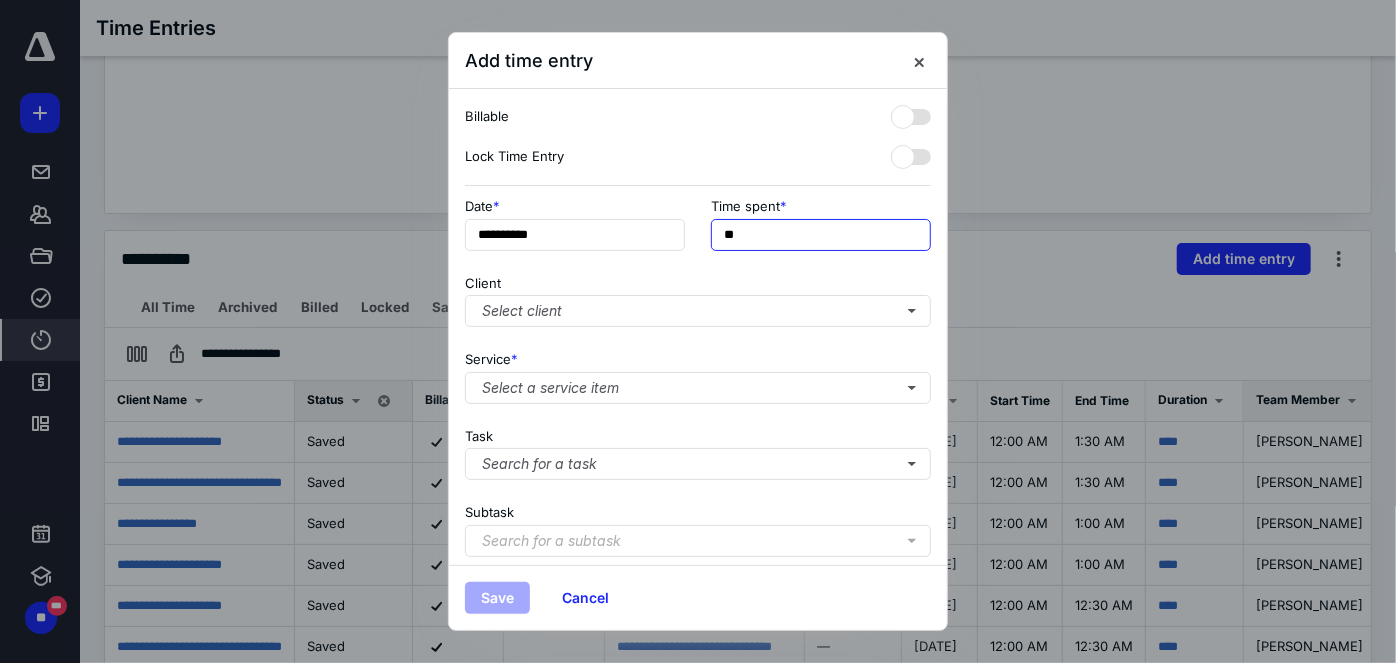 type on "***" 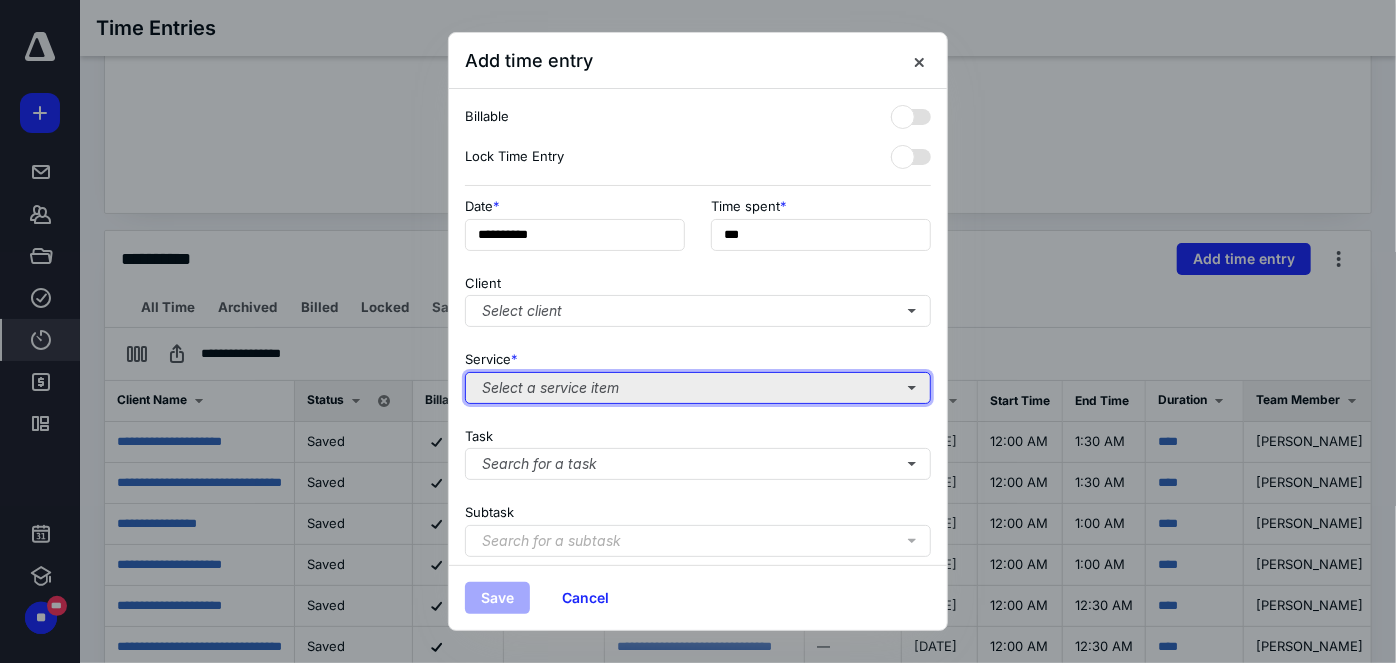 click on "Select a service item" at bounding box center [698, 388] 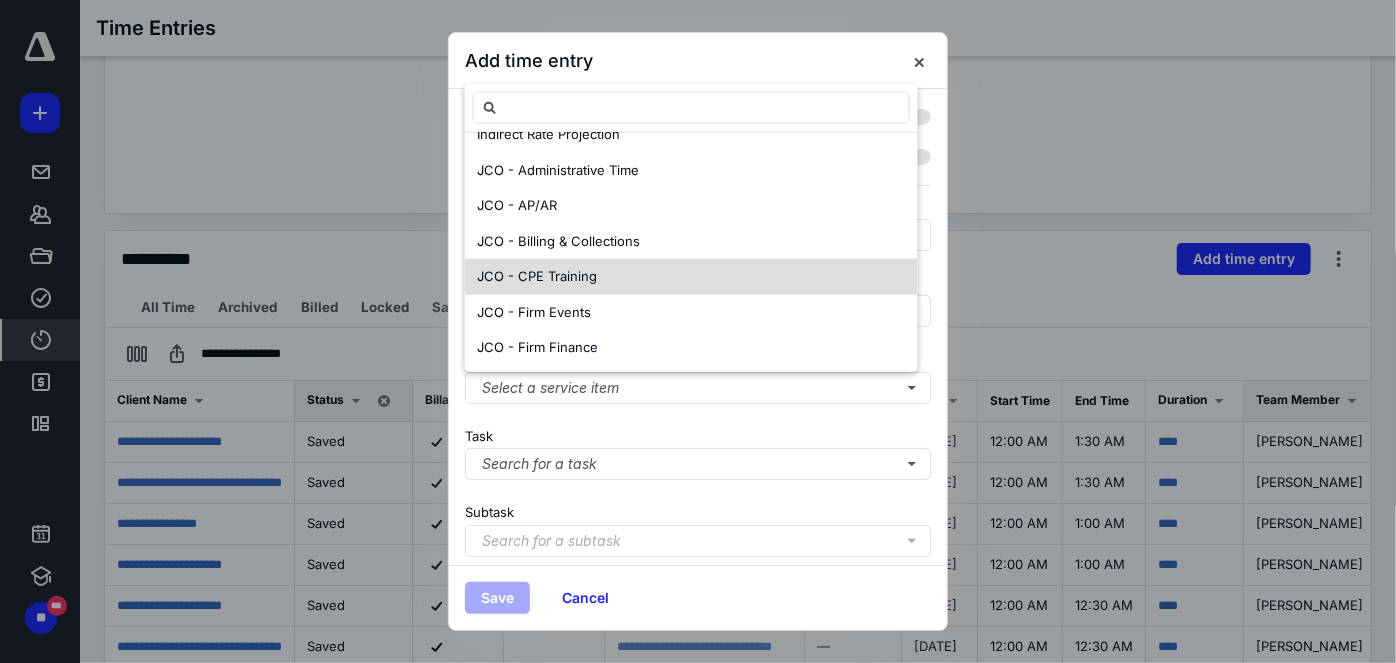 scroll, scrollTop: 454, scrollLeft: 0, axis: vertical 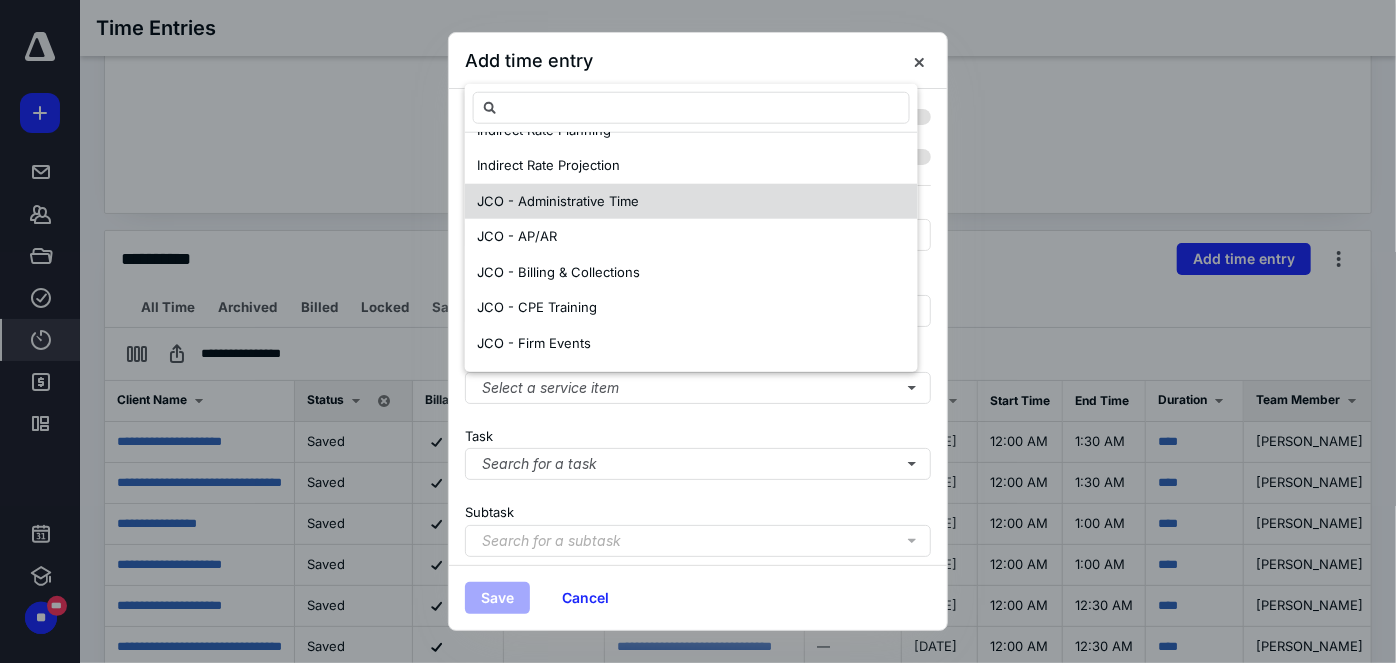 click on "JCO - Administrative Time" at bounding box center [691, 201] 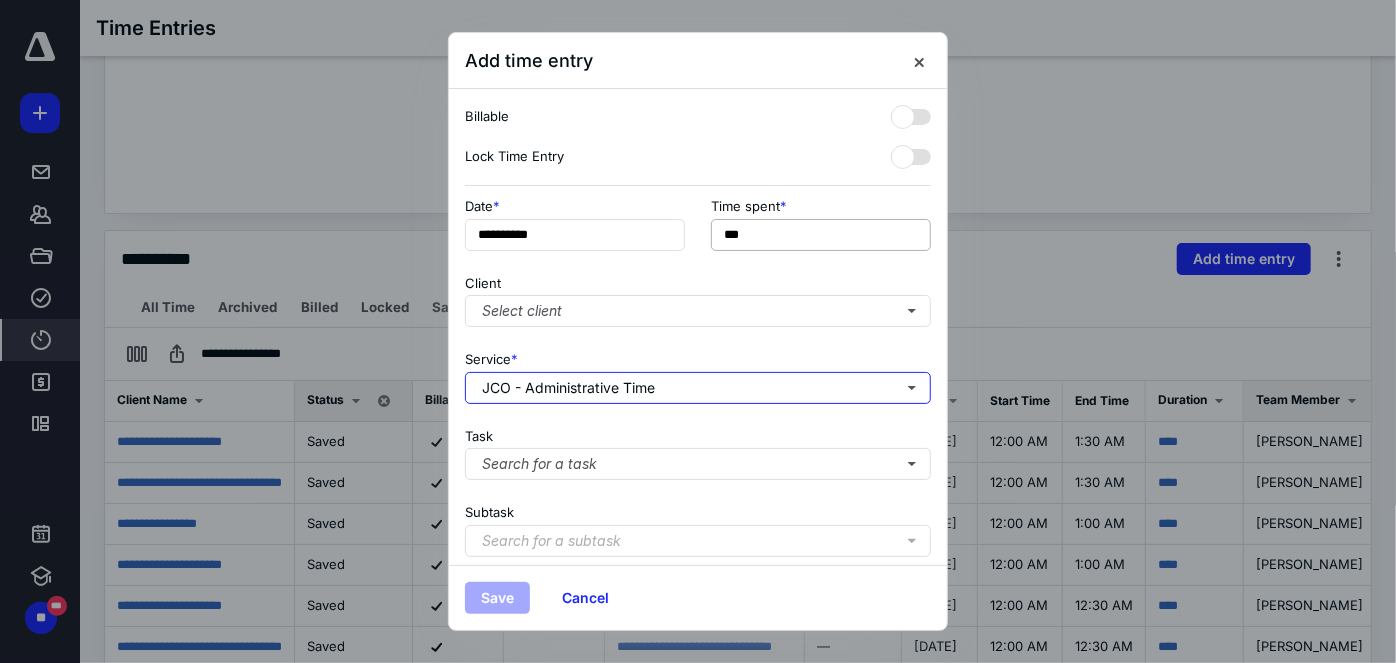 scroll, scrollTop: 0, scrollLeft: 0, axis: both 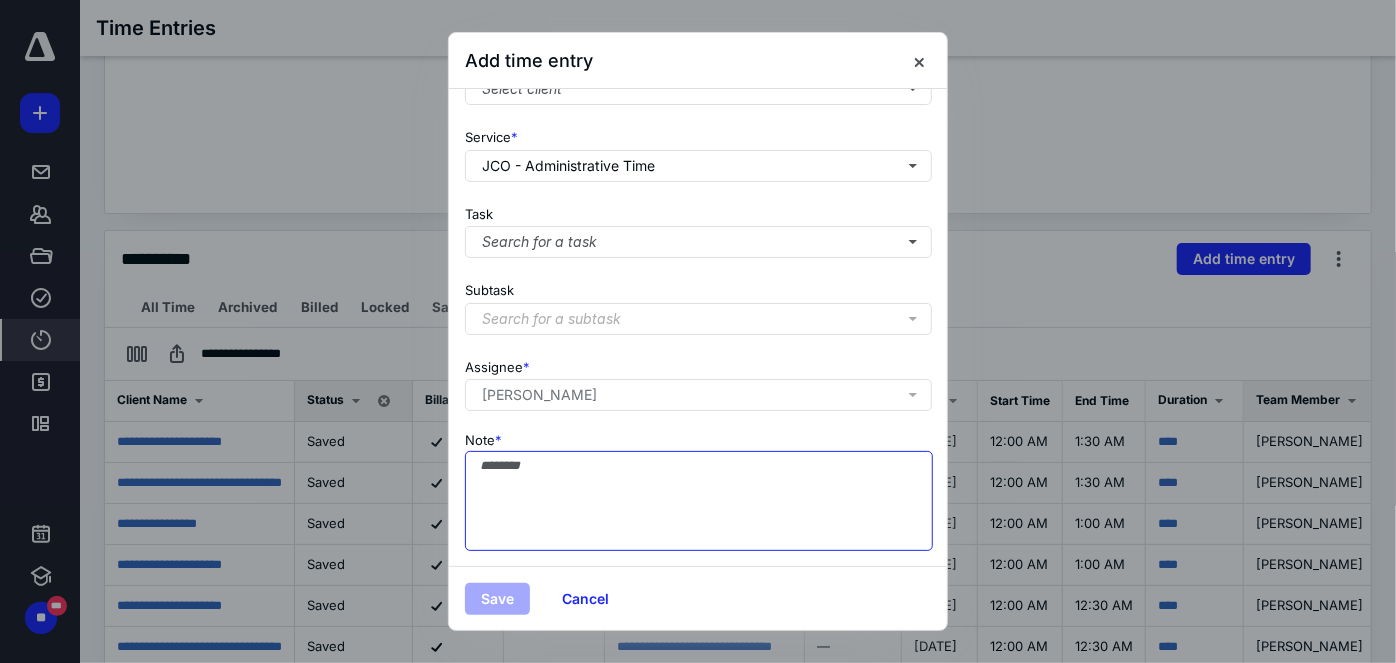 click on "Note *" at bounding box center (699, 501) 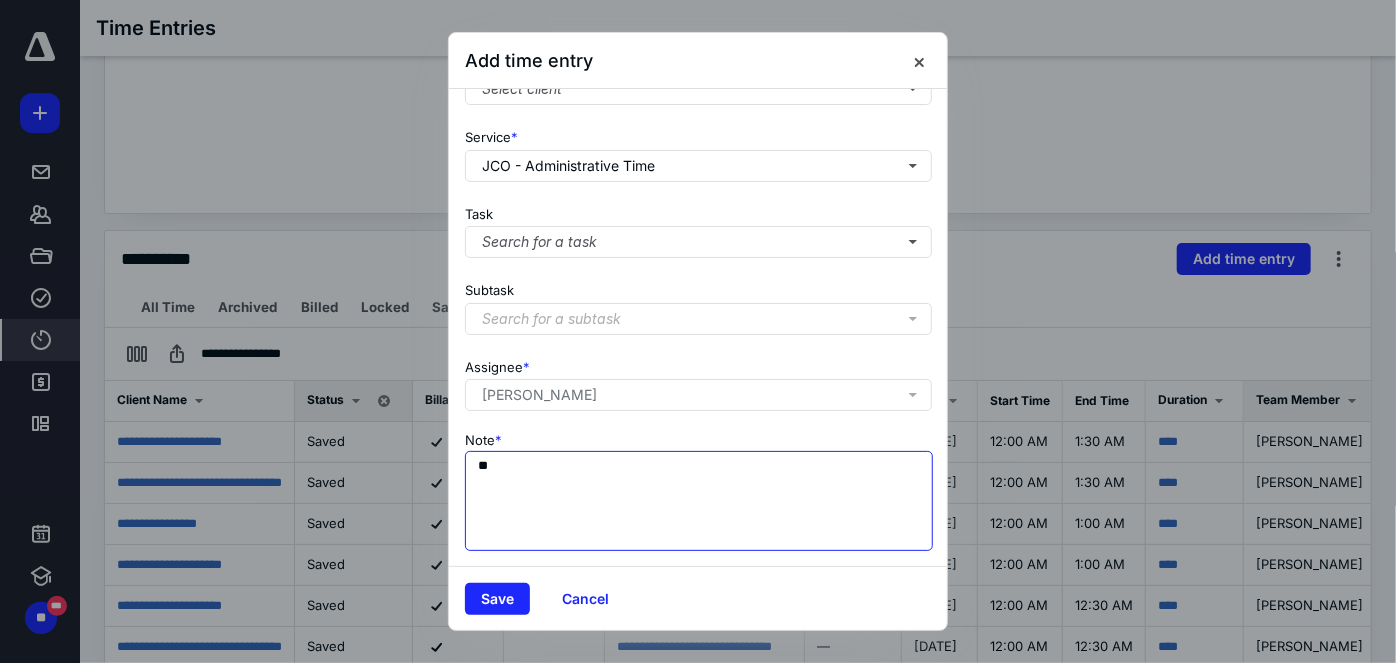 type on "*" 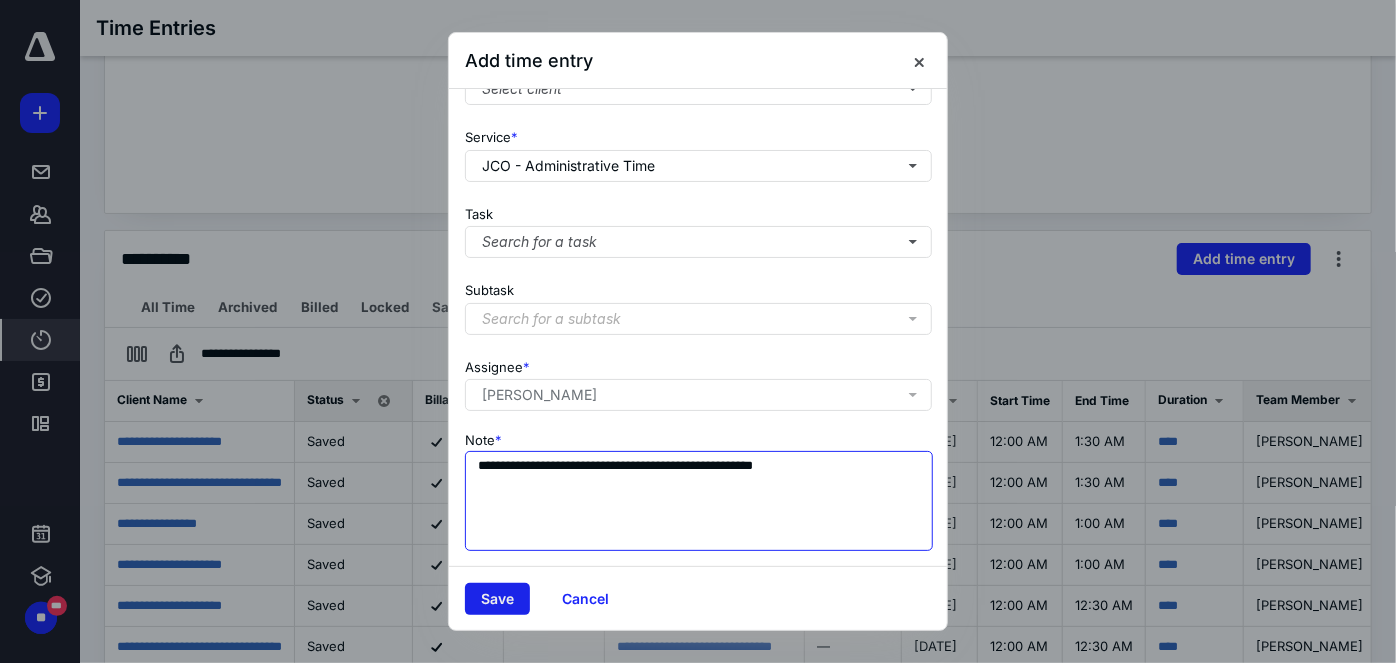 type on "**********" 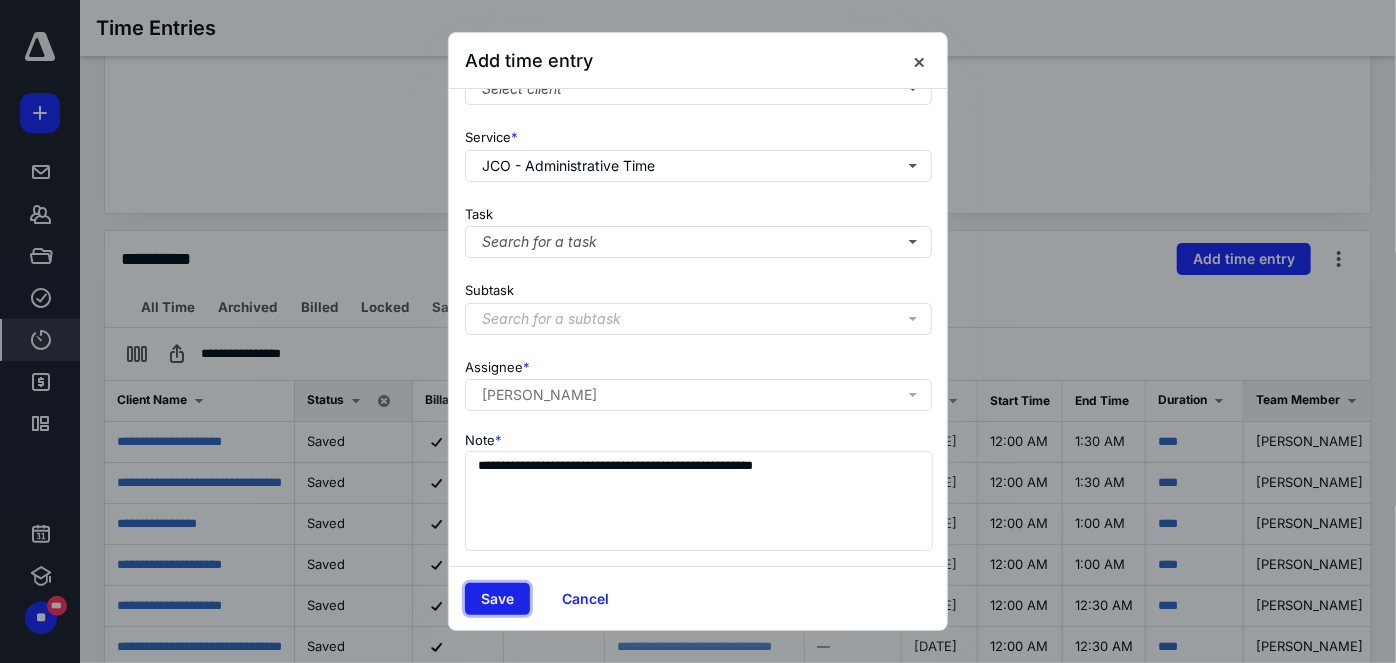 click on "Save" at bounding box center (497, 599) 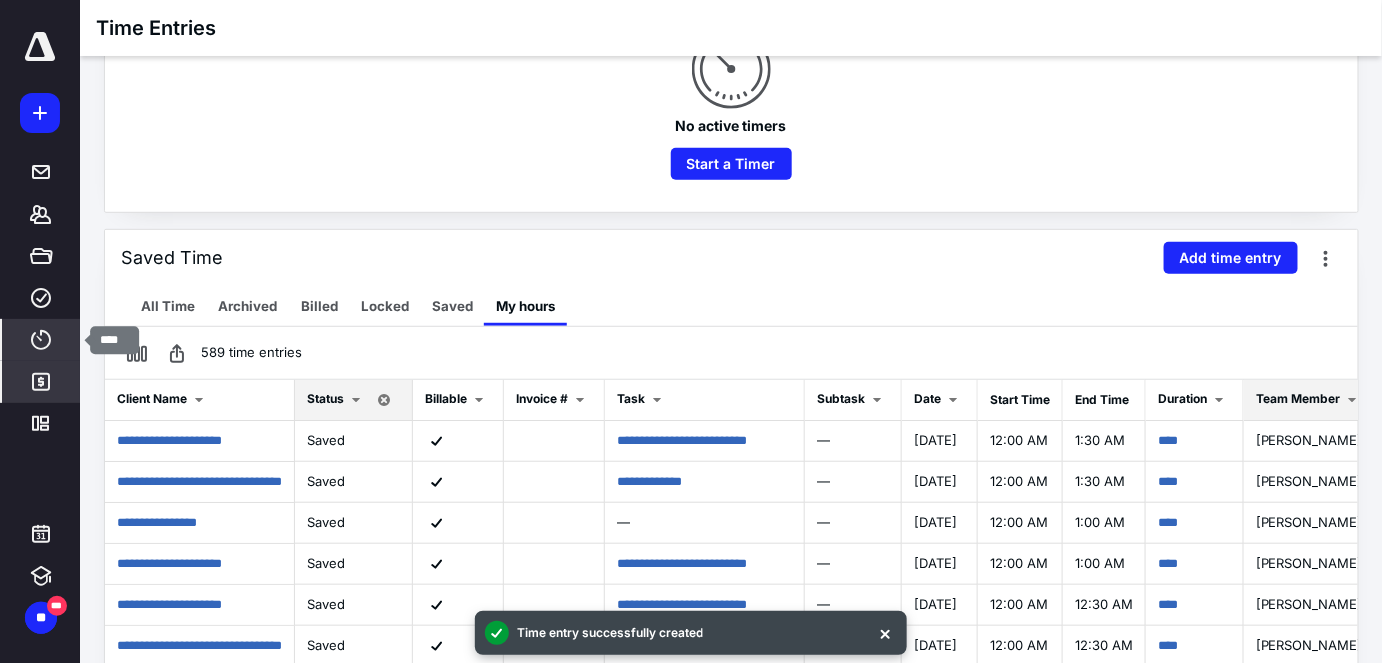 drag, startPoint x: 41, startPoint y: 350, endPoint x: 45, endPoint y: 364, distance: 14.56022 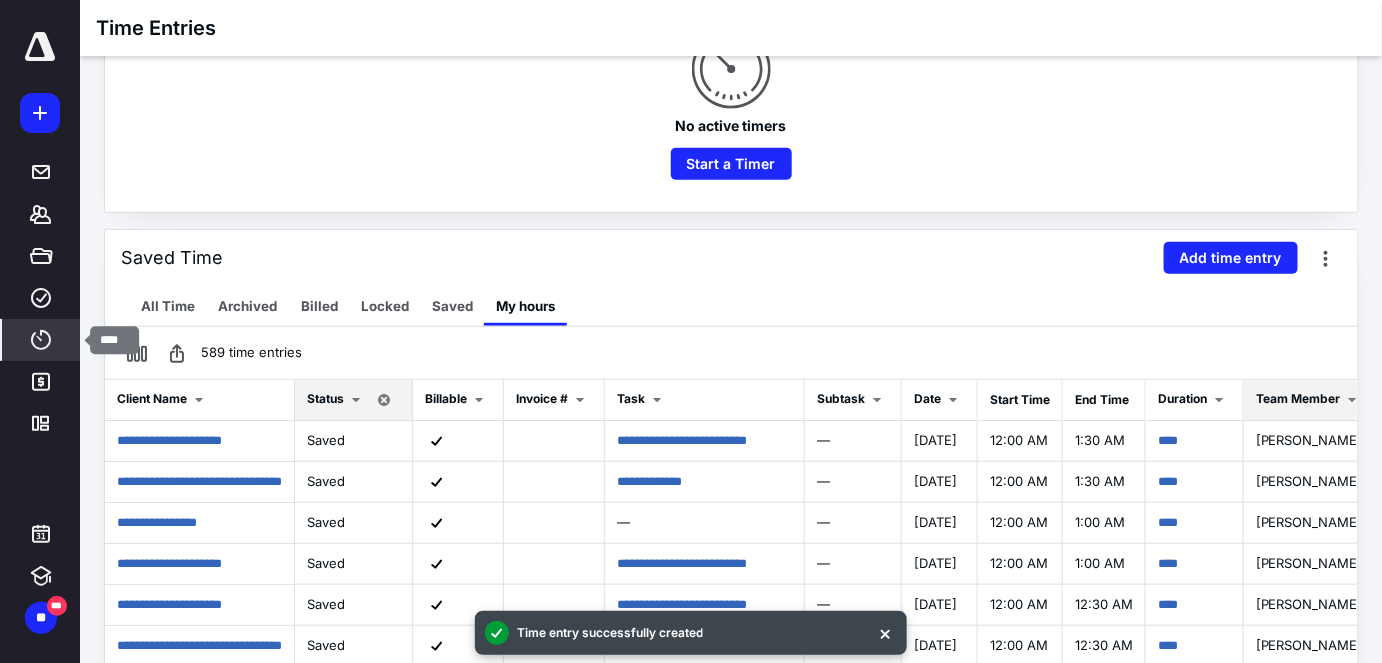 click 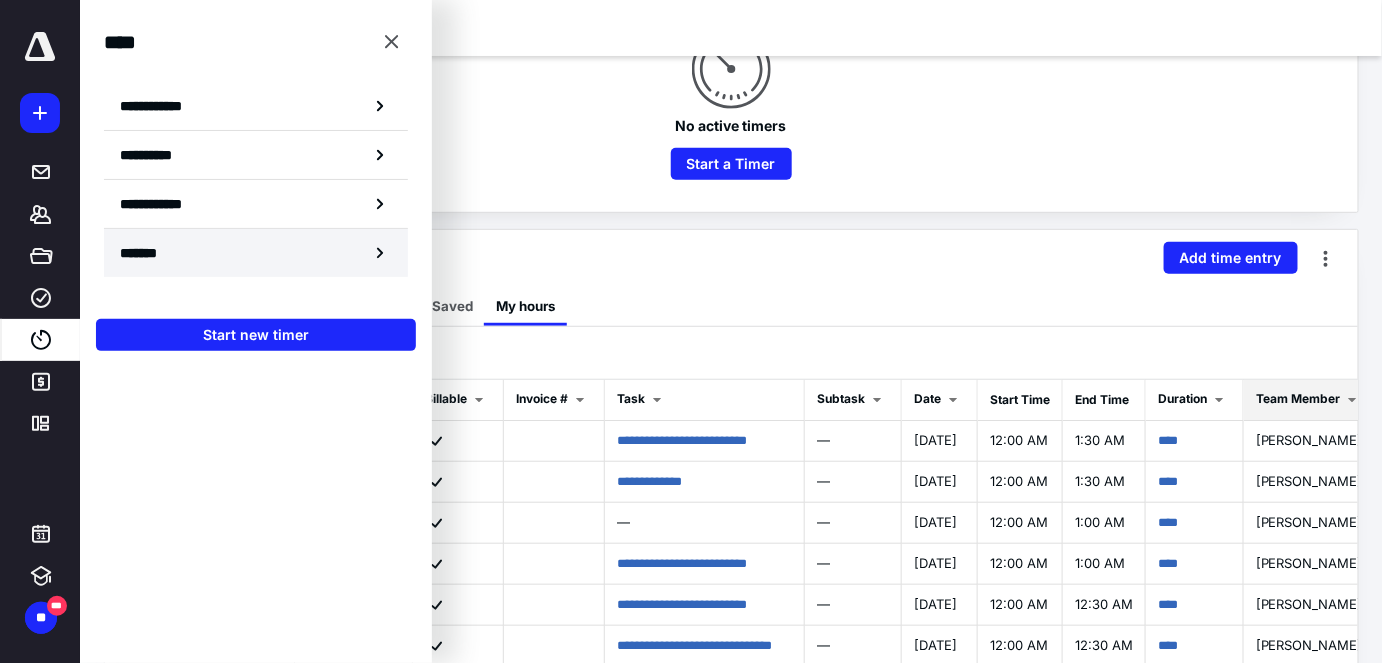 click on "*******" at bounding box center (256, 253) 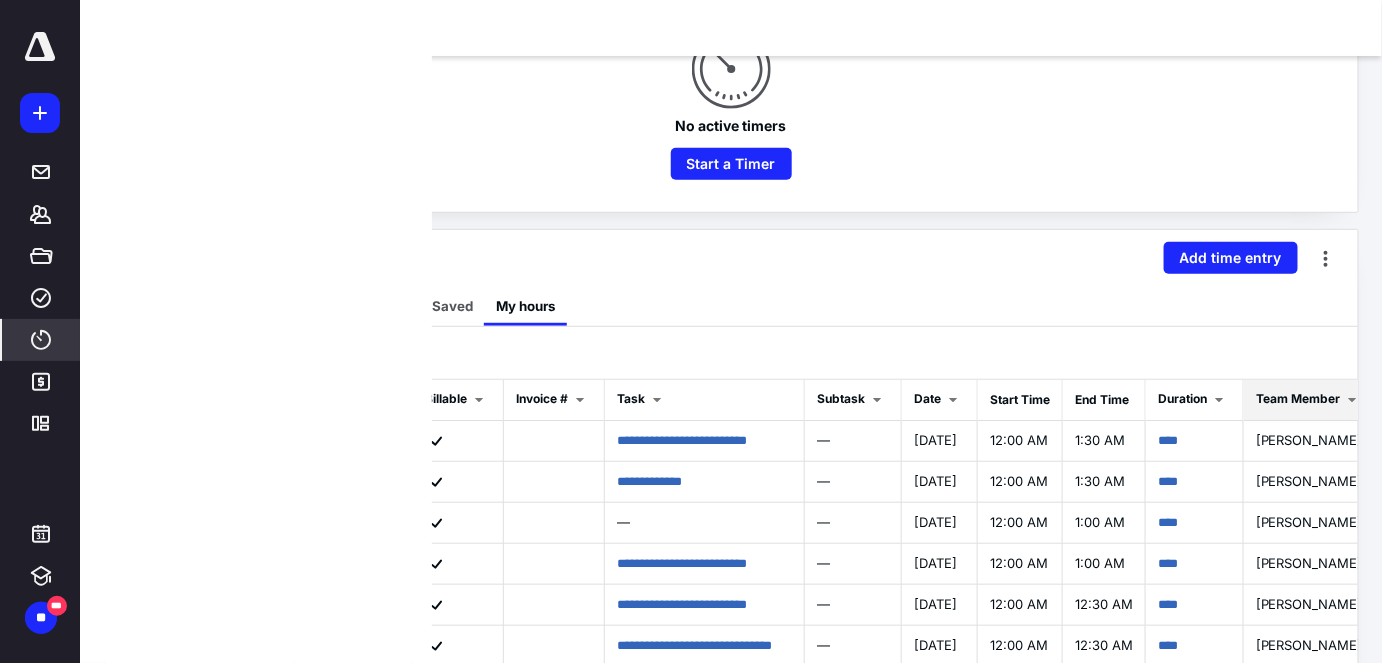 scroll, scrollTop: 0, scrollLeft: 0, axis: both 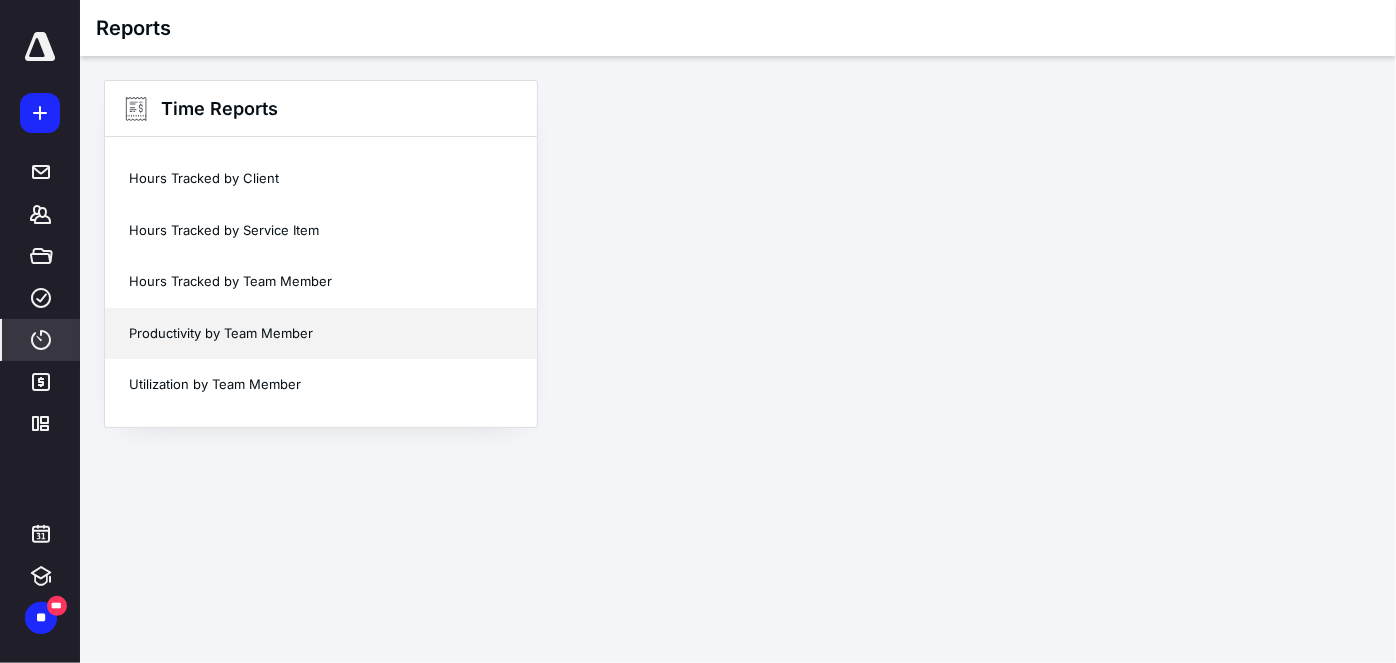 click on "Productivity by Team Member" at bounding box center (321, 334) 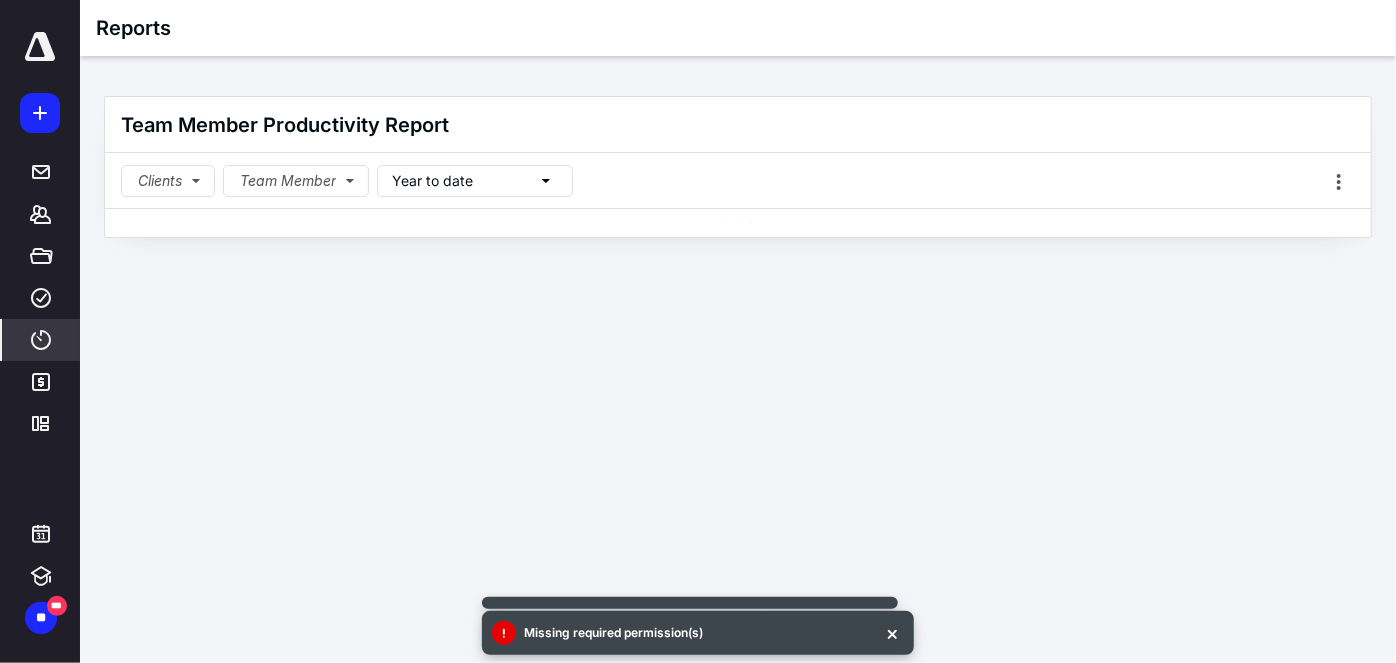 click on "Year to date" at bounding box center [475, 181] 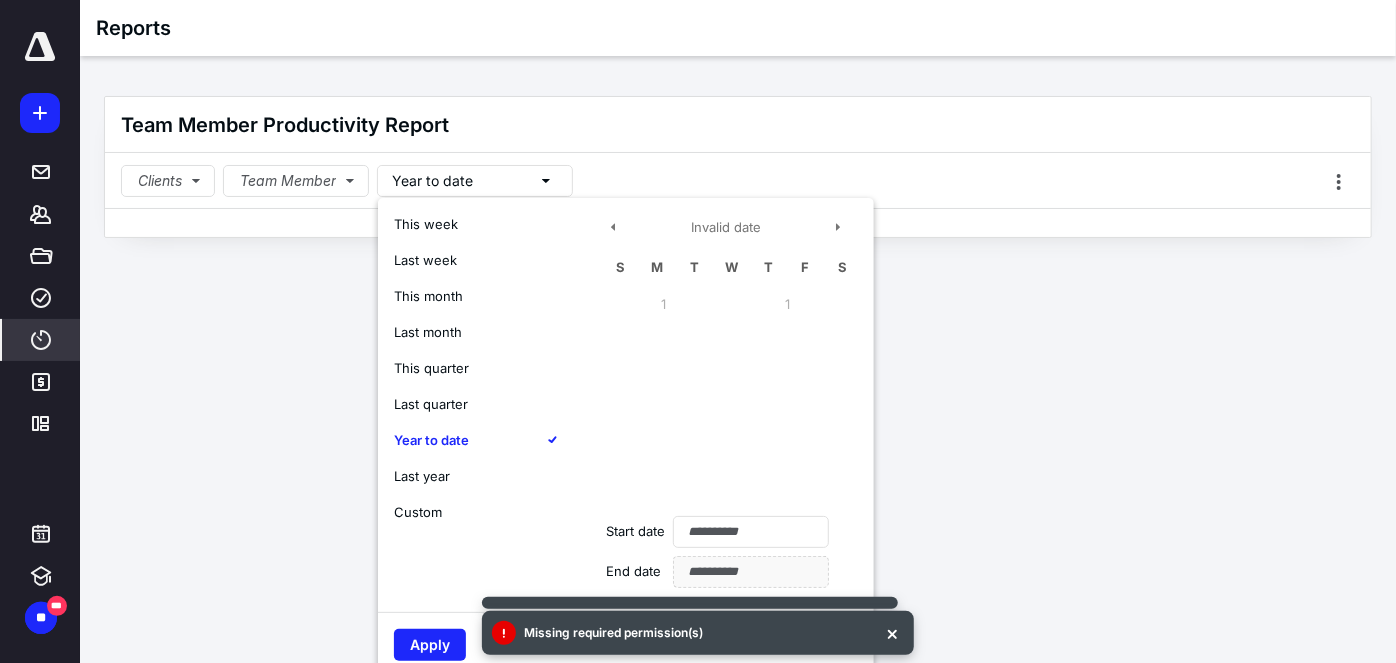 type on "**********" 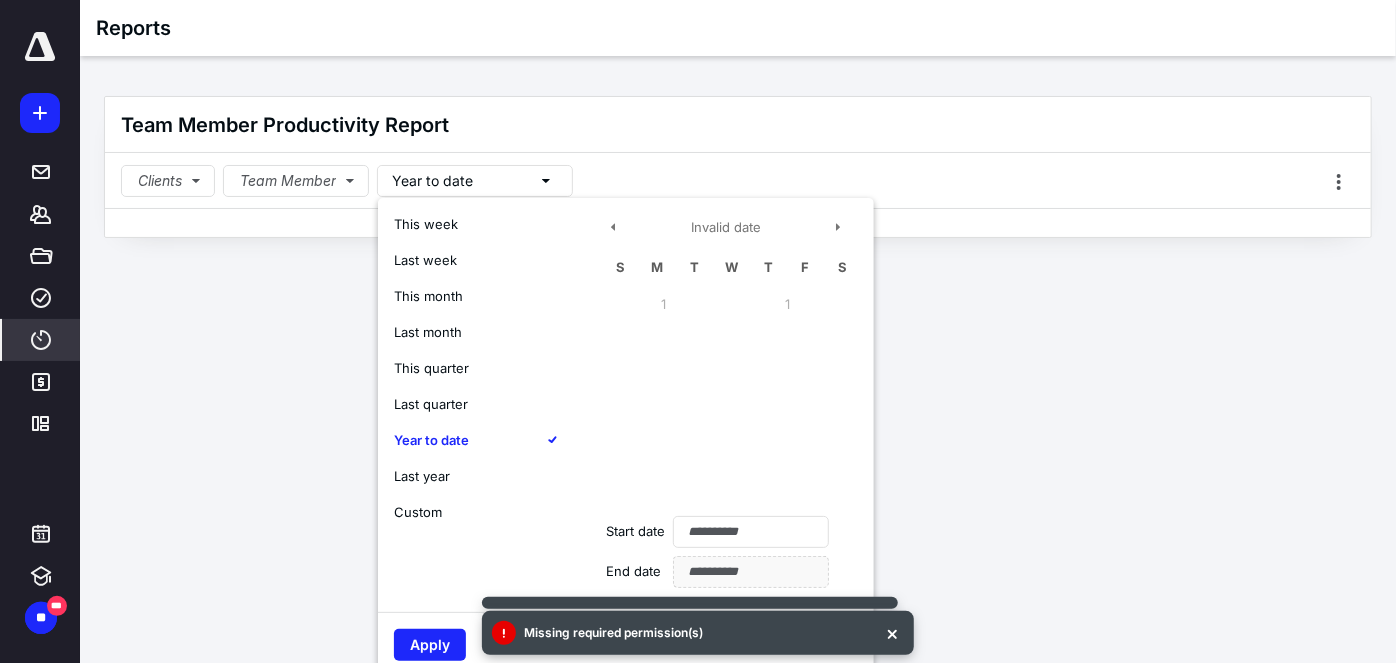 type on "**********" 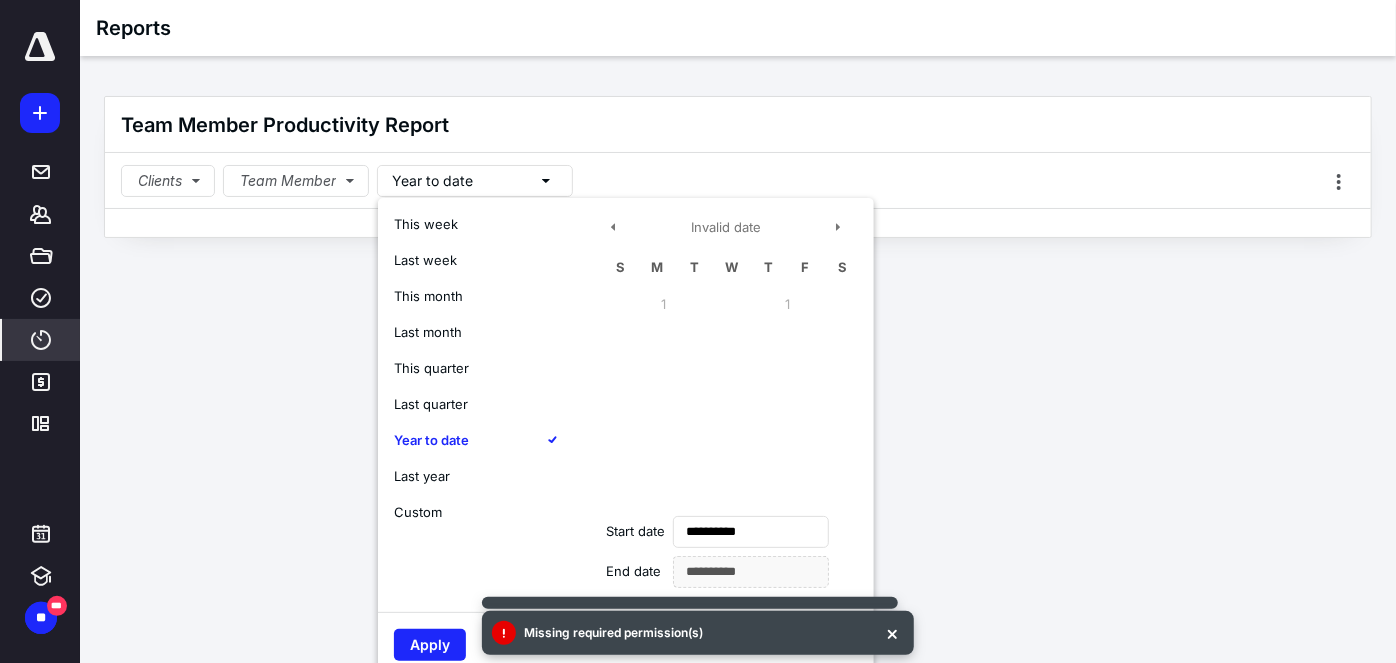 type on "**********" 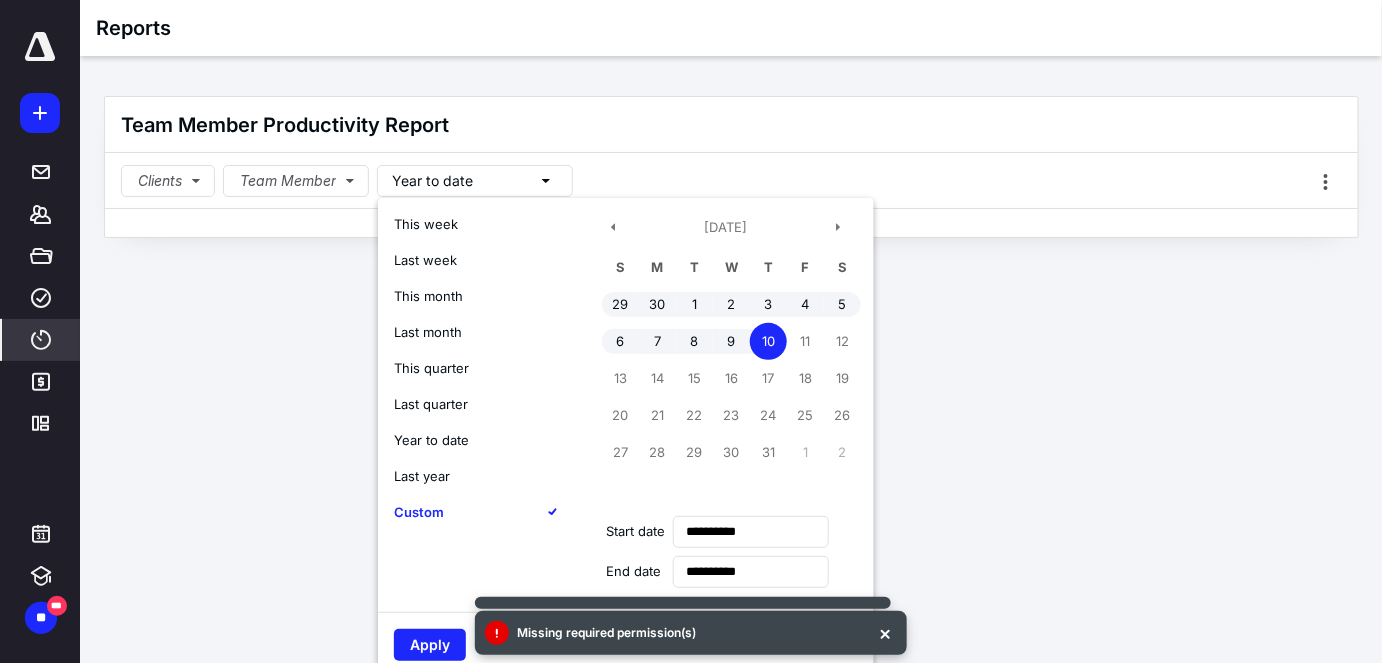 click on "This month" at bounding box center (428, 296) 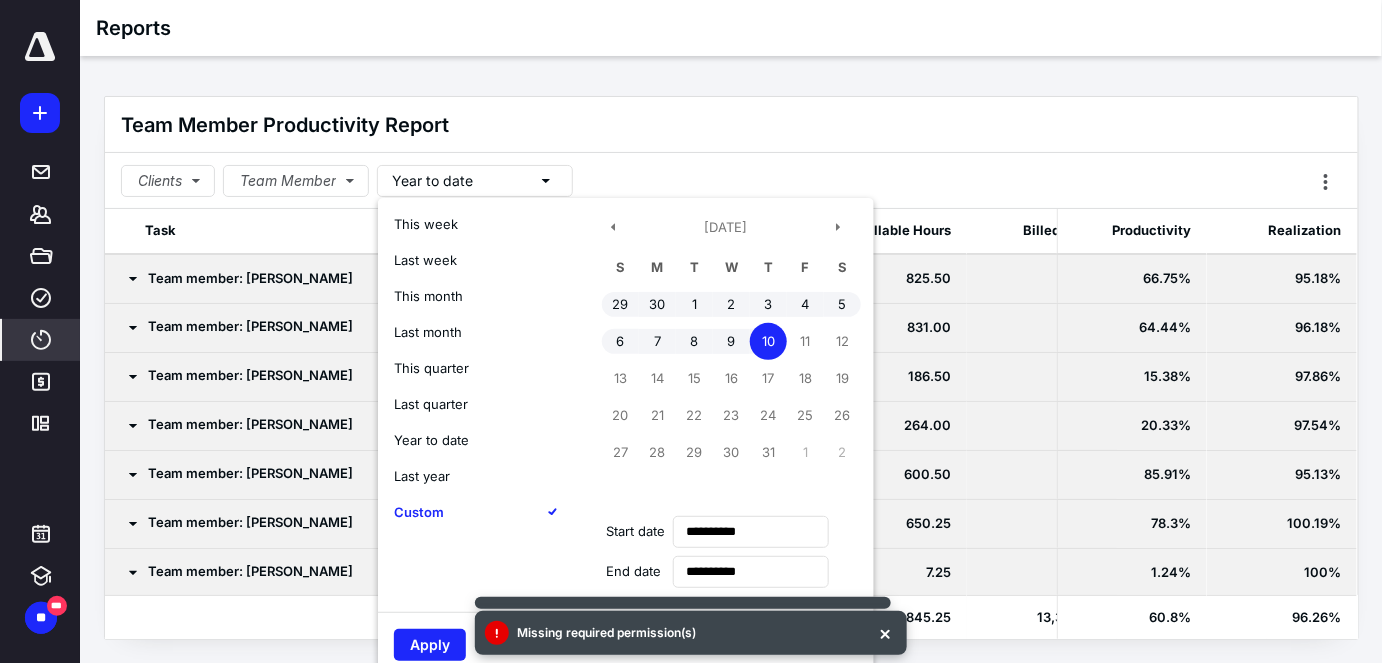 type on "**********" 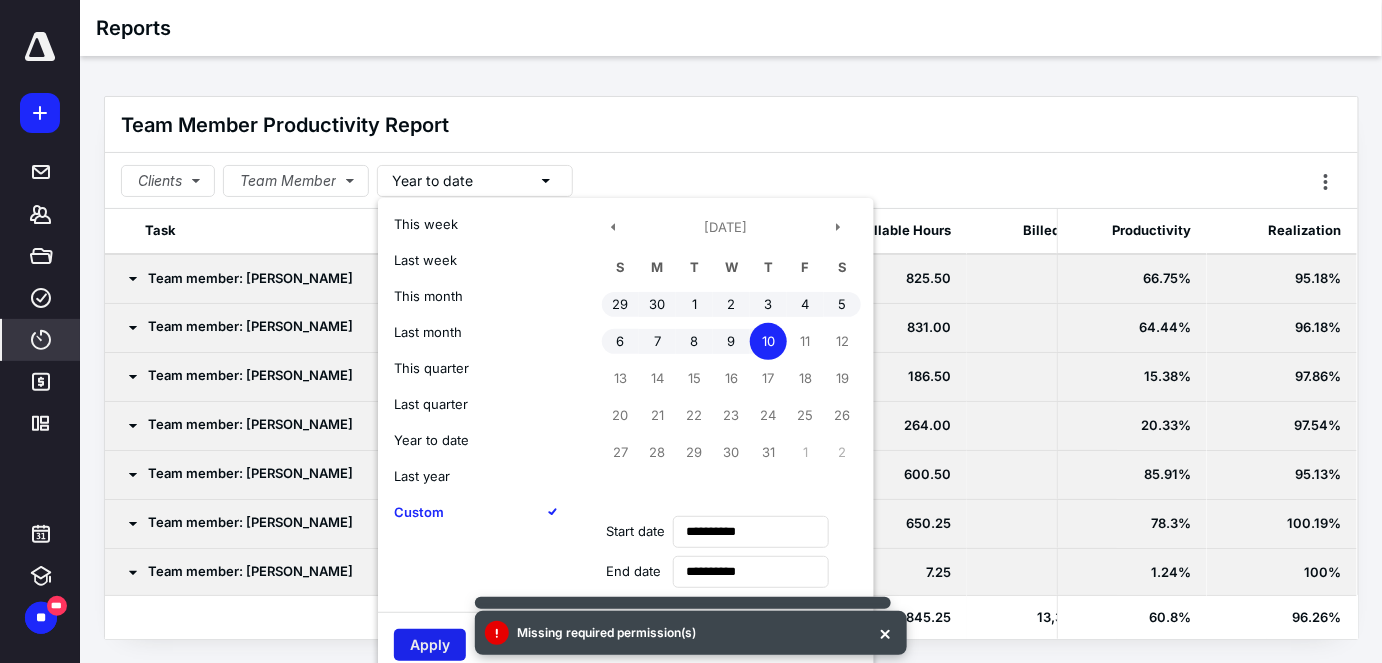click on "Apply" at bounding box center [430, 645] 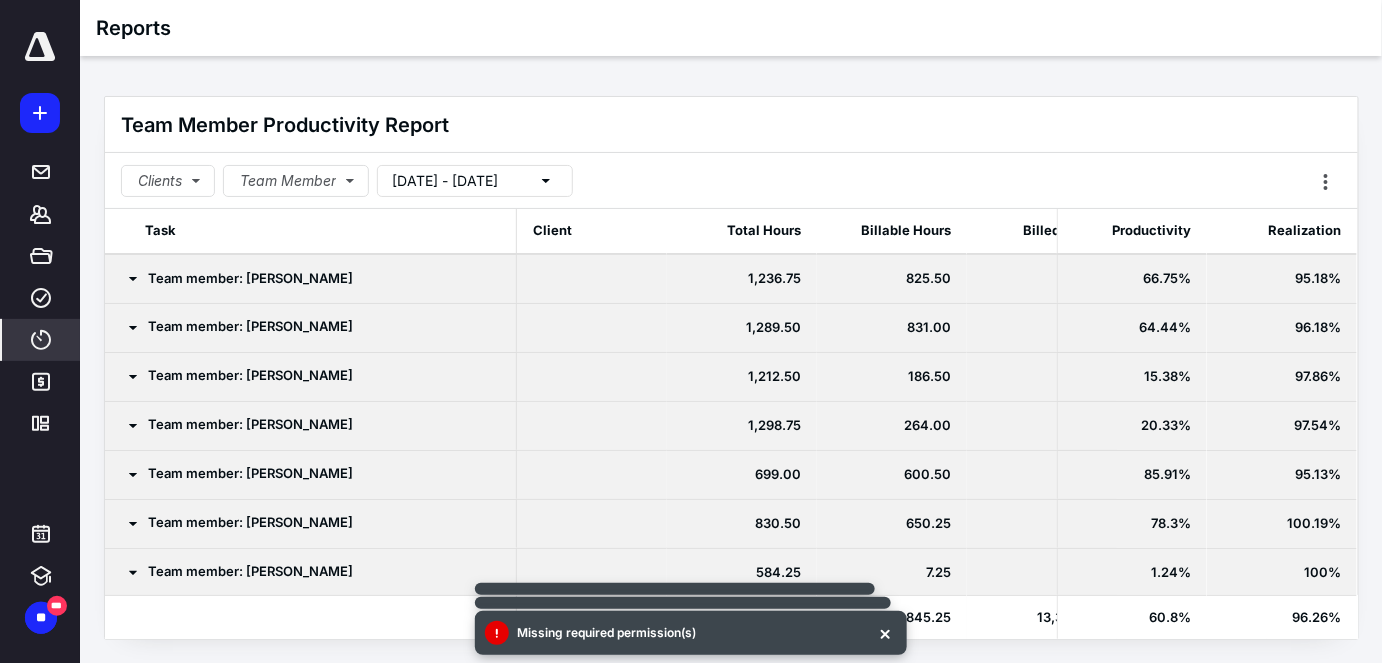 click on "[DATE] - [DATE]" at bounding box center [445, 181] 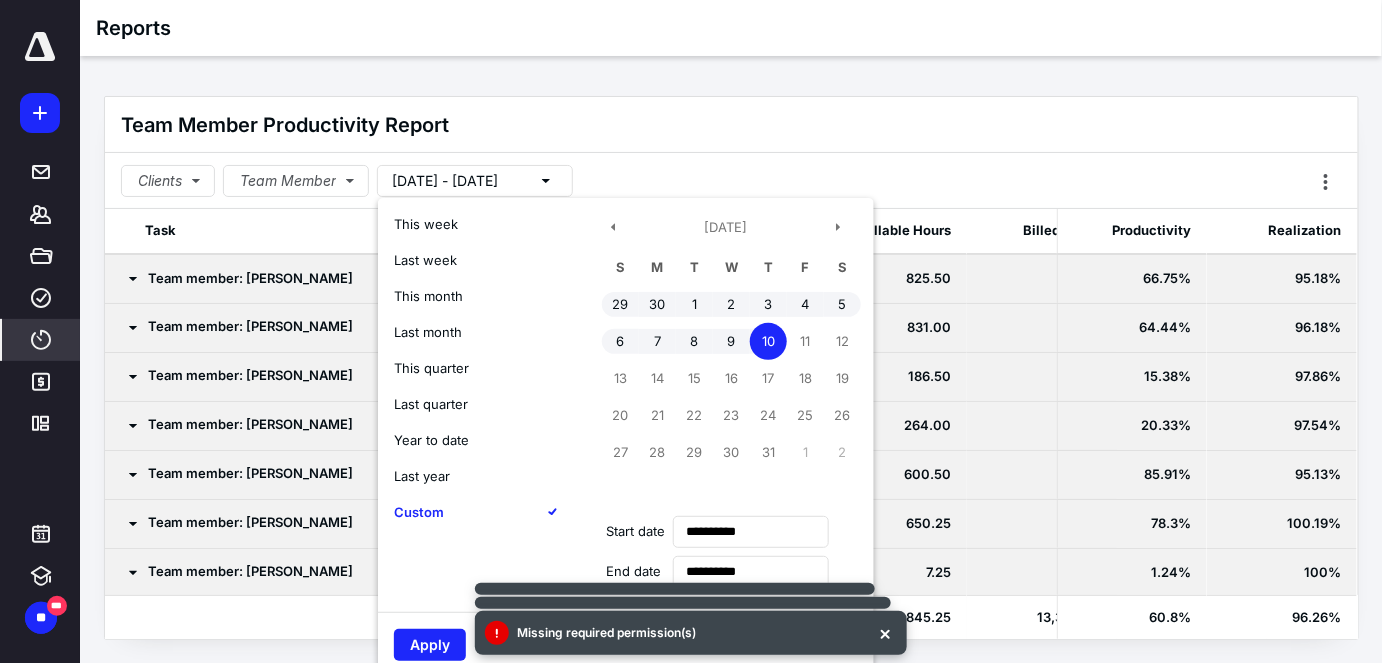 click on "This month" at bounding box center [428, 296] 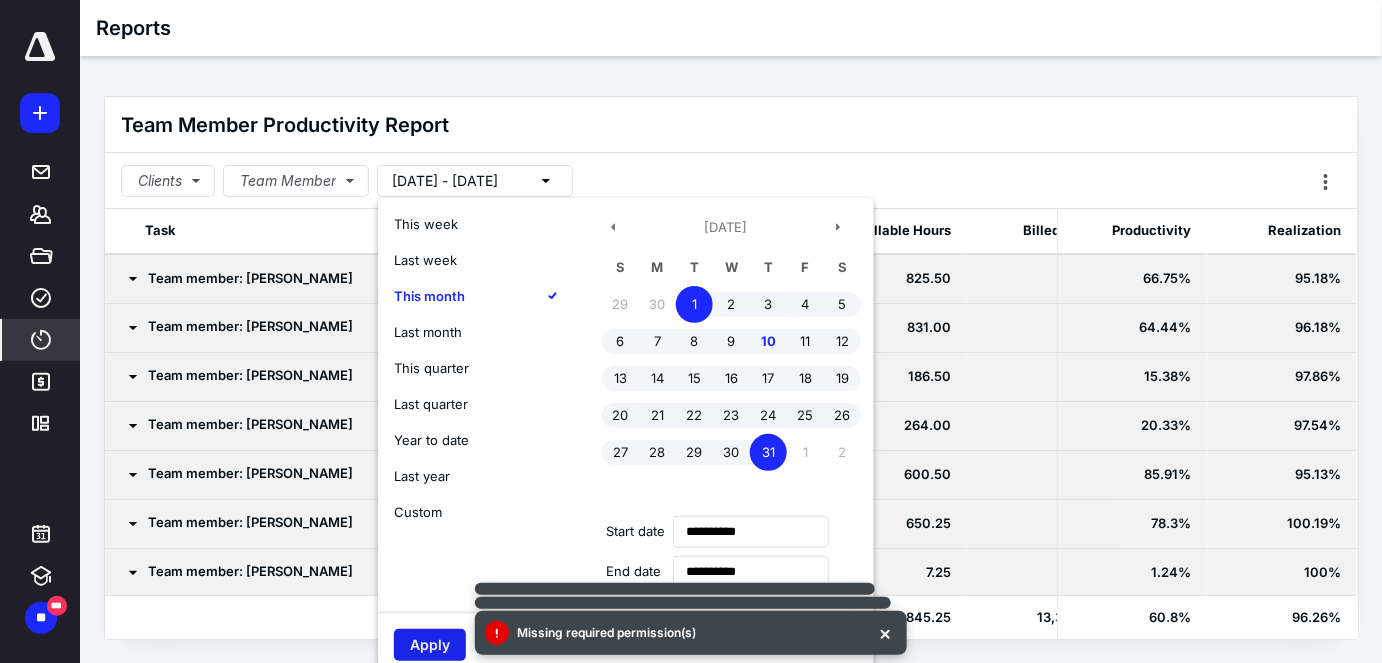 click on "Apply" at bounding box center (430, 645) 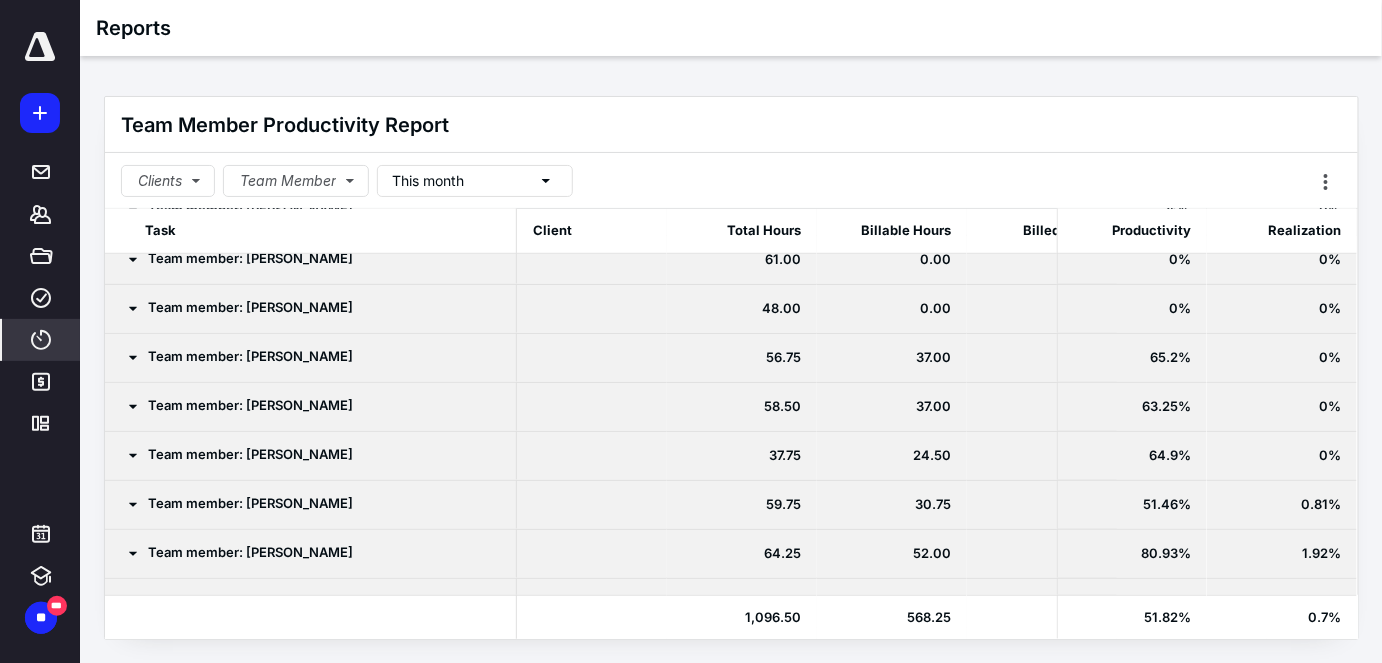 scroll, scrollTop: 557, scrollLeft: 0, axis: vertical 